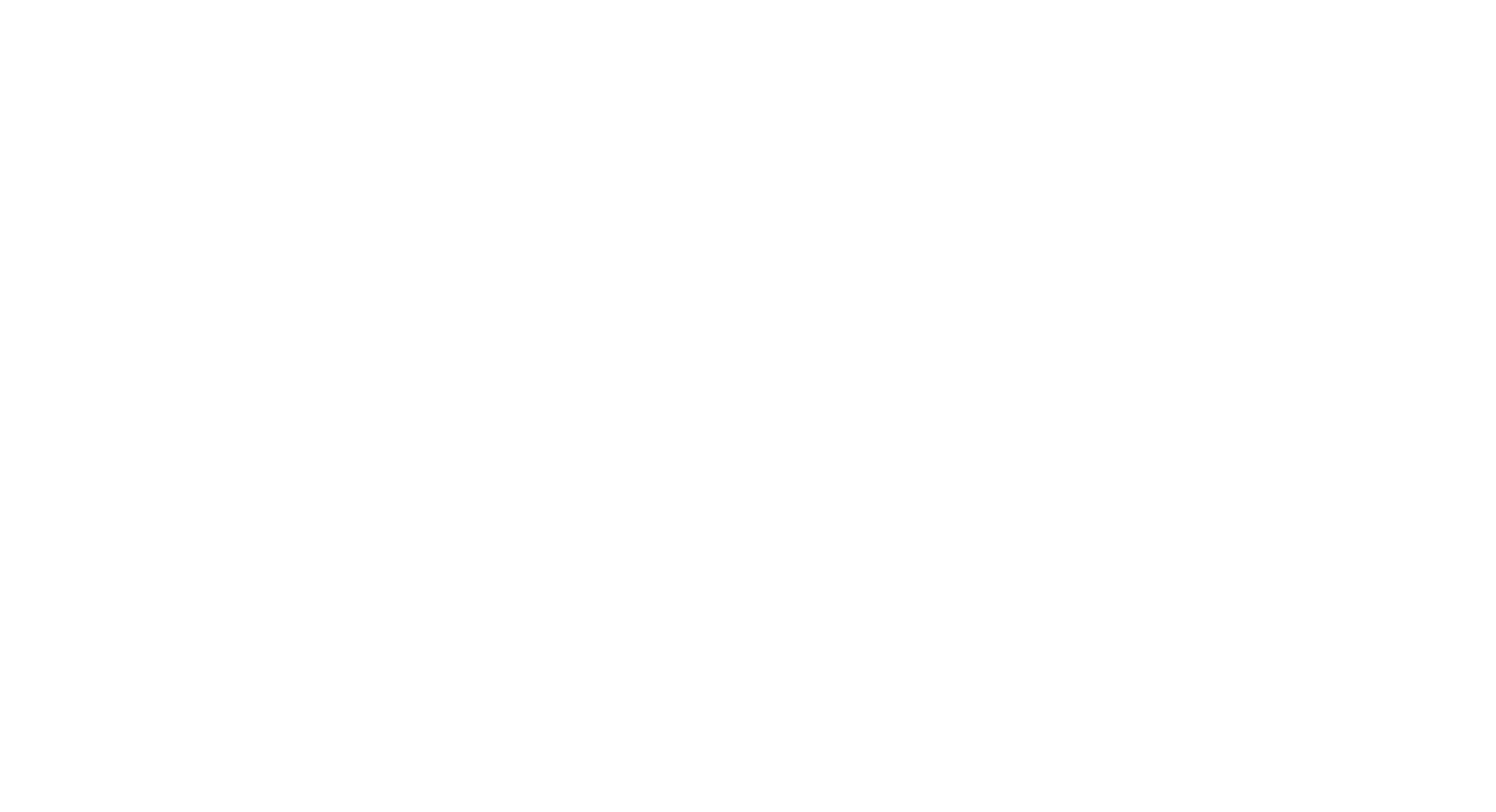scroll, scrollTop: 0, scrollLeft: 0, axis: both 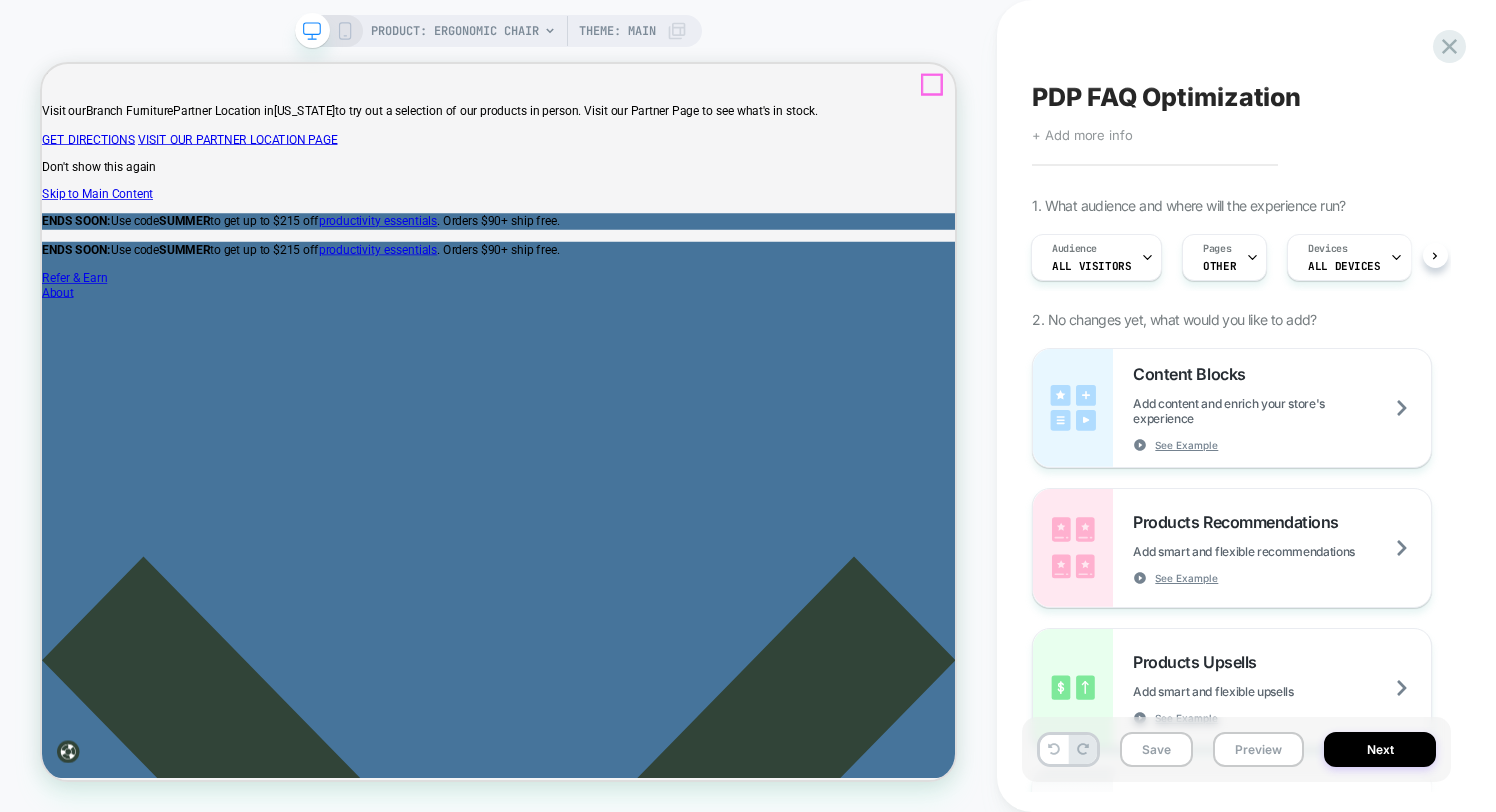 click 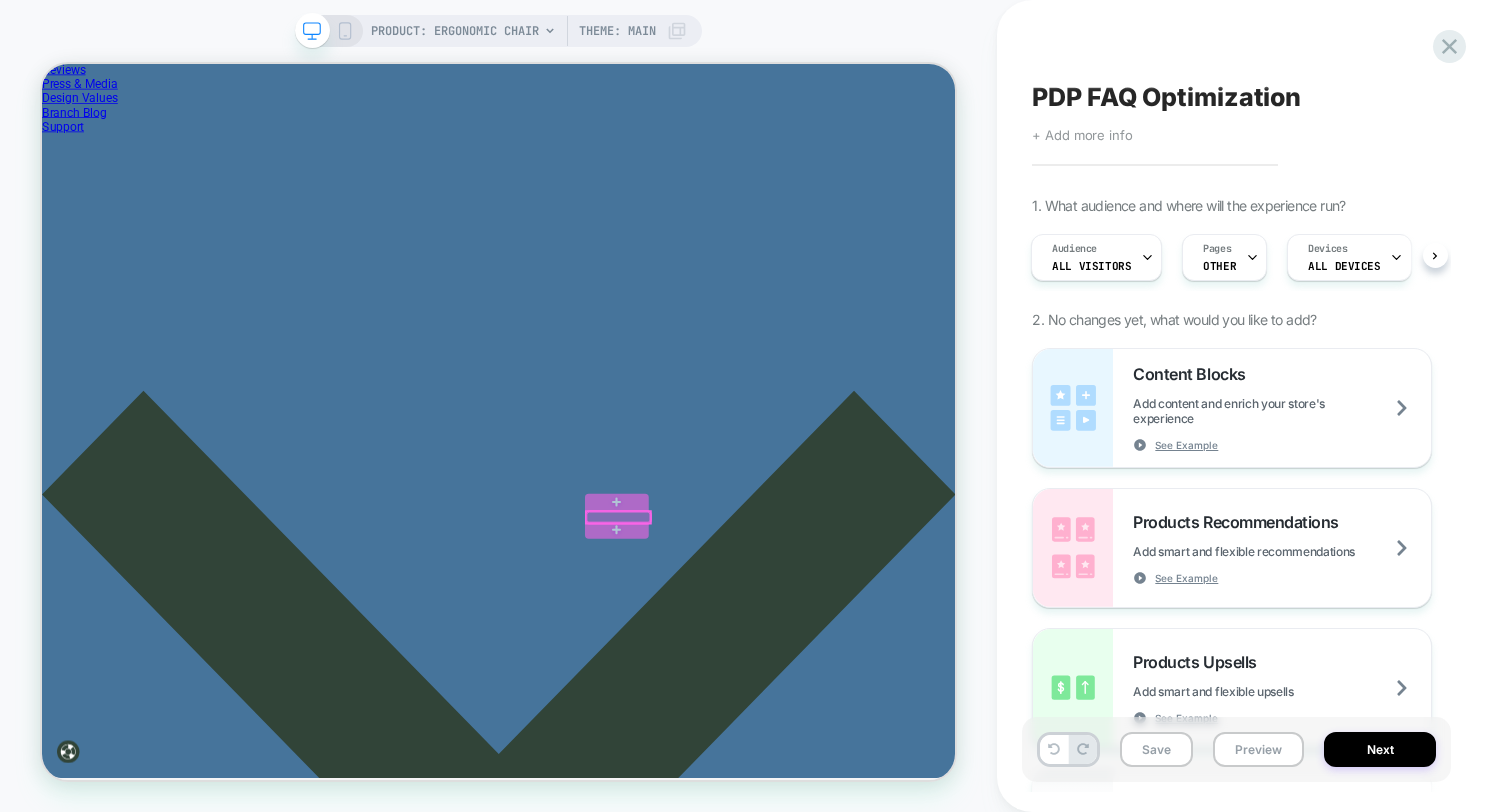 scroll, scrollTop: 1531, scrollLeft: 0, axis: vertical 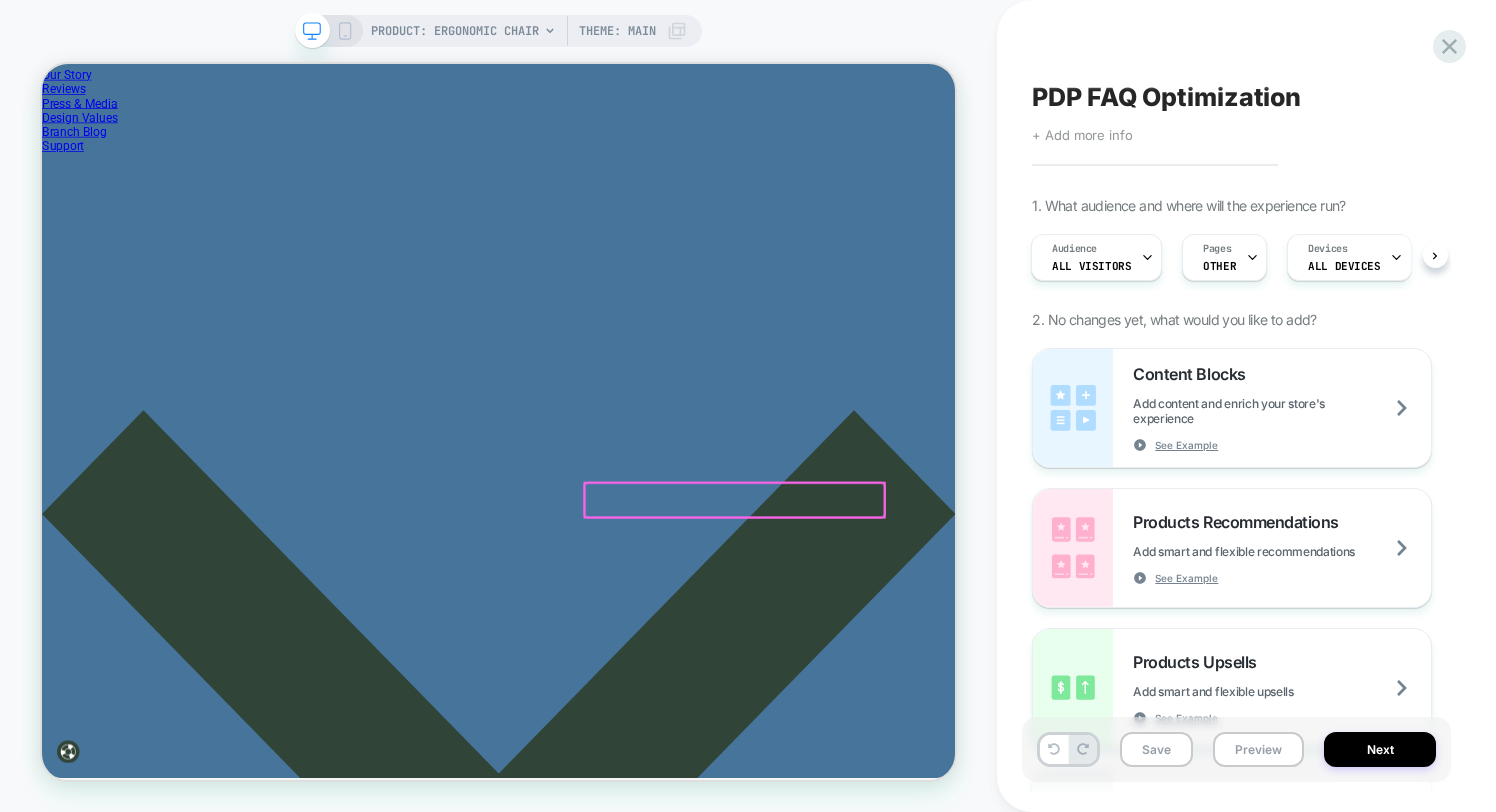 click at bounding box center [965, 646] 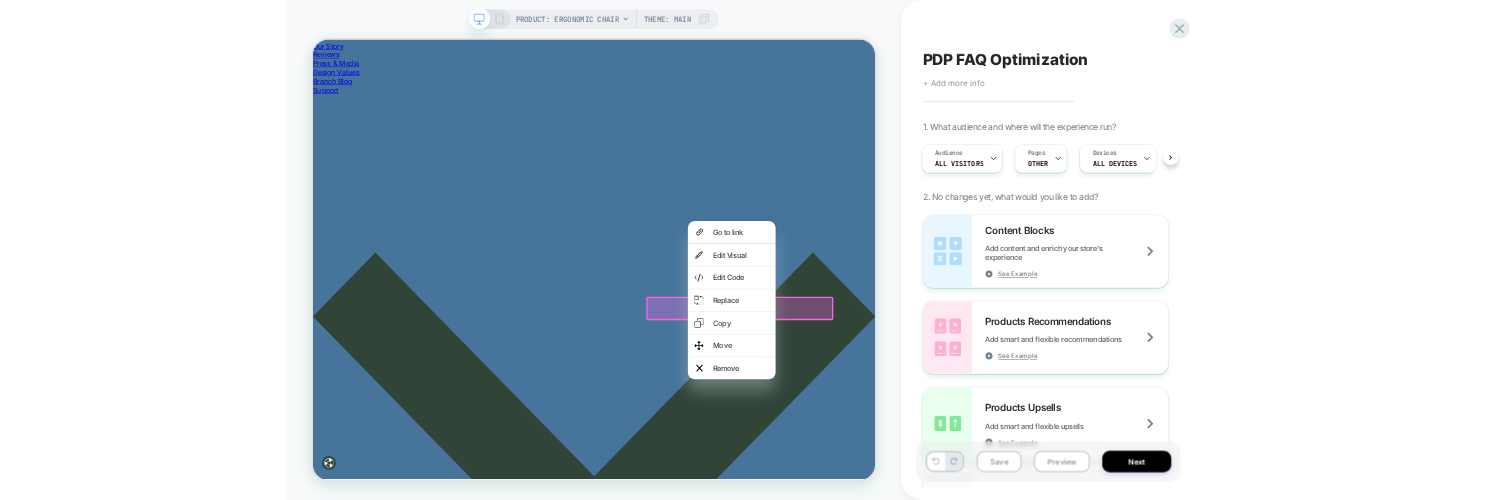 scroll, scrollTop: 1681, scrollLeft: 0, axis: vertical 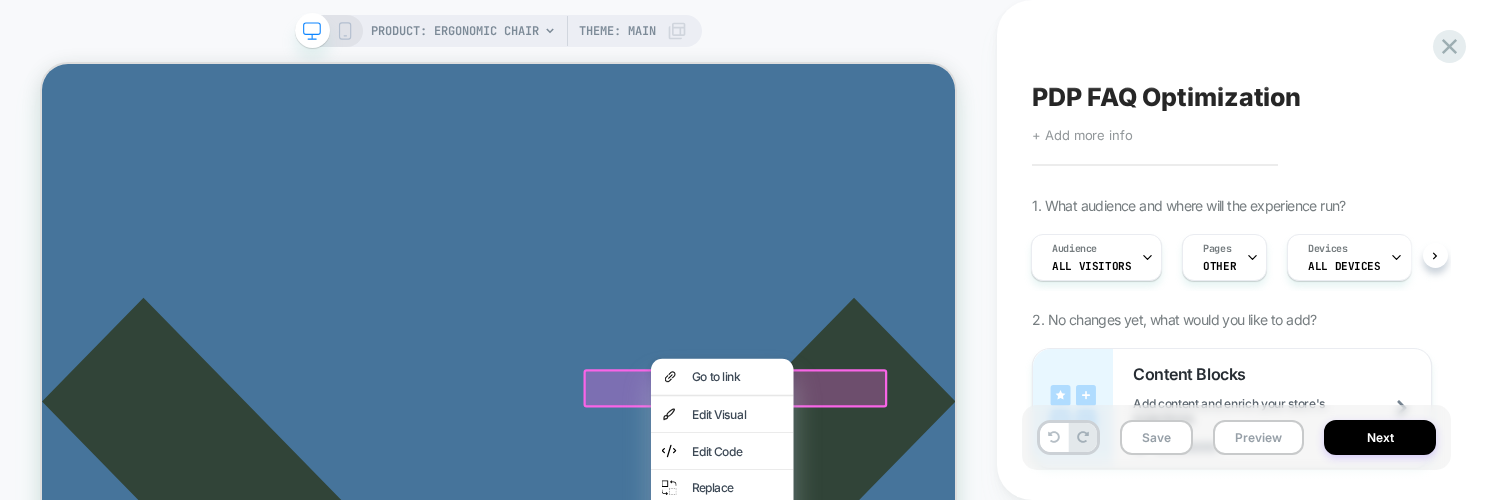 click on "SAVE 10%
SAVE 10%
SAVE 10%" at bounding box center [650, 107083] 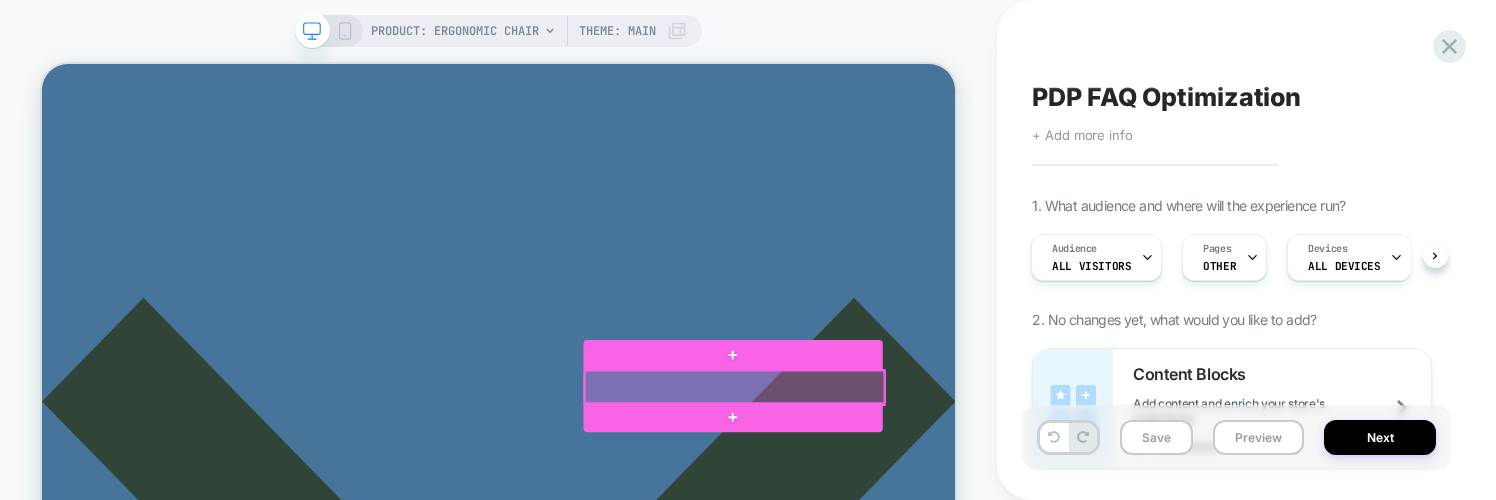 click at bounding box center [965, 496] 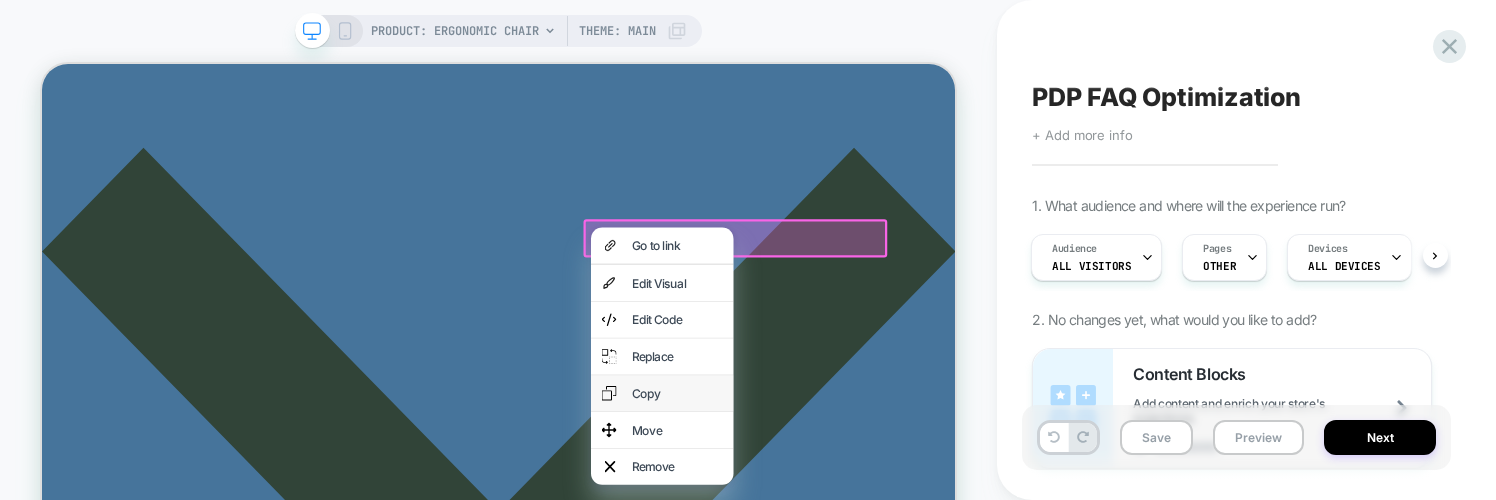 scroll, scrollTop: 1880, scrollLeft: 0, axis: vertical 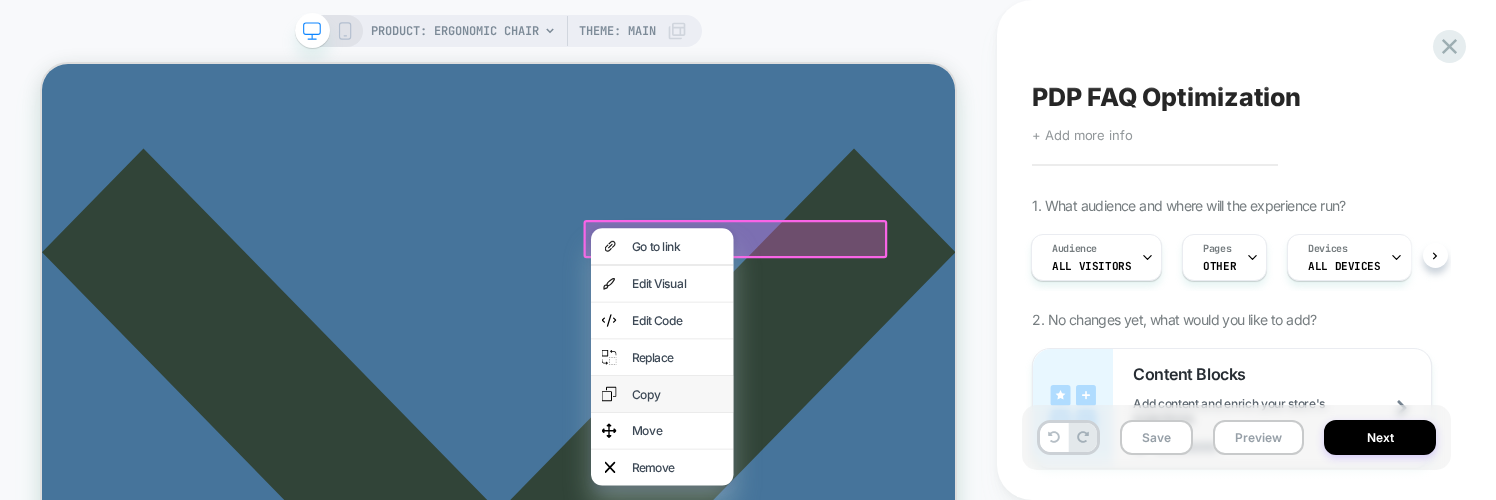 click on "Copy" at bounding box center [889, 504] 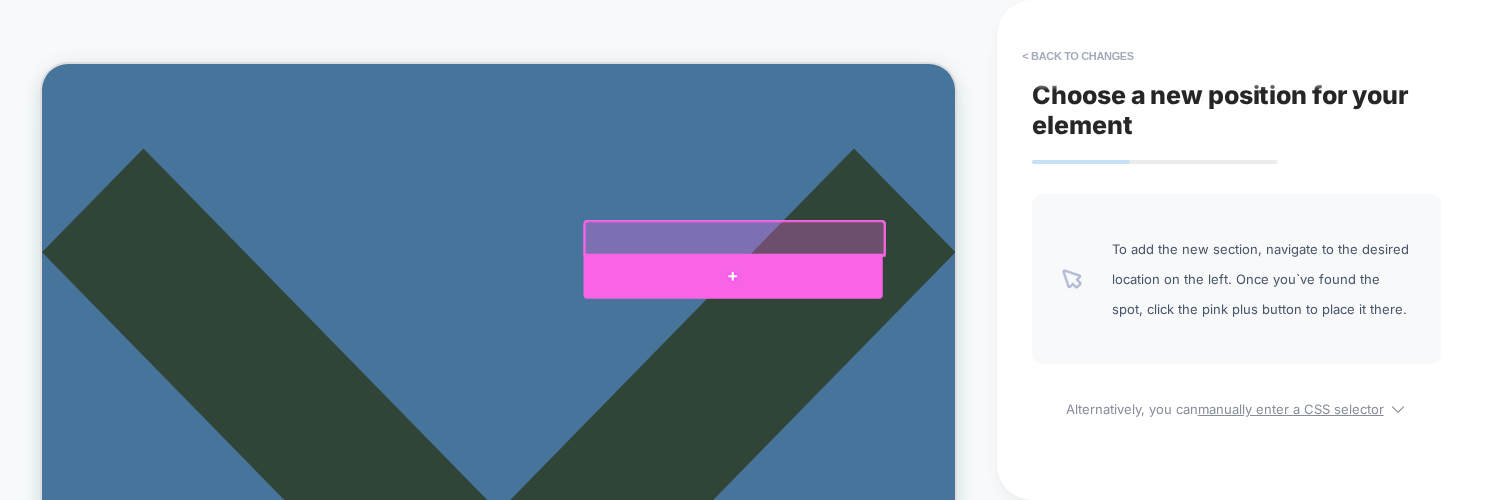 click at bounding box center (963, 347) 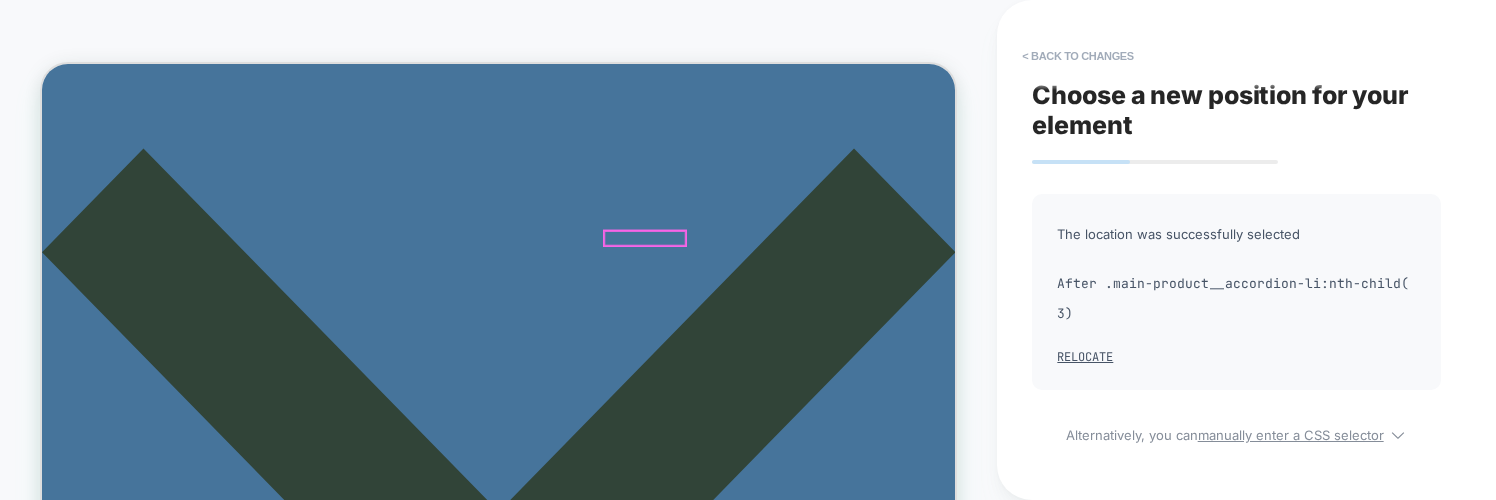 click on "Find Your Fit" at bounding box center [670, 142640] 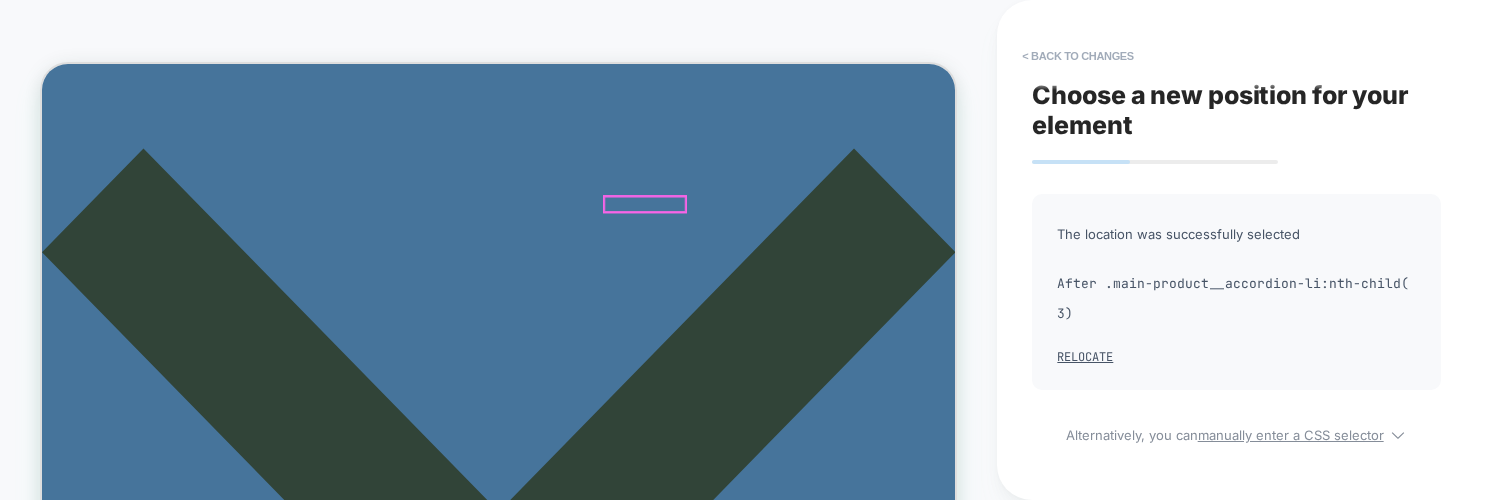 click on "Find Your Fit" at bounding box center [670, 141592] 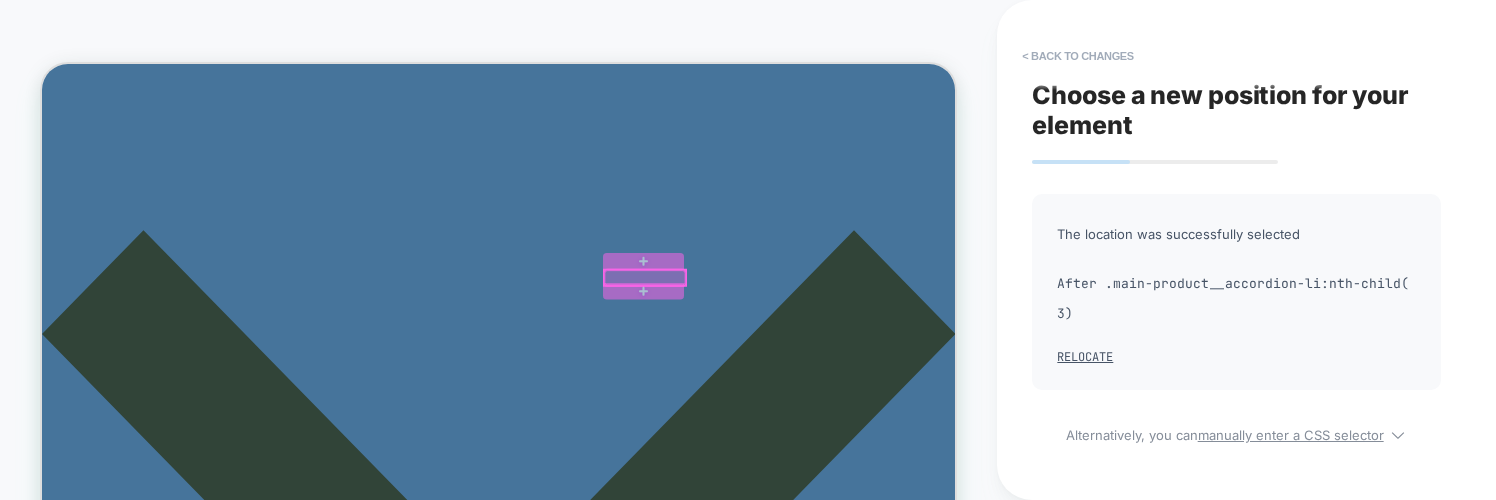 scroll, scrollTop: 1765, scrollLeft: 0, axis: vertical 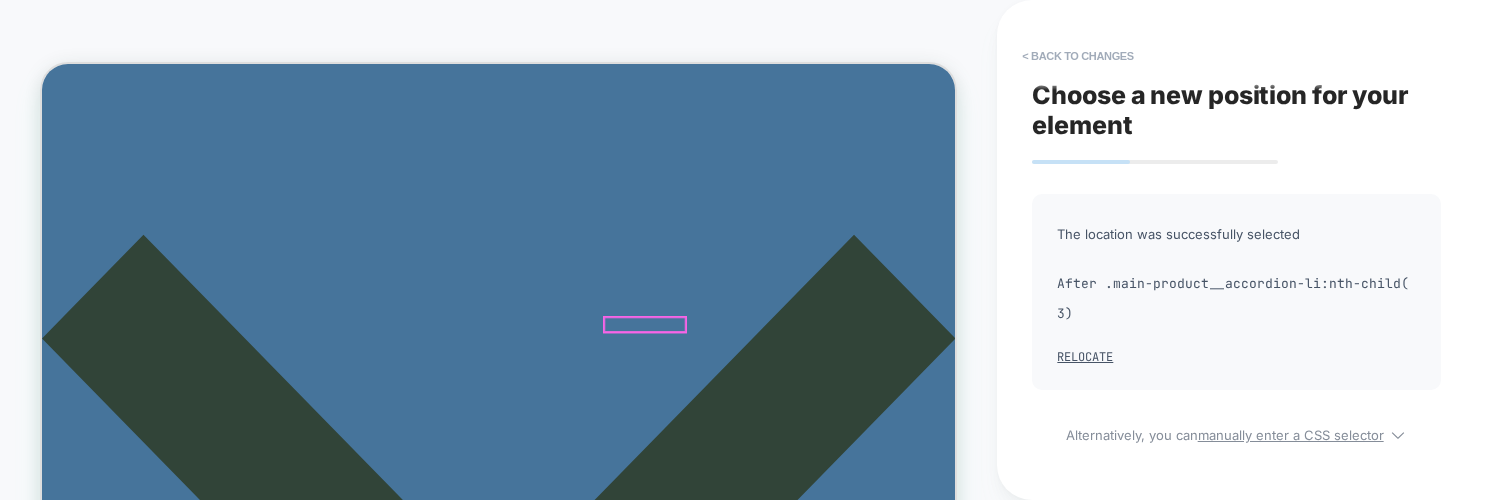 click on "Find Your Fit" at bounding box center [670, 142572] 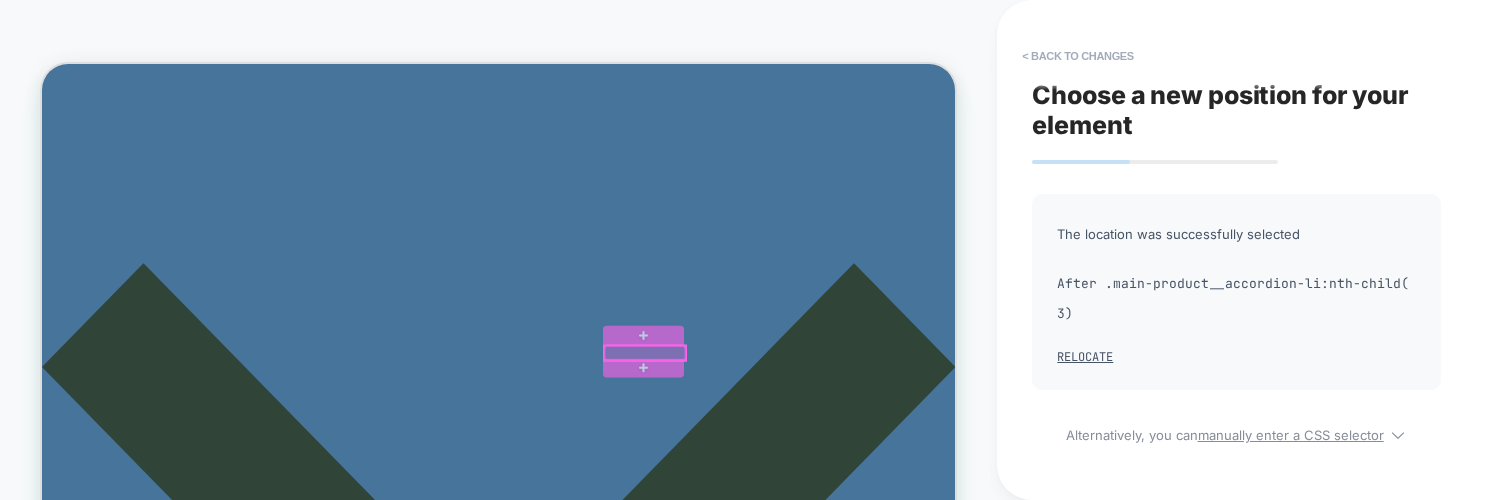 scroll, scrollTop: 1711, scrollLeft: 0, axis: vertical 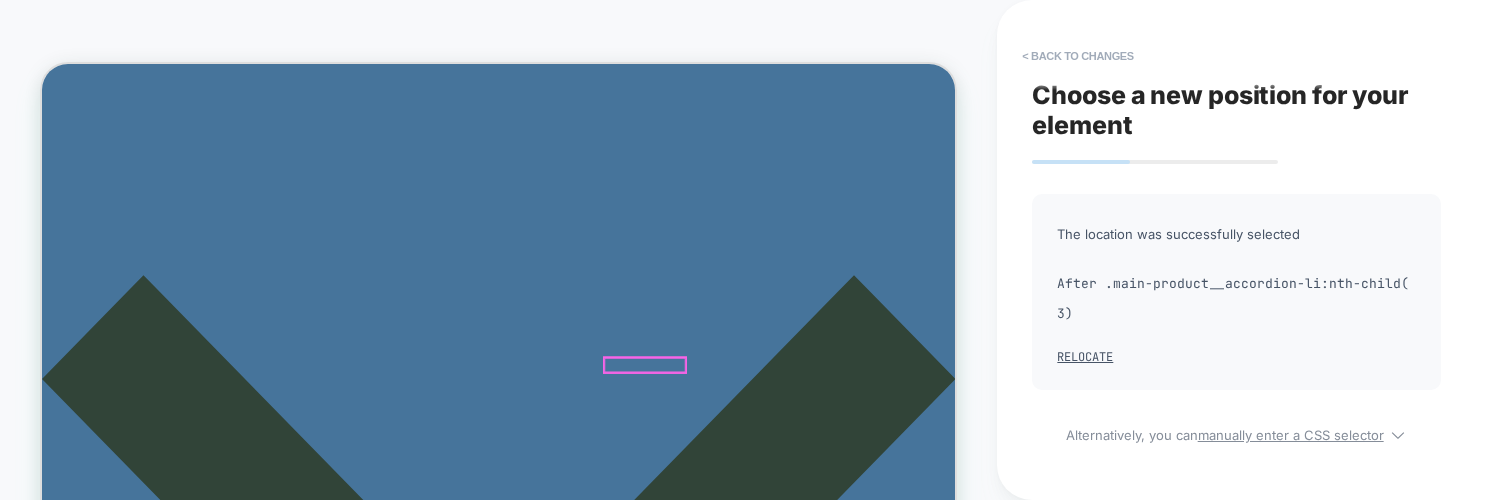 click on "Find Your Fit" at bounding box center (670, 142626) 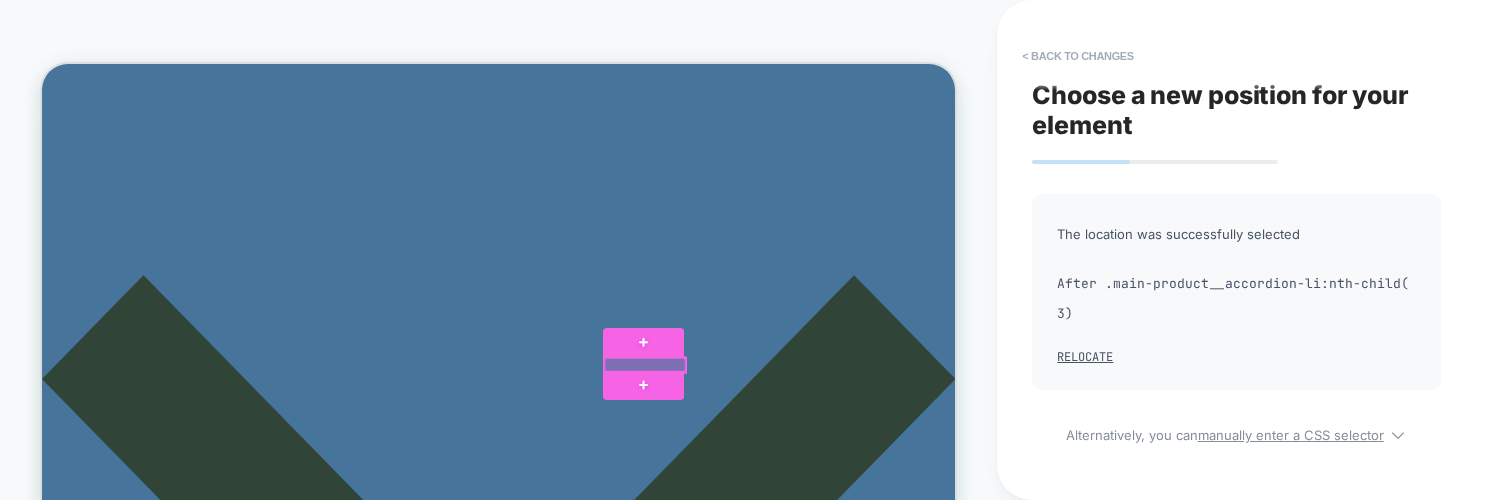 click at bounding box center [846, 466] 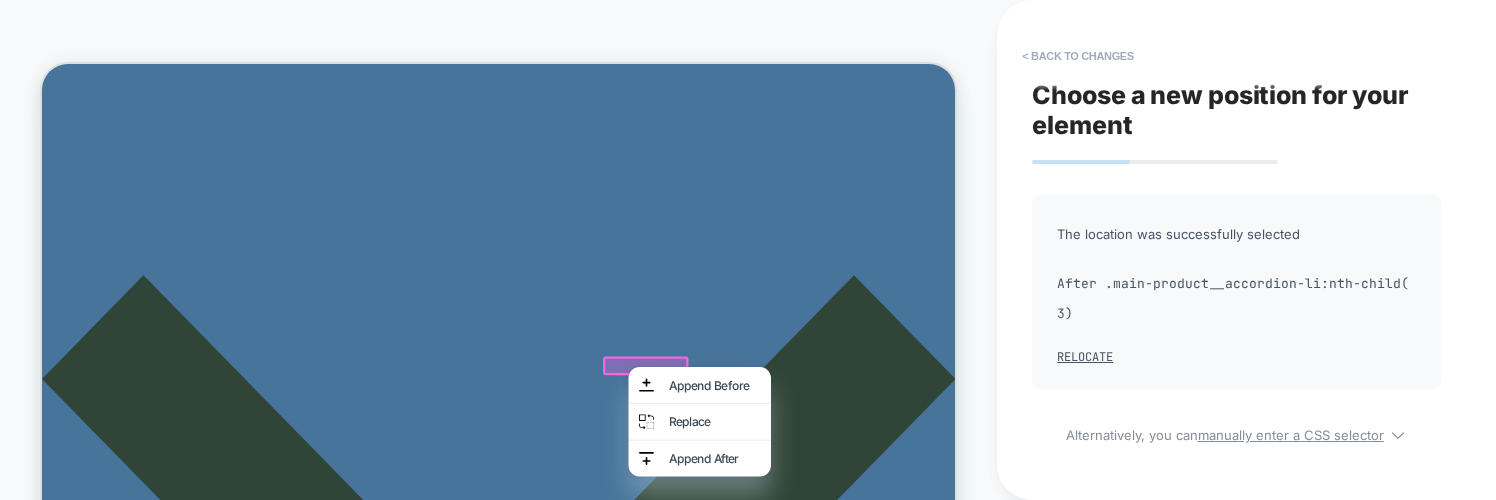 click on "Find Your Fit" at bounding box center (670, 141546) 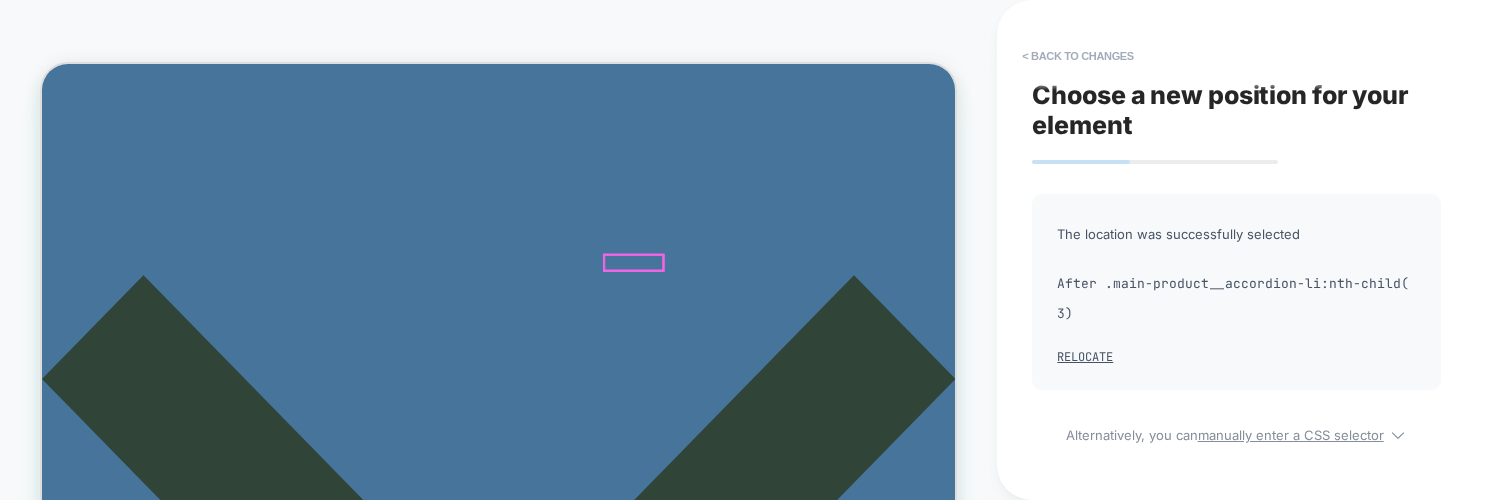 click on "Overview" at bounding box center (670, 139374) 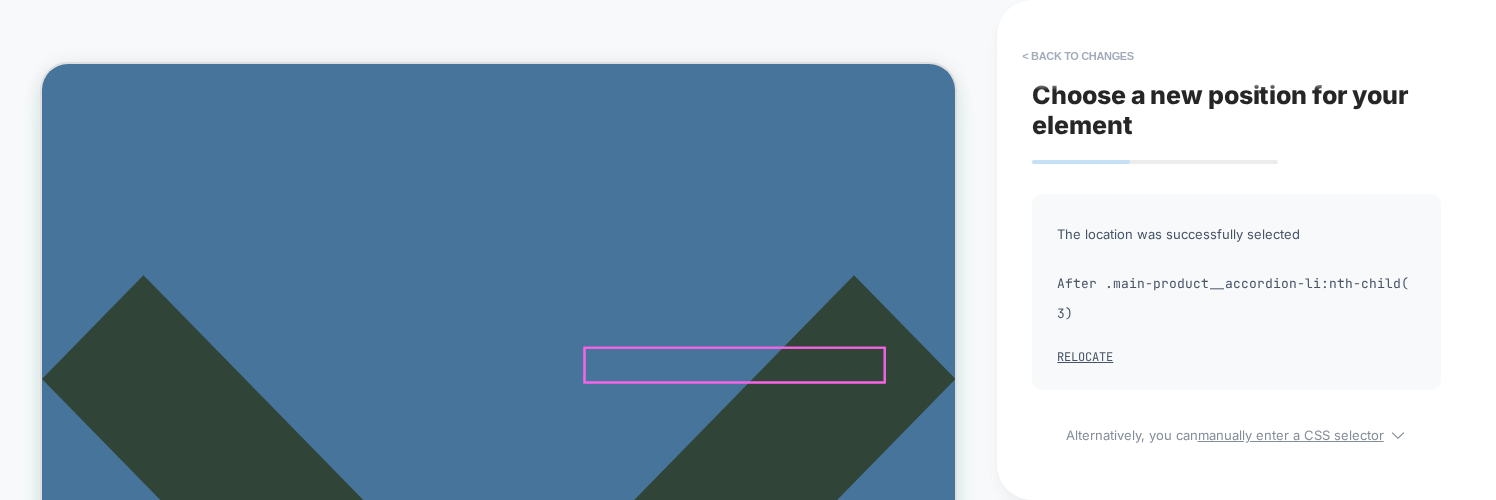 click on "Find Your Fit" at bounding box center [670, 142298] 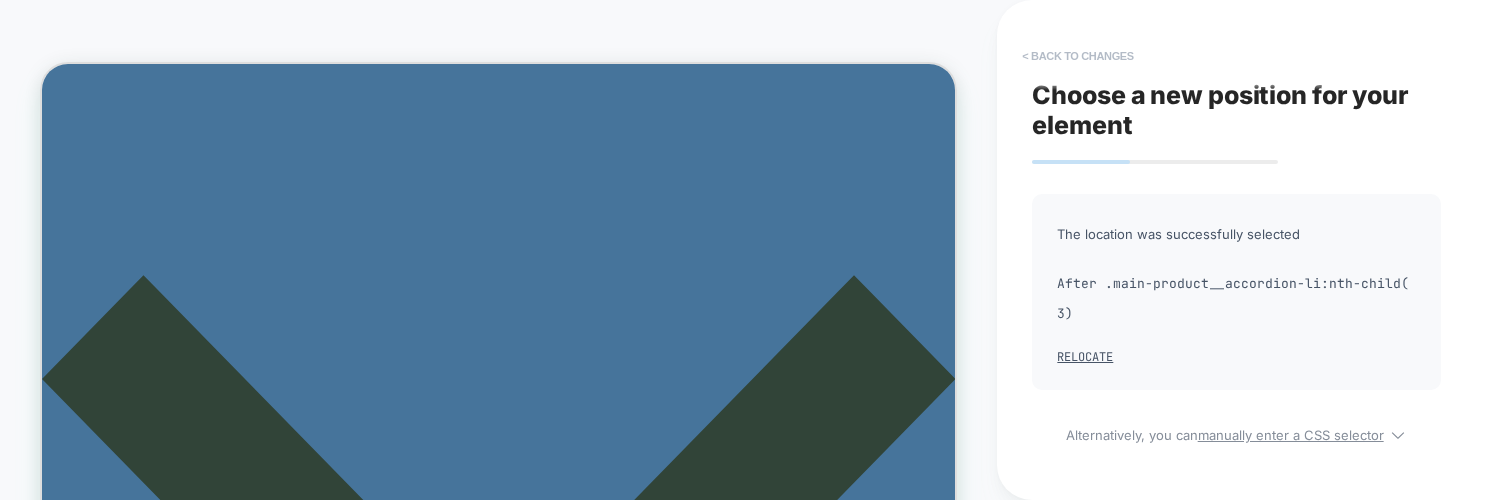 click on "< Back to changes" at bounding box center (1078, 56) 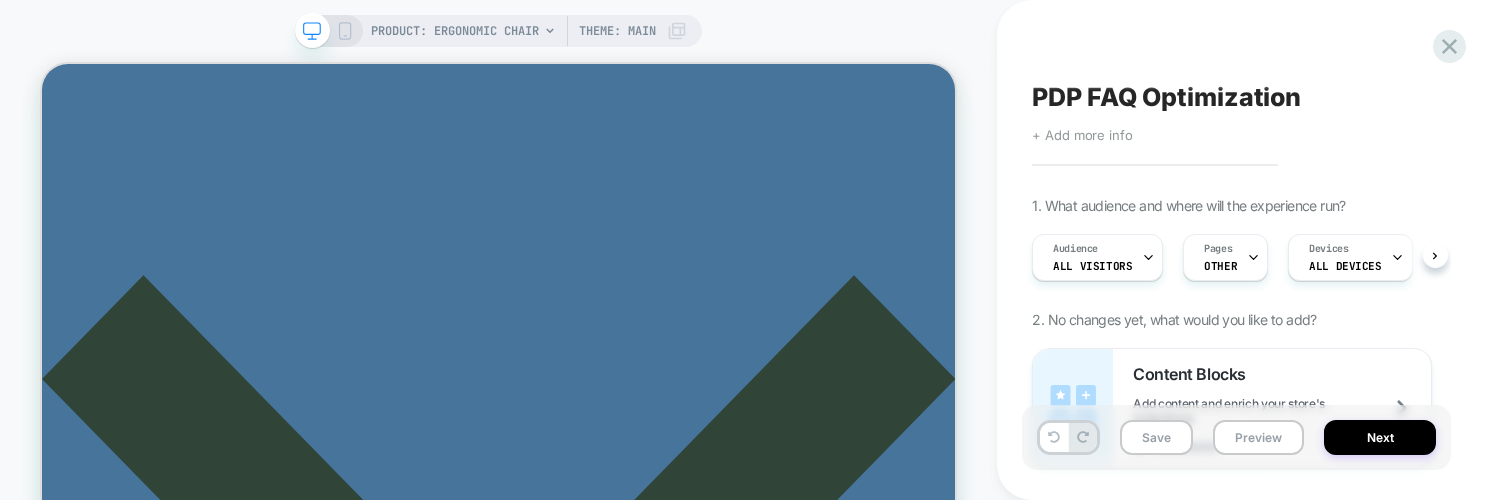 scroll, scrollTop: 0, scrollLeft: 1, axis: horizontal 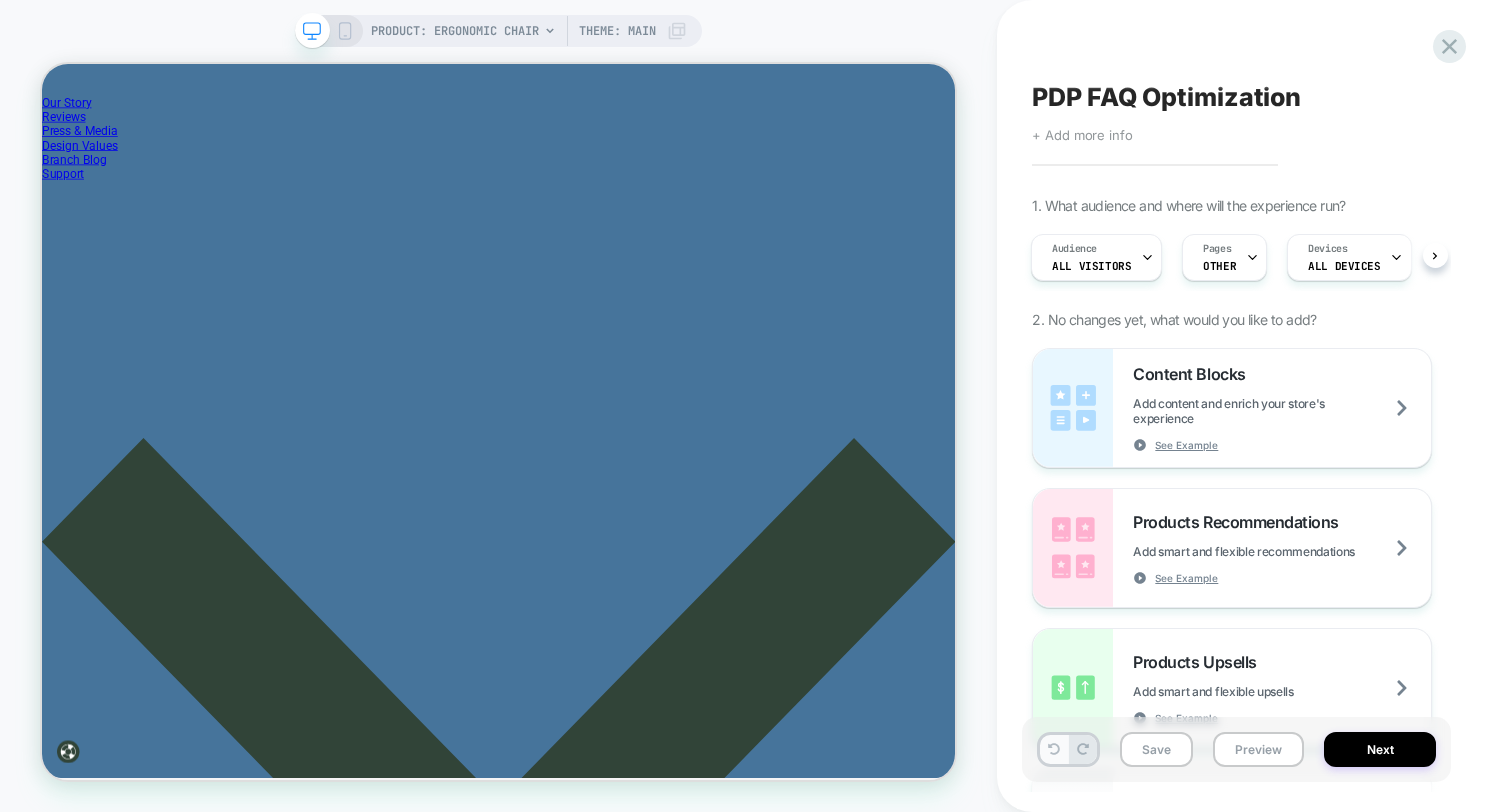click 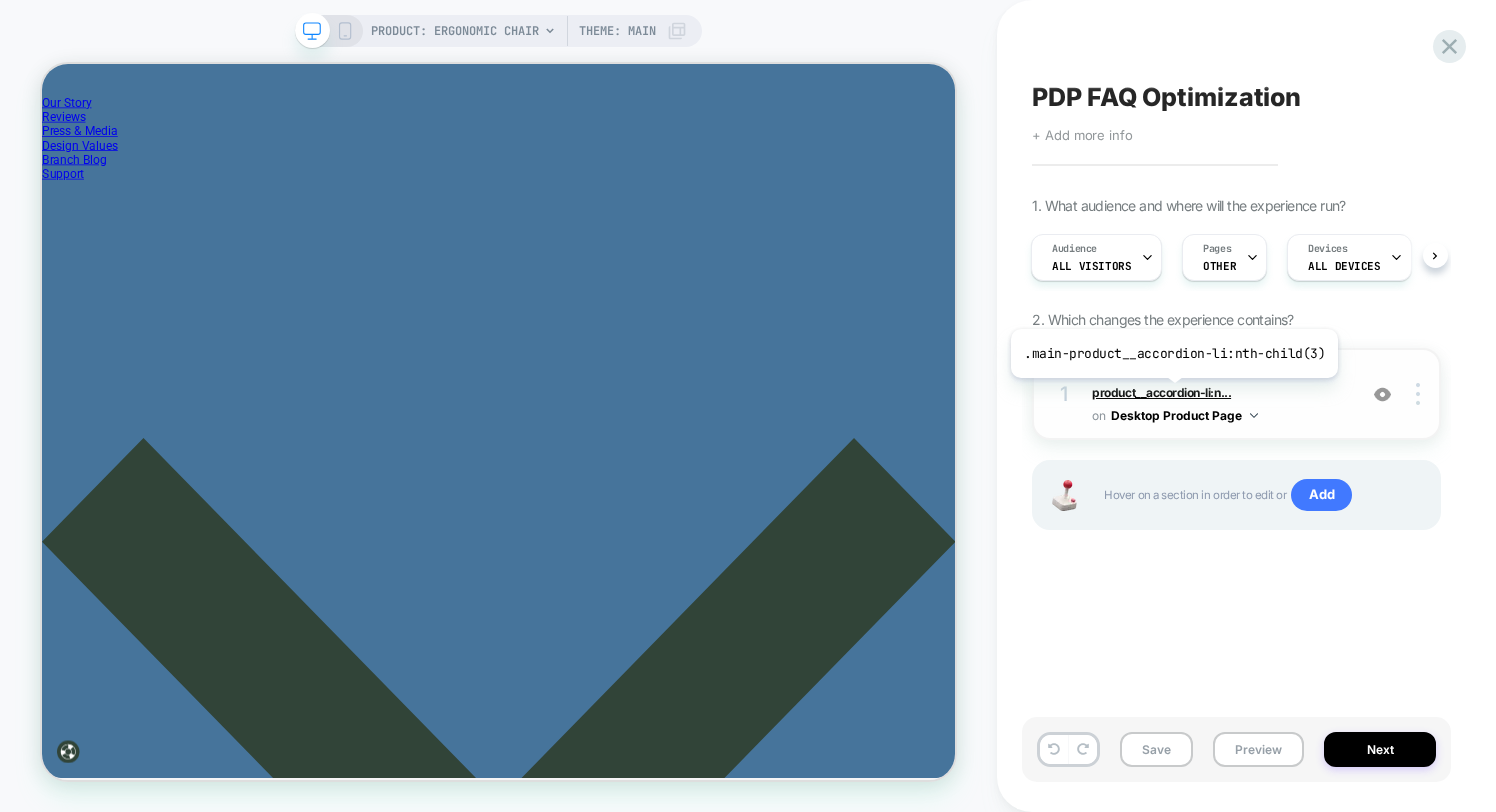 click on ".main-product__accordion-li:n..." at bounding box center (1174, 381) 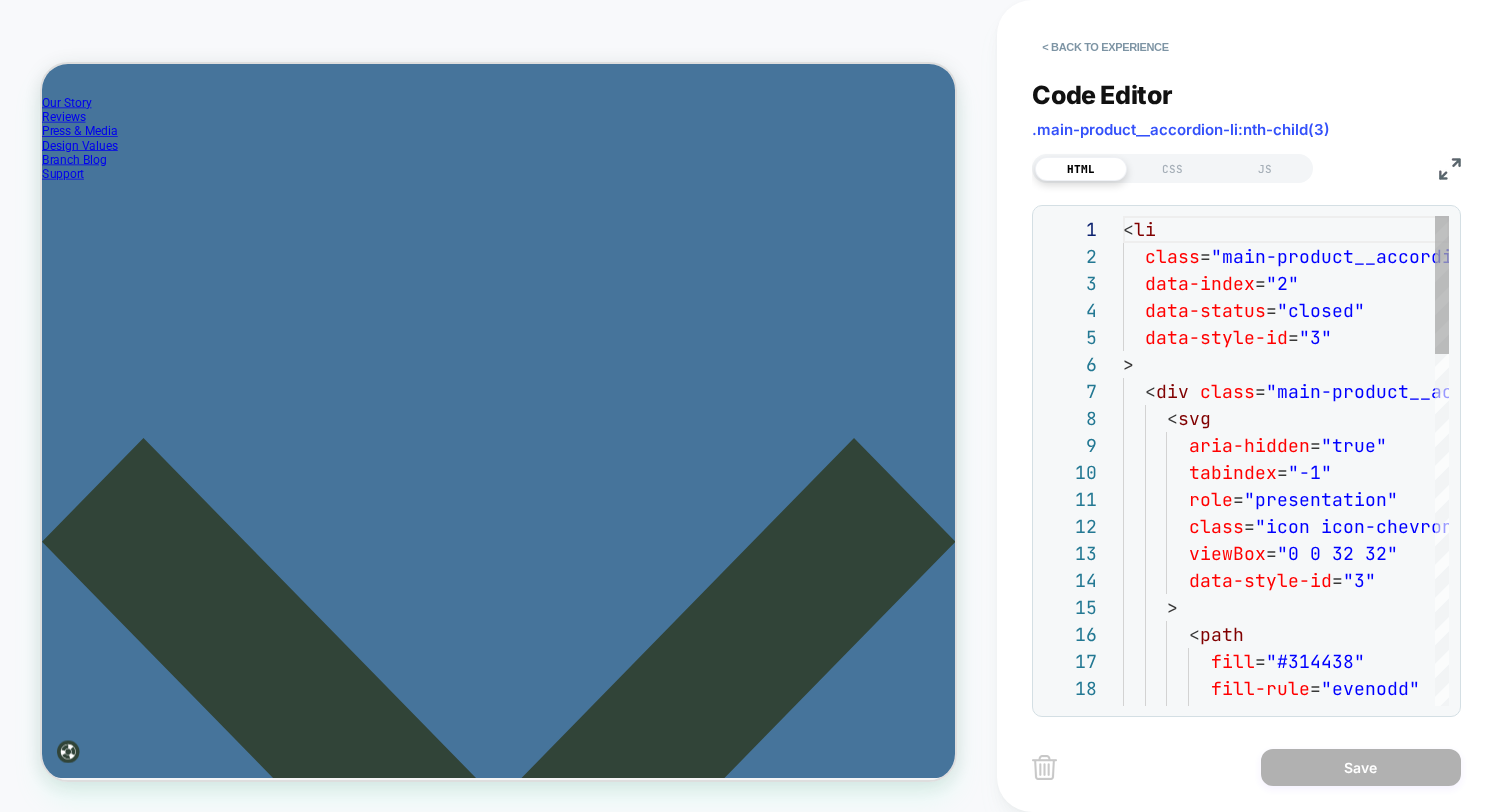 scroll, scrollTop: 270, scrollLeft: 0, axis: vertical 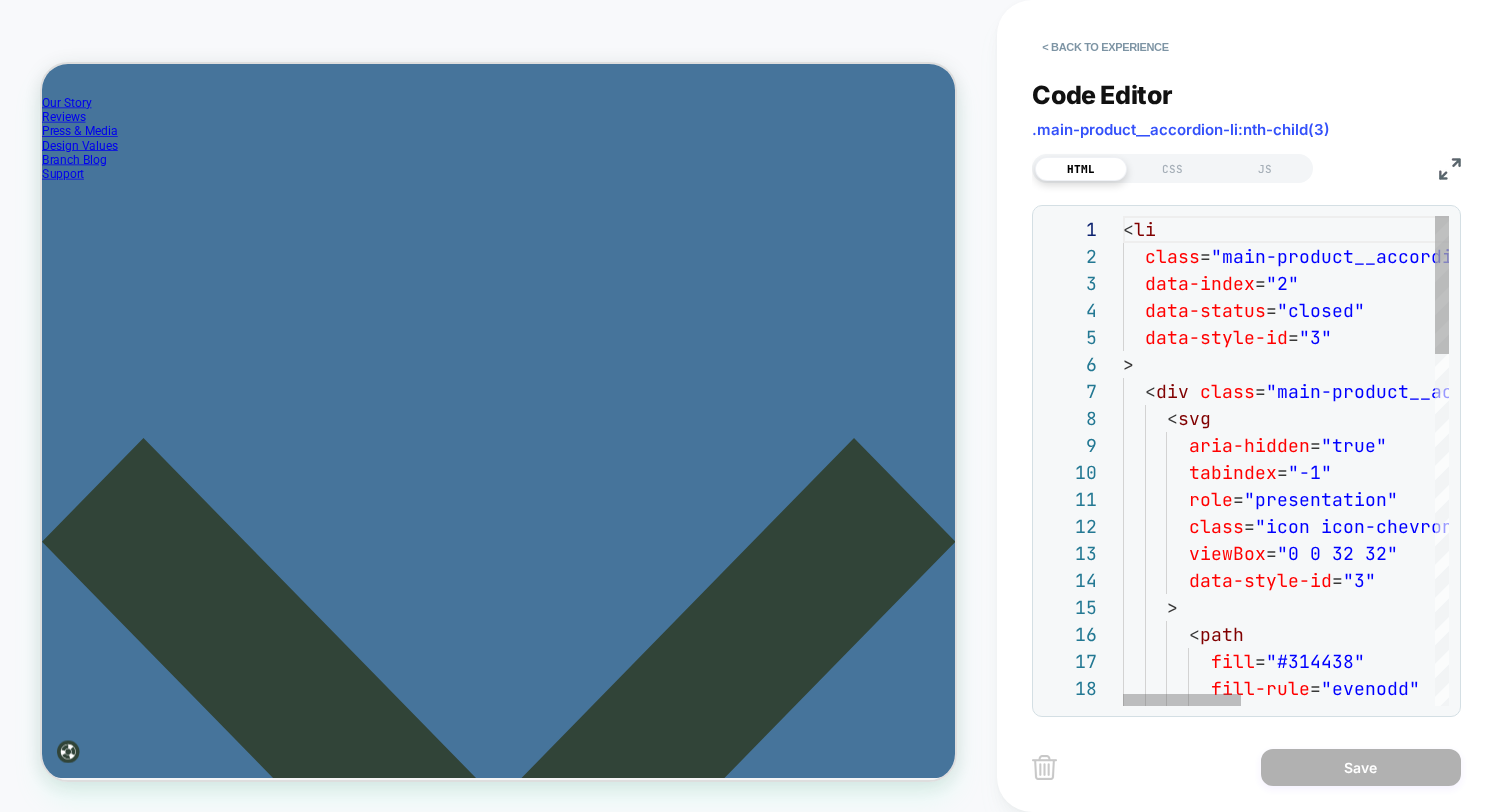 click on "< li    class = "main-product__accordion-li"    data-index = "2"    data-status = "closed"    data-style-id = "3" >    < div   class = "main-product__accordion-header-container"   data-style-id = "3" >      < svg        aria-hidden = "true"        tabindex = "-1"        role = "presentation"        class = "icon icon-chevron"        viewBox = "0 0 32 32"        data-style-id = "3"      >        < path          fill = "#314438"          fill-rule = "evenodd"          clip-rule = "evenodd"" at bounding box center (1551, 1082) 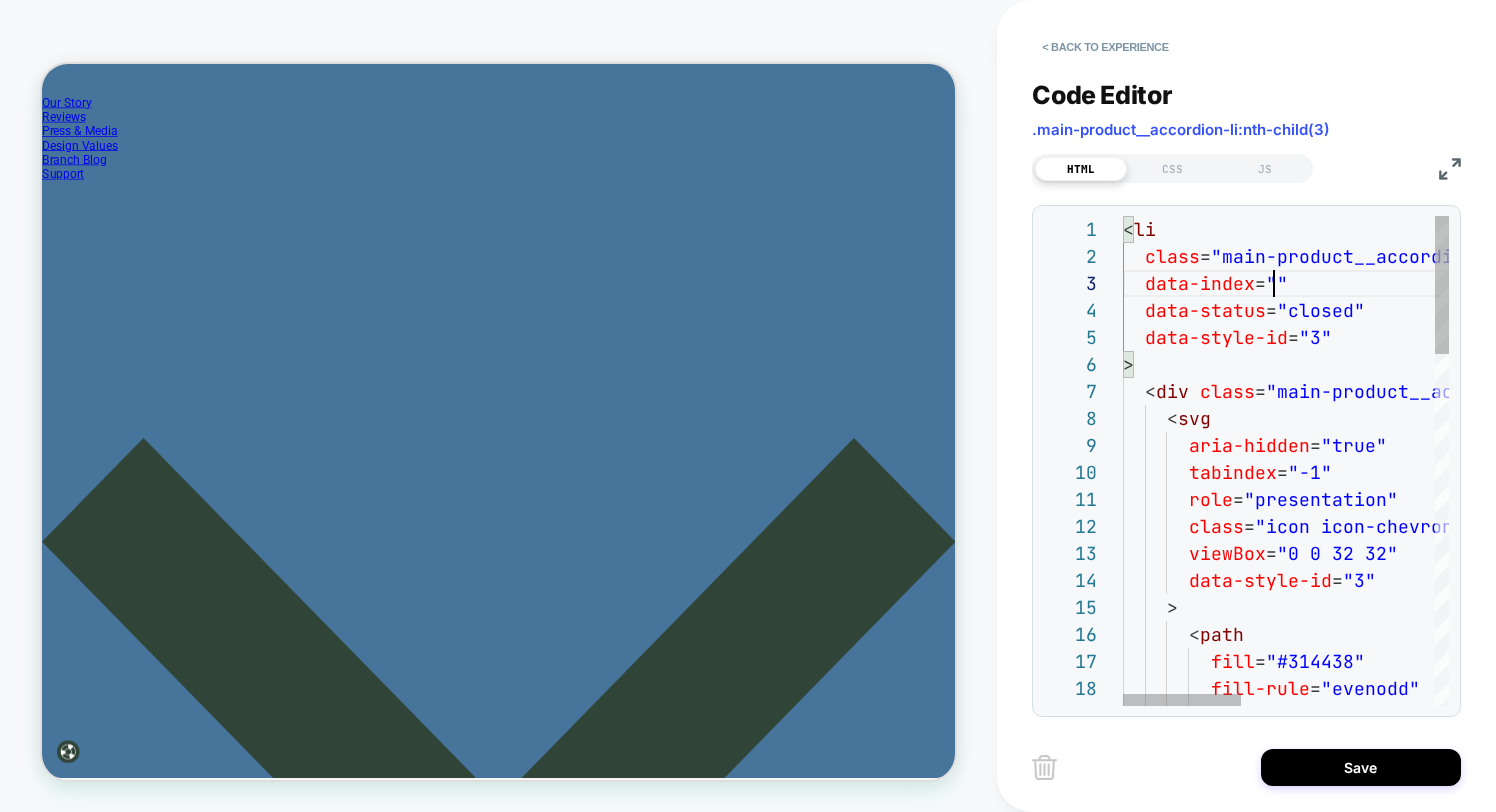 type on "**********" 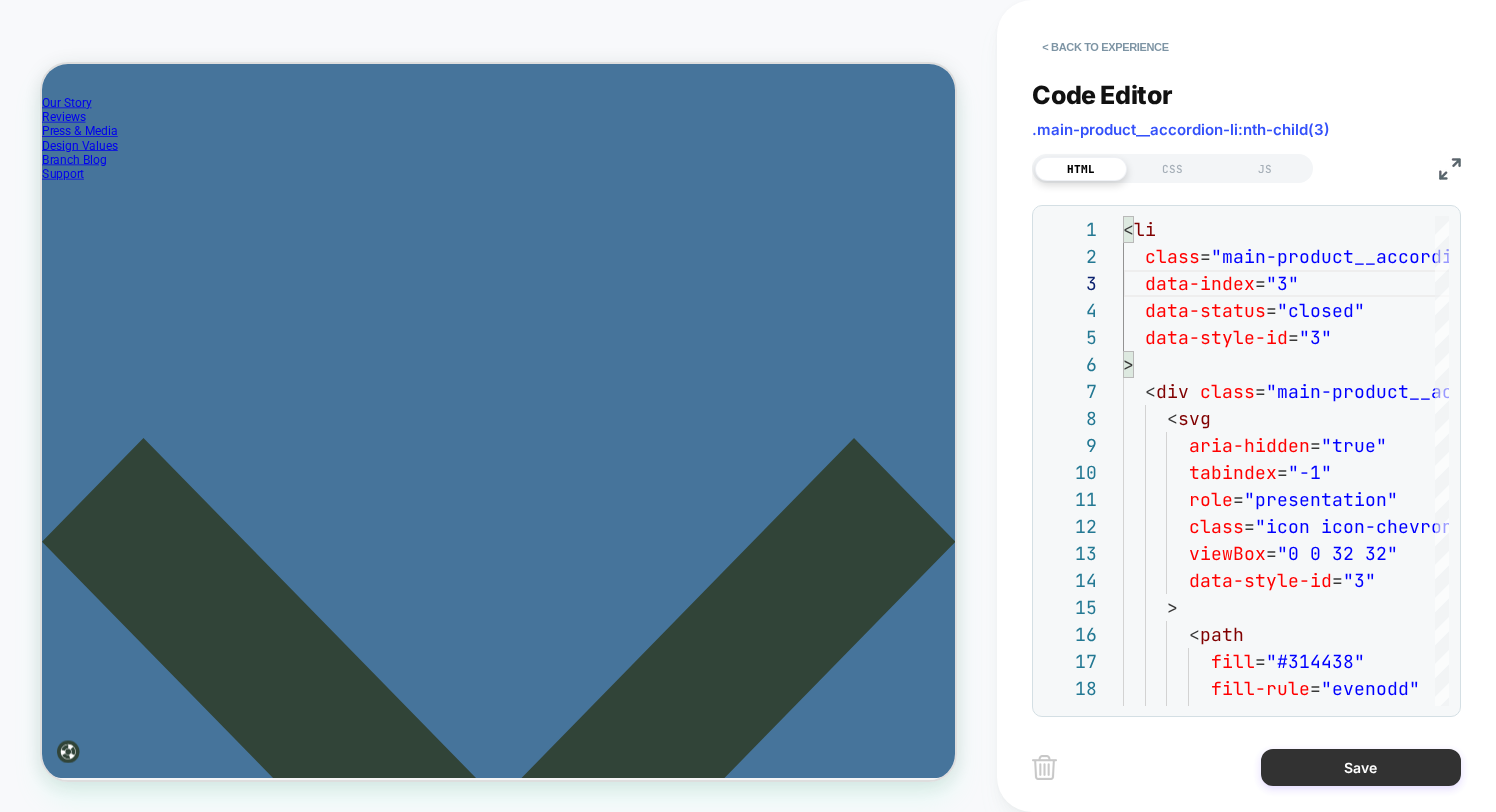 click on "Save" at bounding box center (1361, 767) 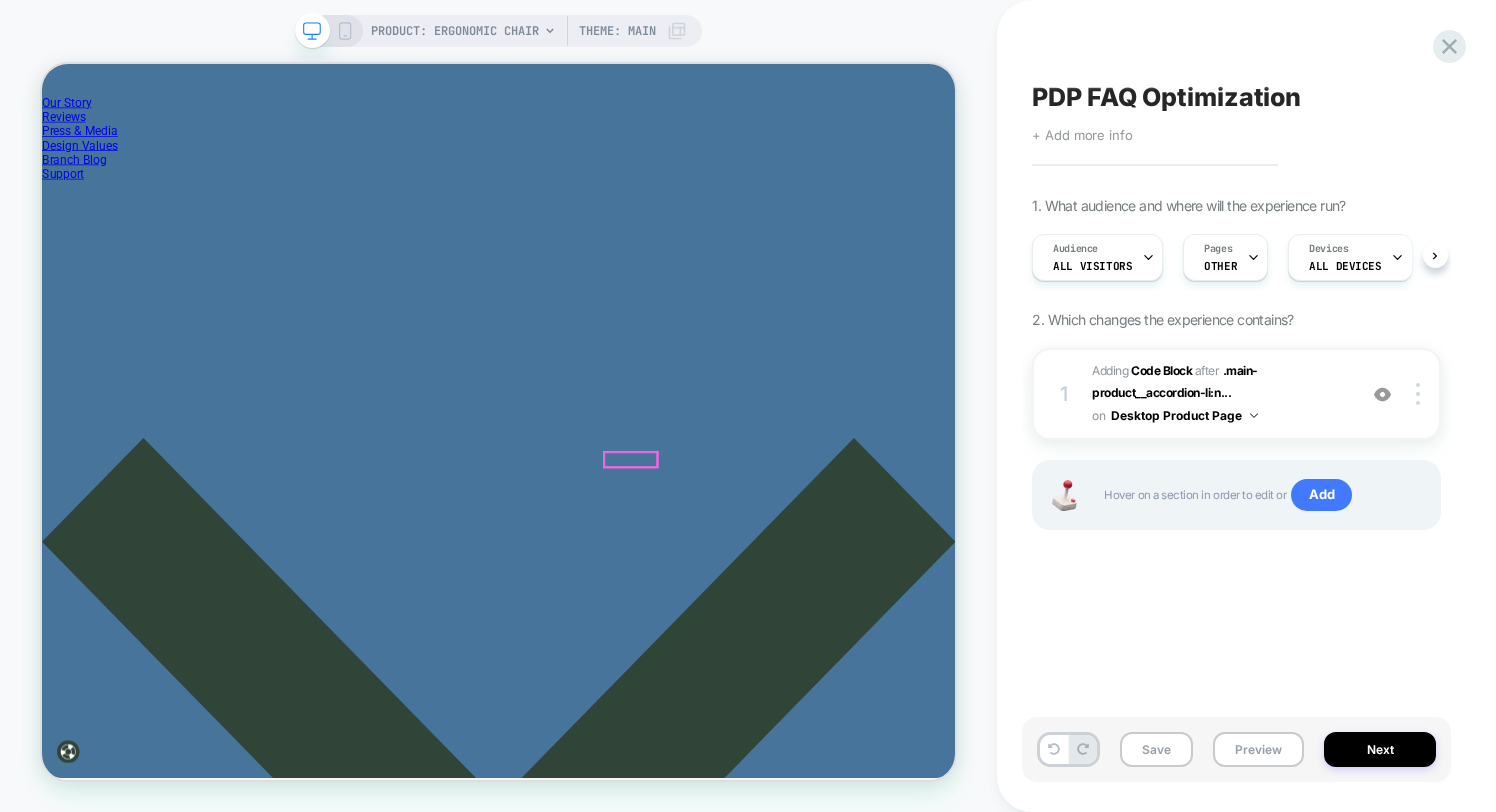 scroll, scrollTop: 0, scrollLeft: 1, axis: horizontal 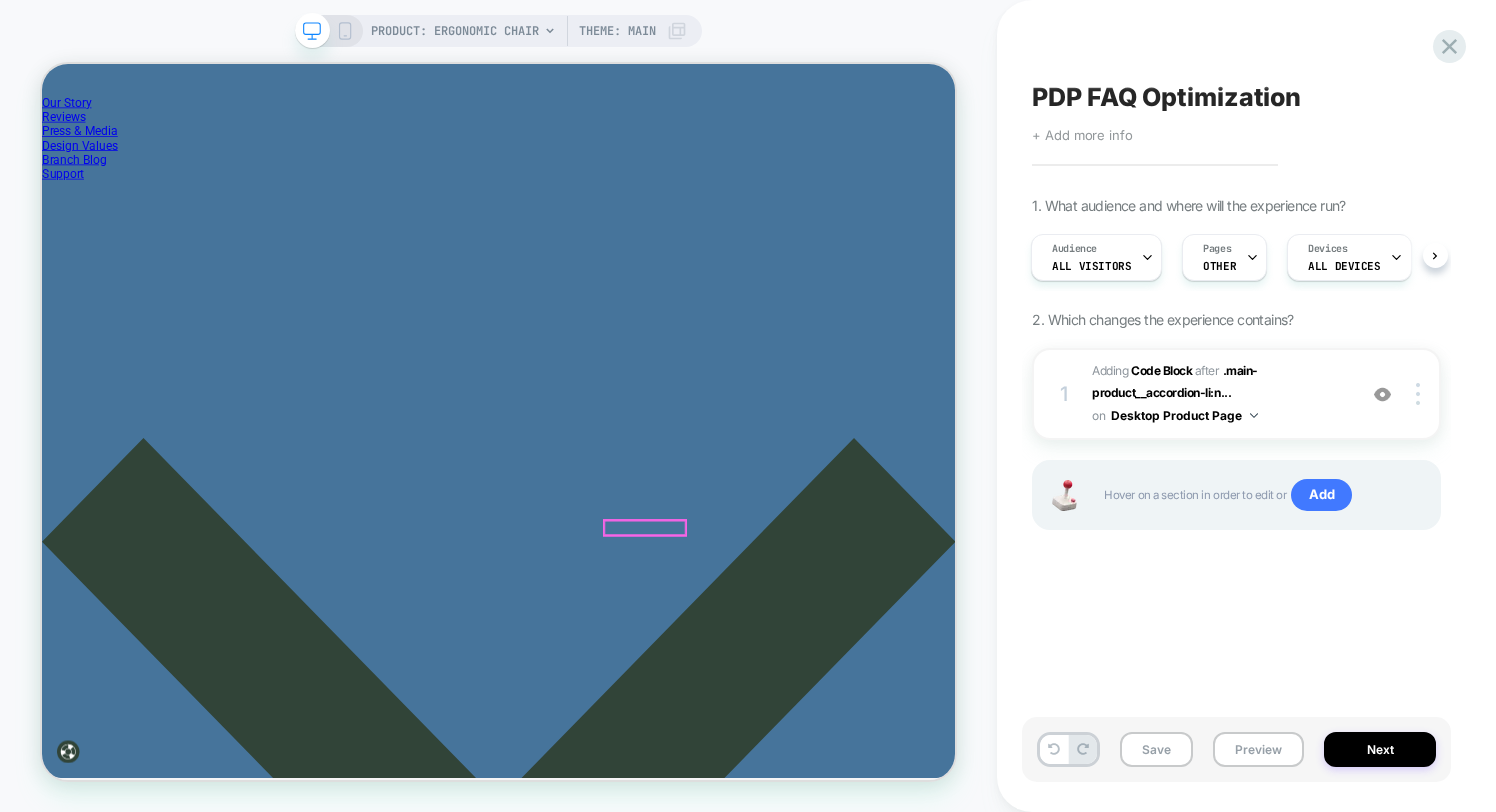 click on "Find Your Fit" at bounding box center (670, 146186) 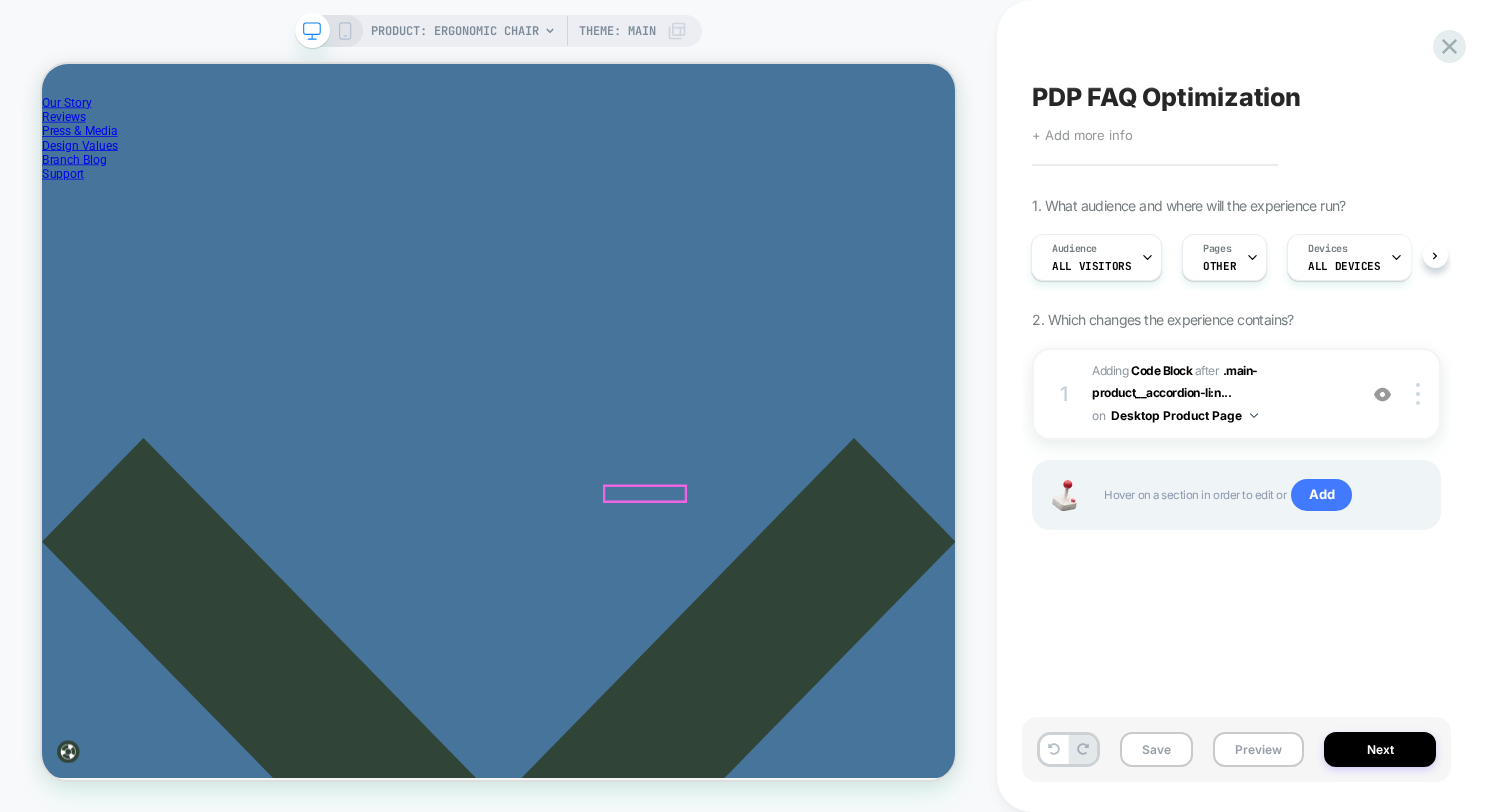 click on "Find Your Fit" at bounding box center (670, 145176) 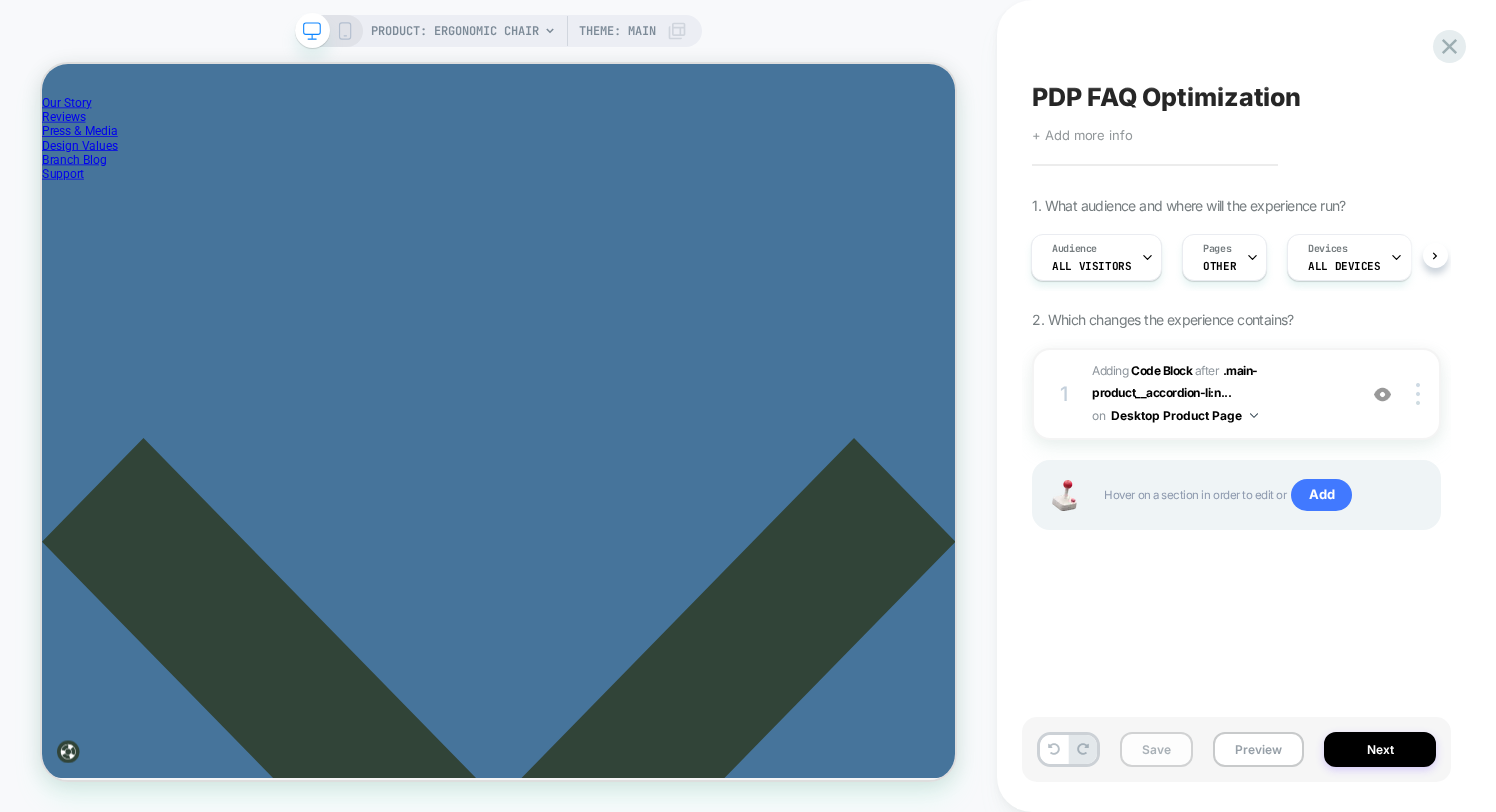 click on "Save" at bounding box center [1156, 749] 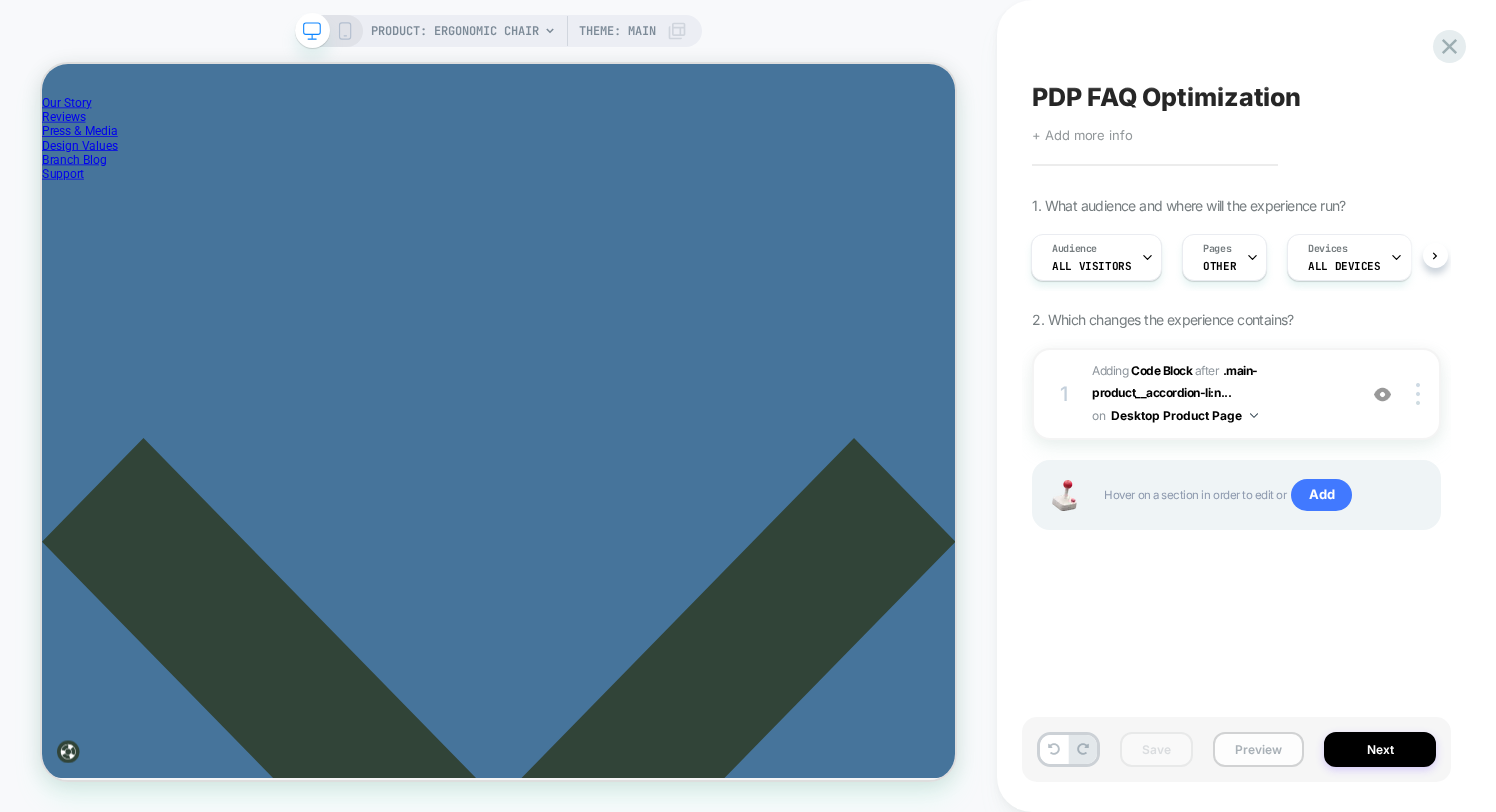 click on "Preview" at bounding box center (1258, 749) 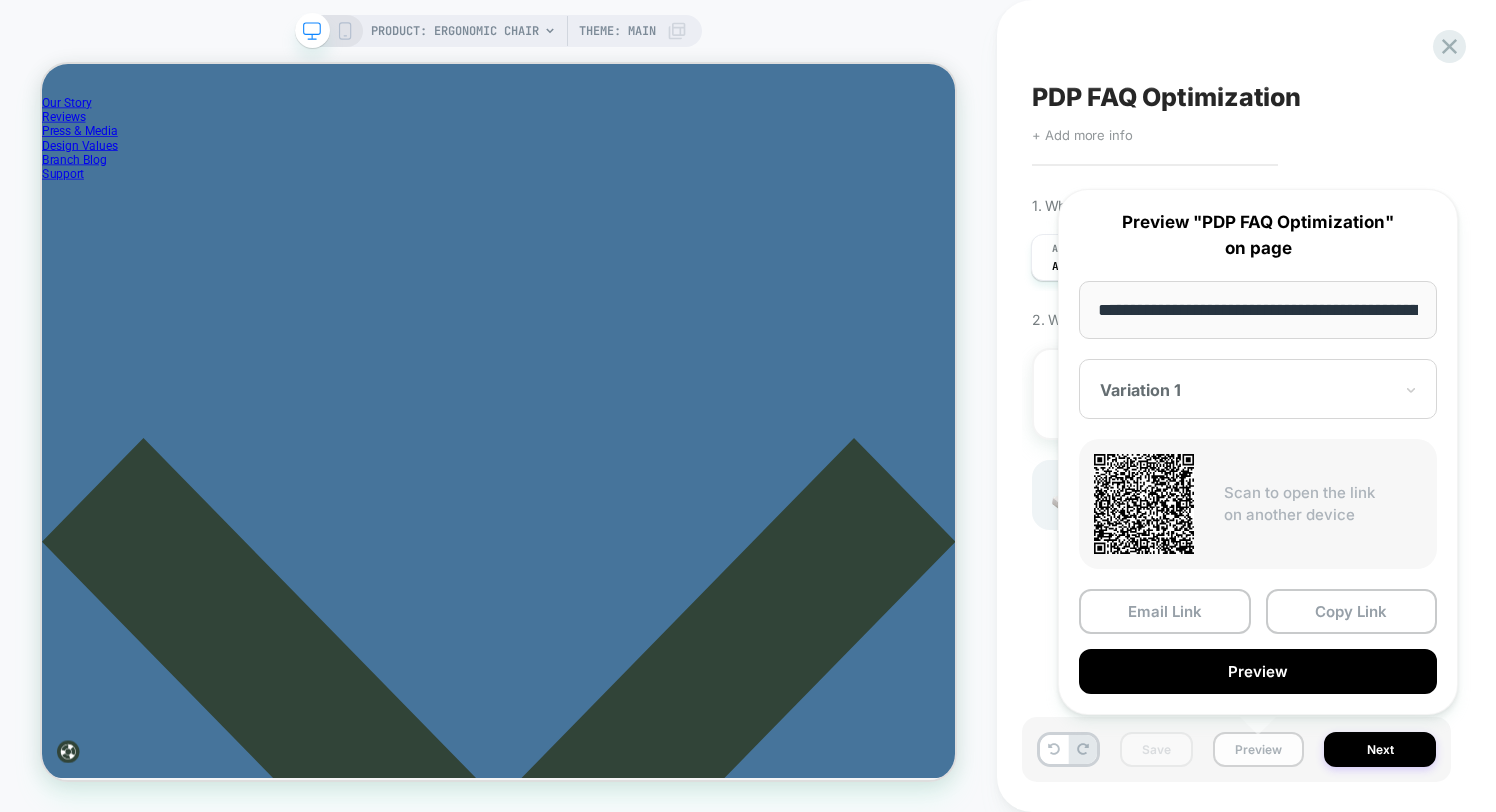scroll, scrollTop: 0, scrollLeft: 311, axis: horizontal 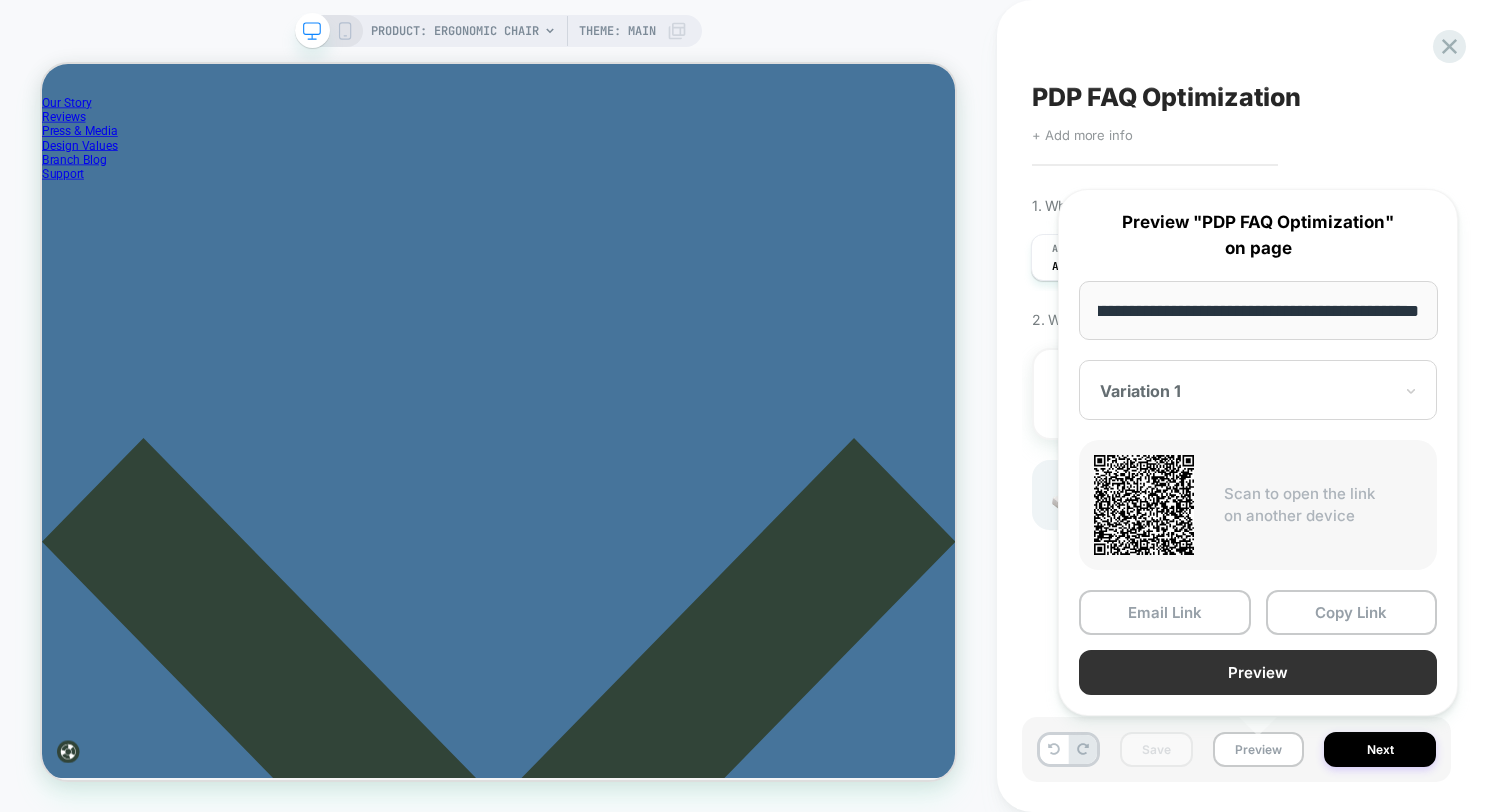 click on "Preview" at bounding box center [1258, 672] 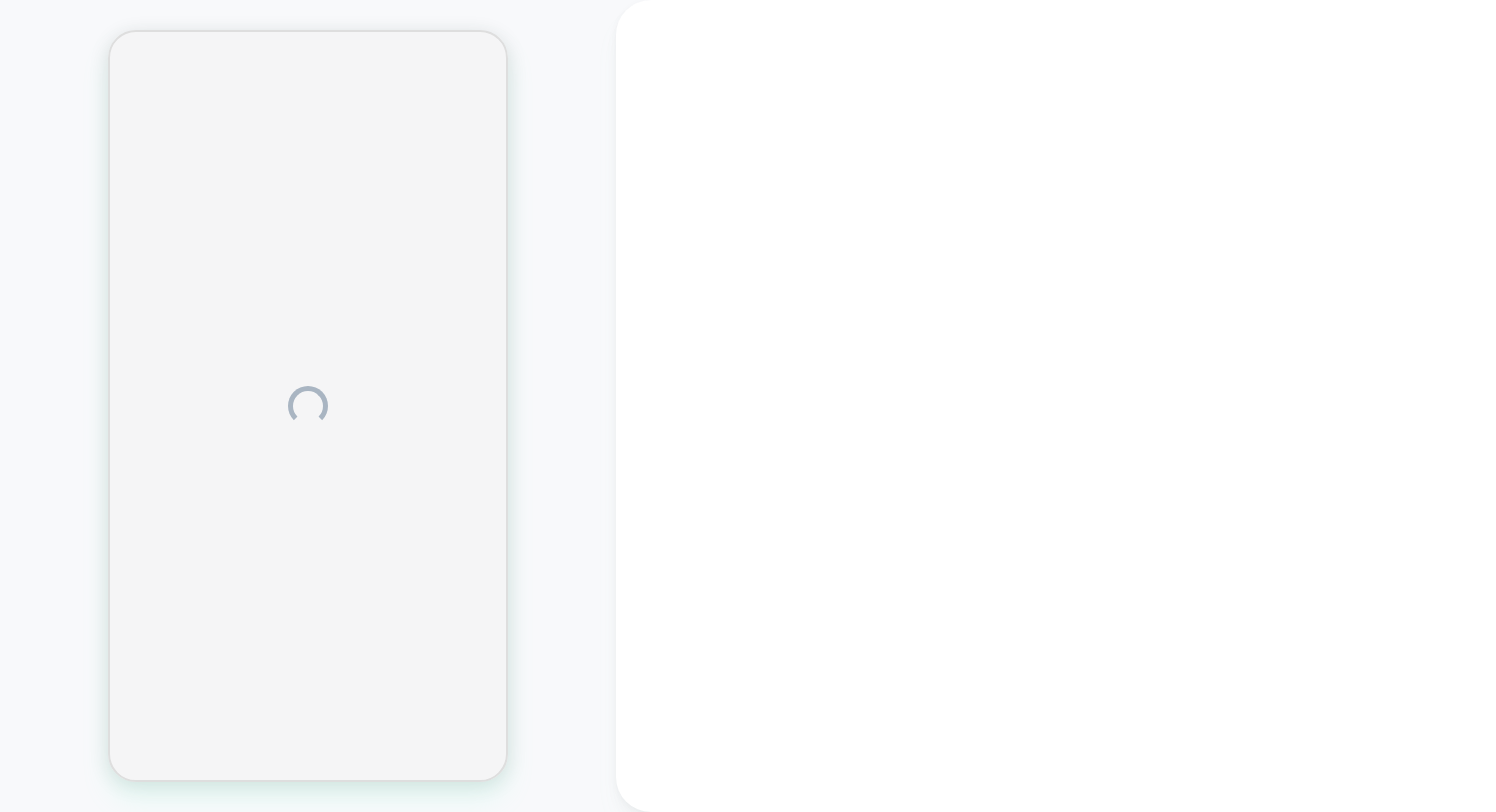 scroll, scrollTop: 0, scrollLeft: 0, axis: both 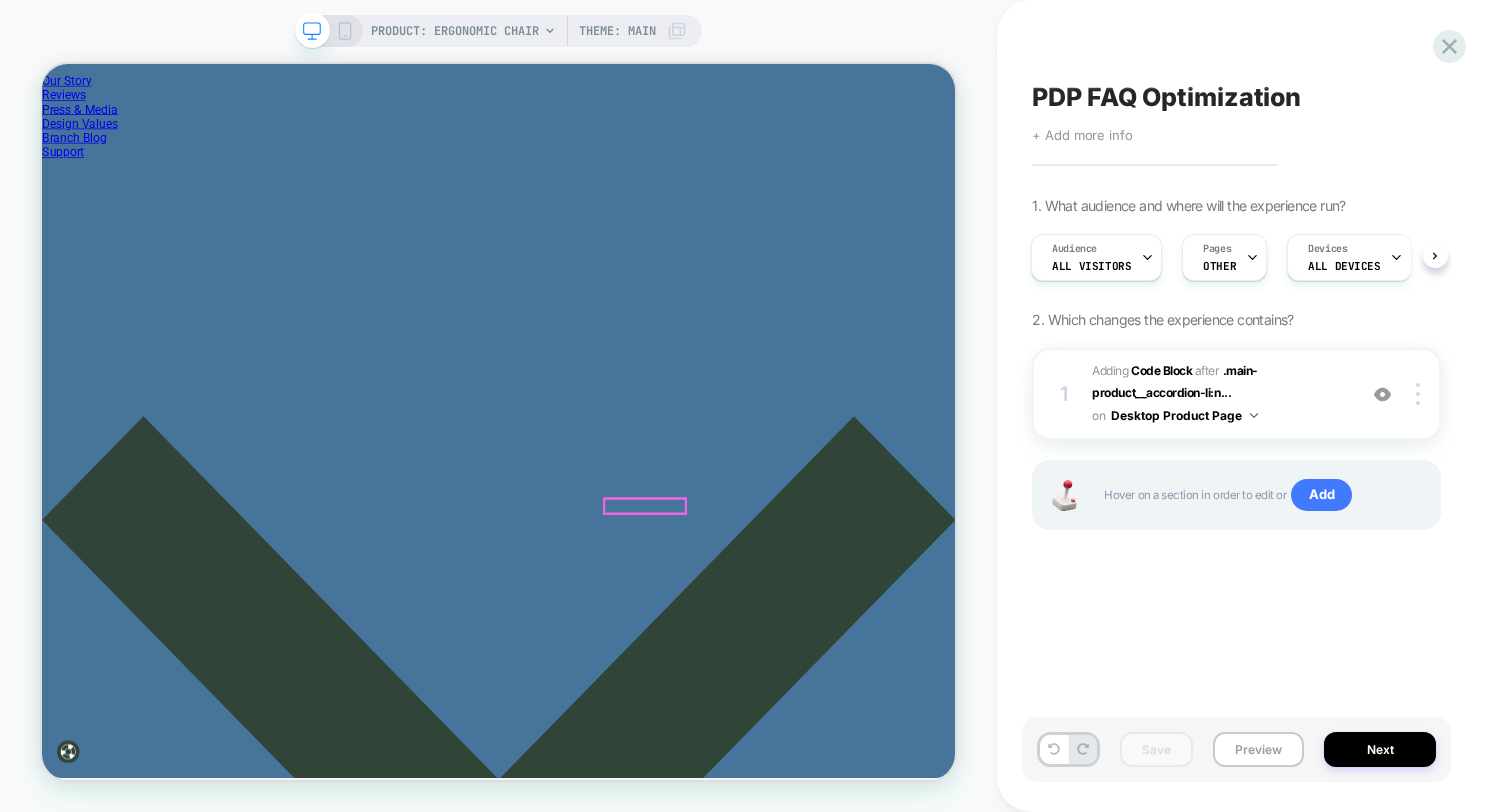 click on "Find Your Fit" at bounding box center [670, 146195] 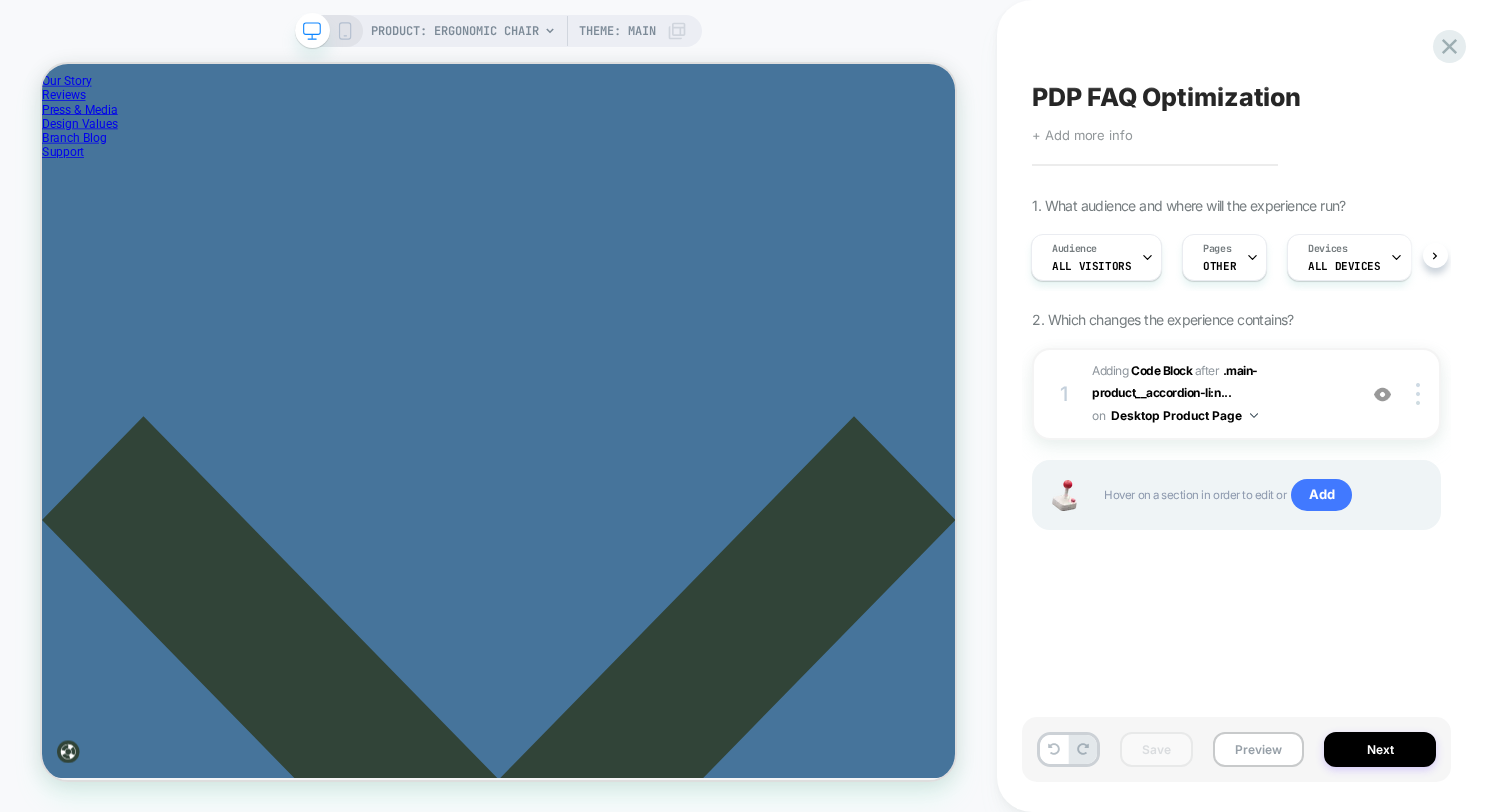 click on "PRODUCT: Ergonomic Chair Theme: MAIN" at bounding box center (529, 31) 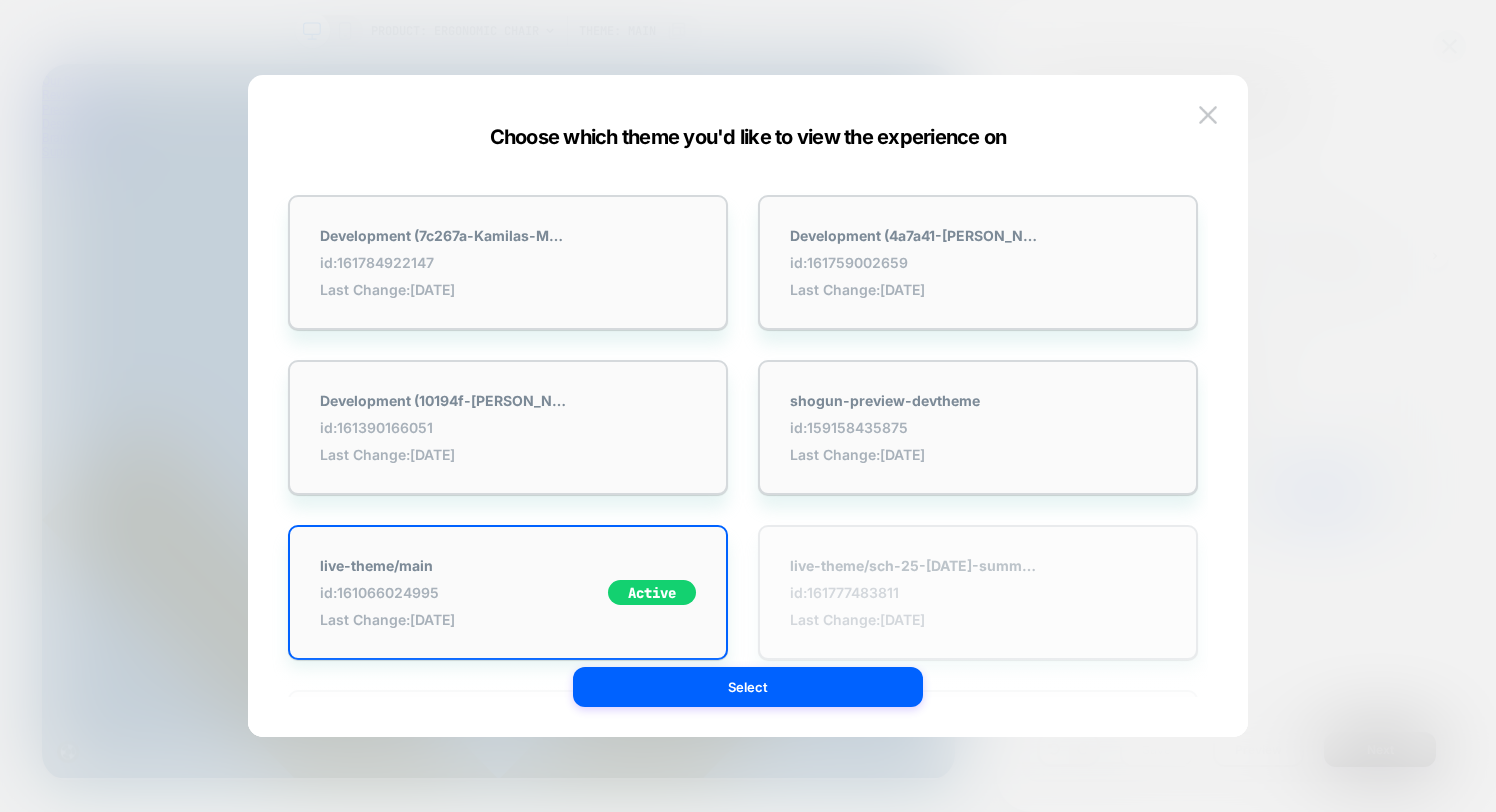click on "live-theme/sch-25-[DATE]-summer-sale-end" at bounding box center [915, 565] 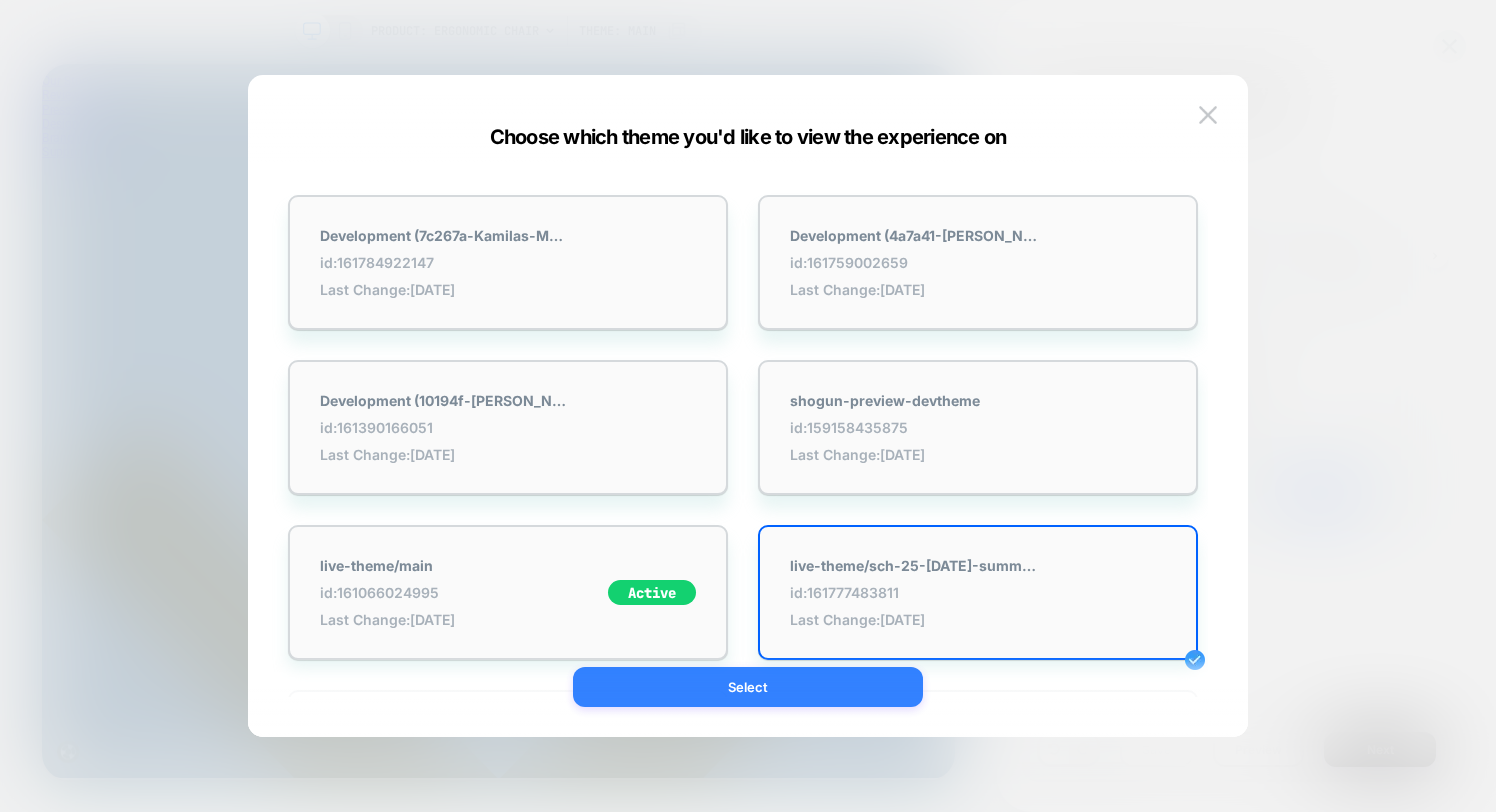 click on "Select" at bounding box center (748, 687) 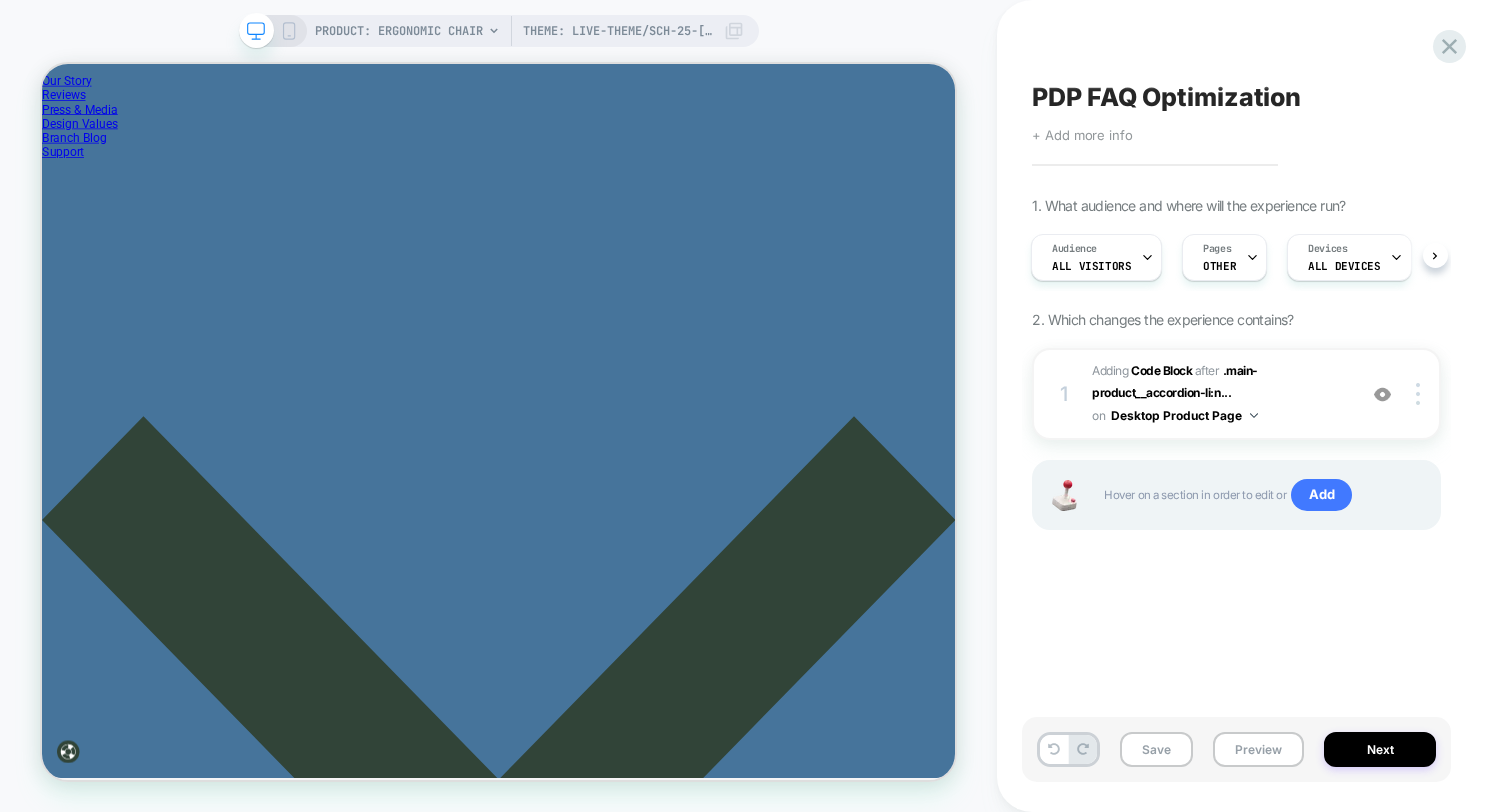 scroll, scrollTop: 0, scrollLeft: 2, axis: horizontal 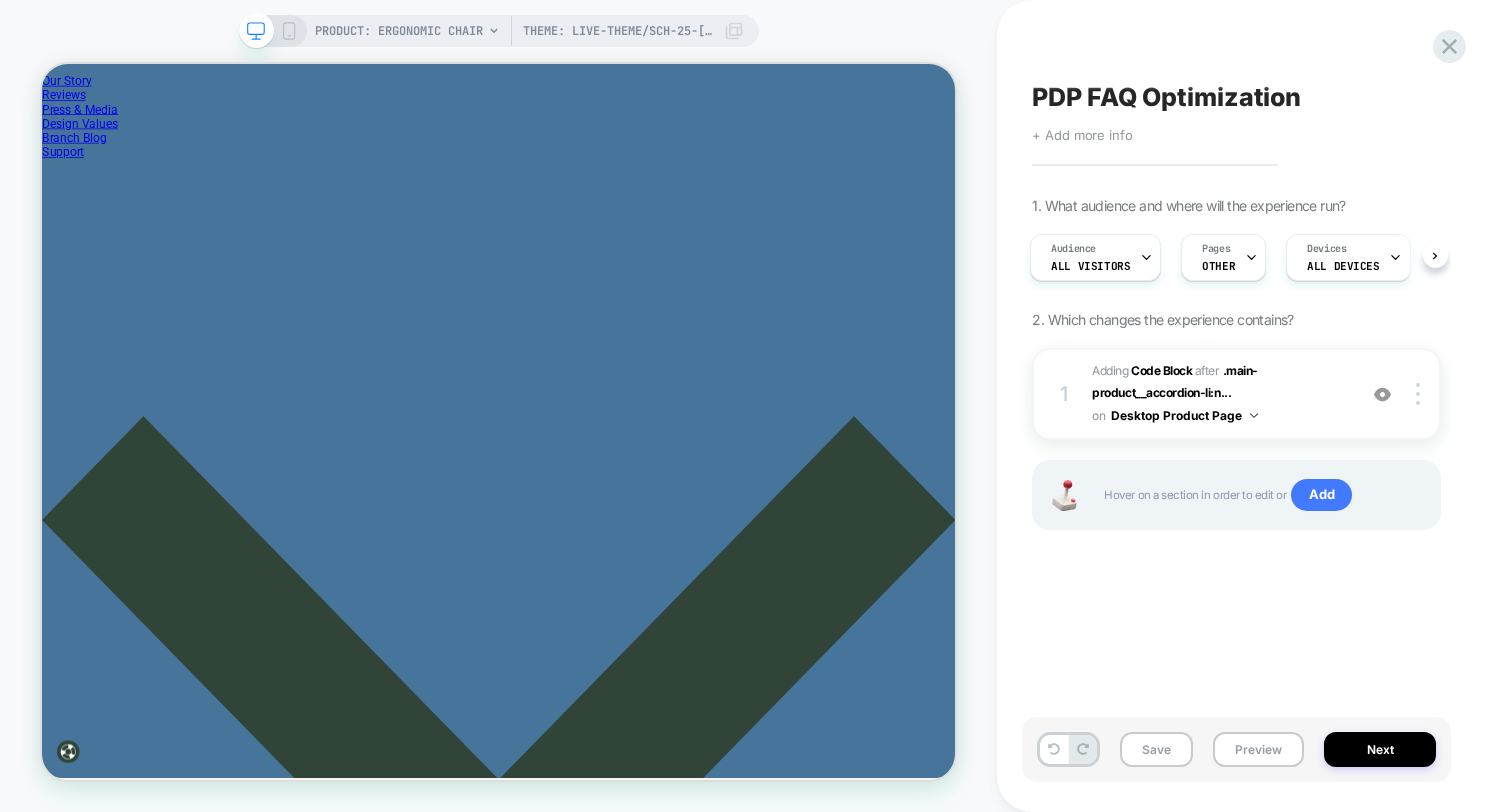 click 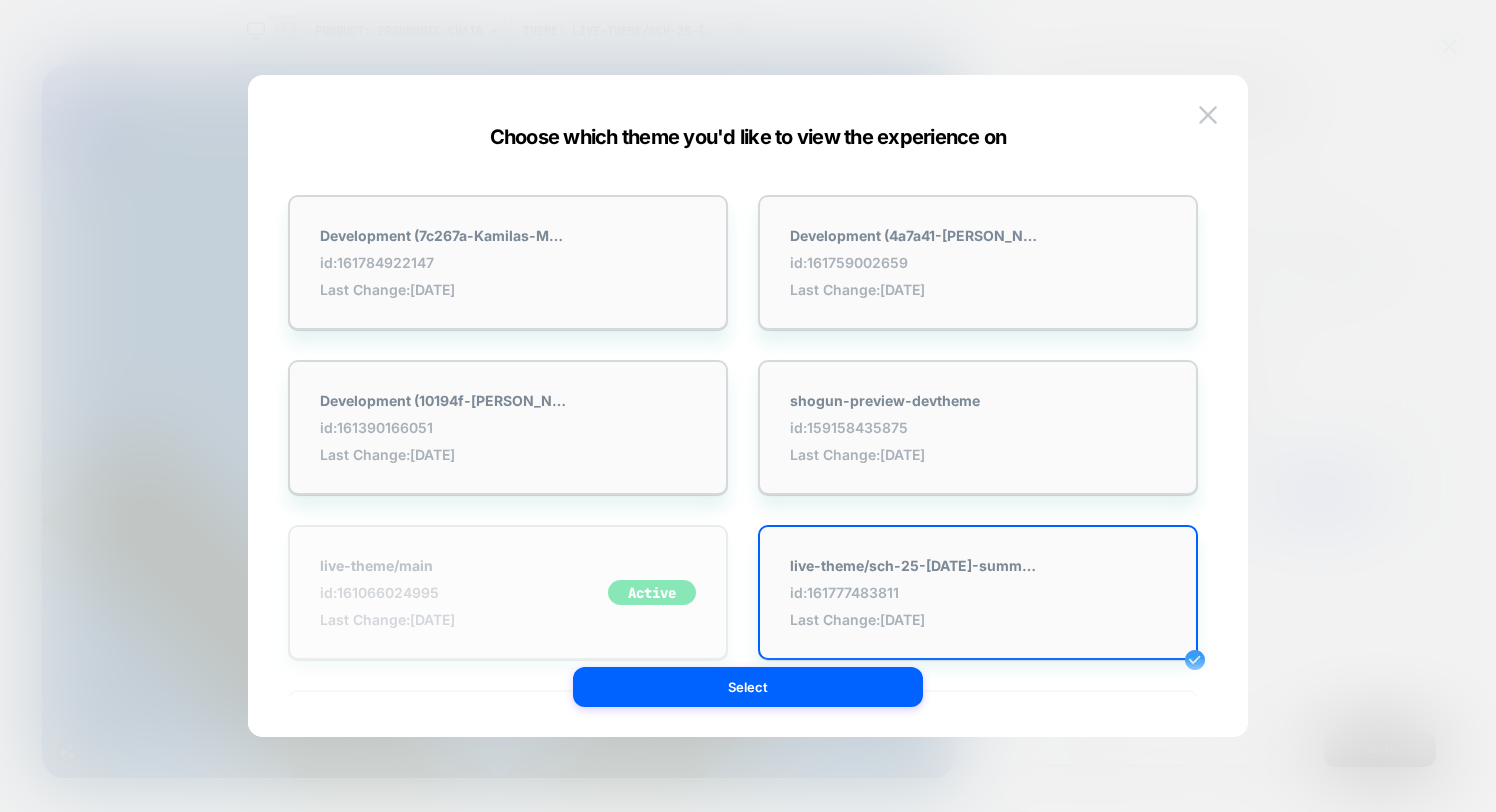 click on "live-theme/main id:  161066024995 Last Change:  7/3/2025 Active" at bounding box center (508, 592) 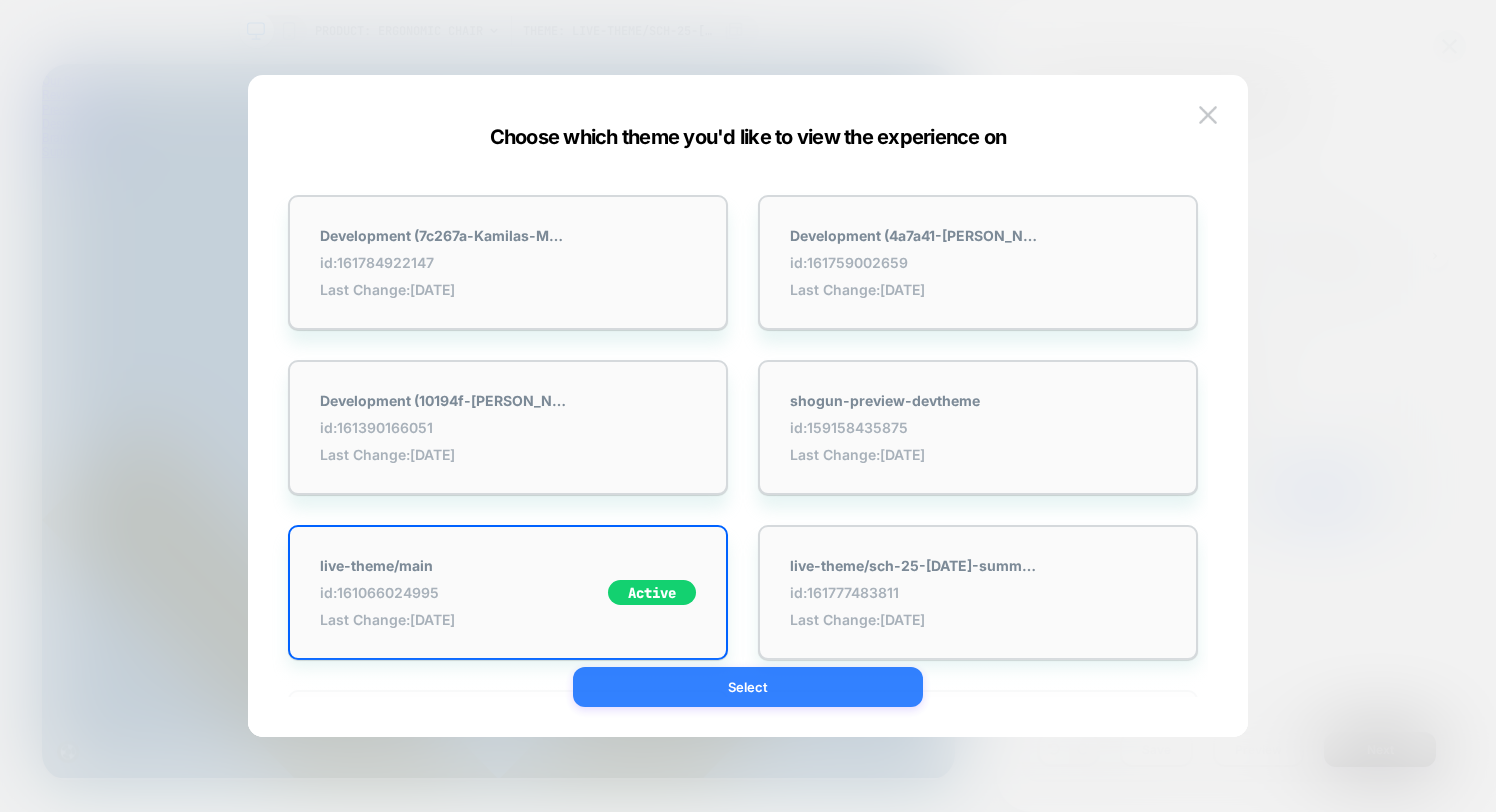 click on "Select" at bounding box center (748, 687) 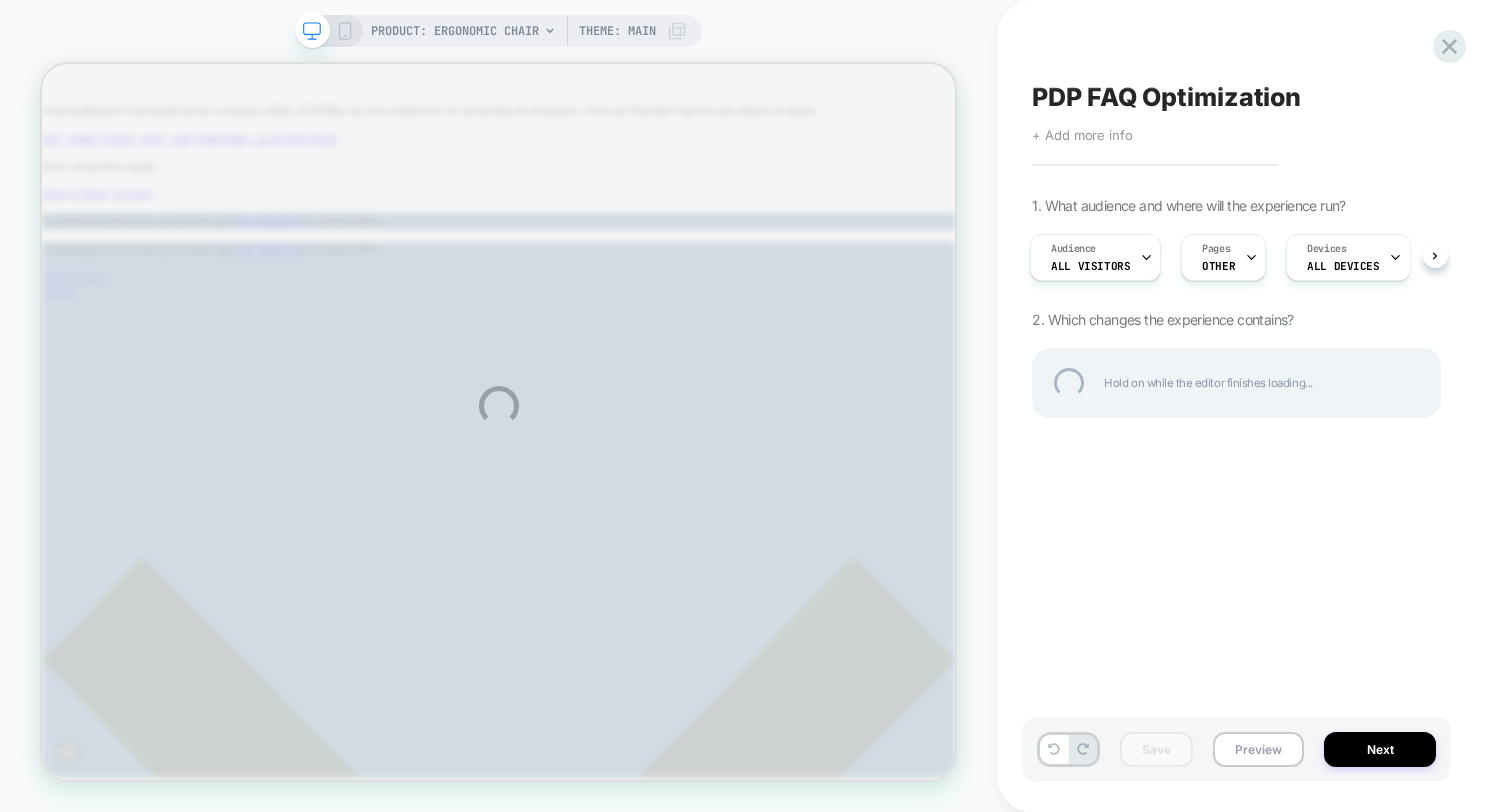 scroll, scrollTop: 0, scrollLeft: 0, axis: both 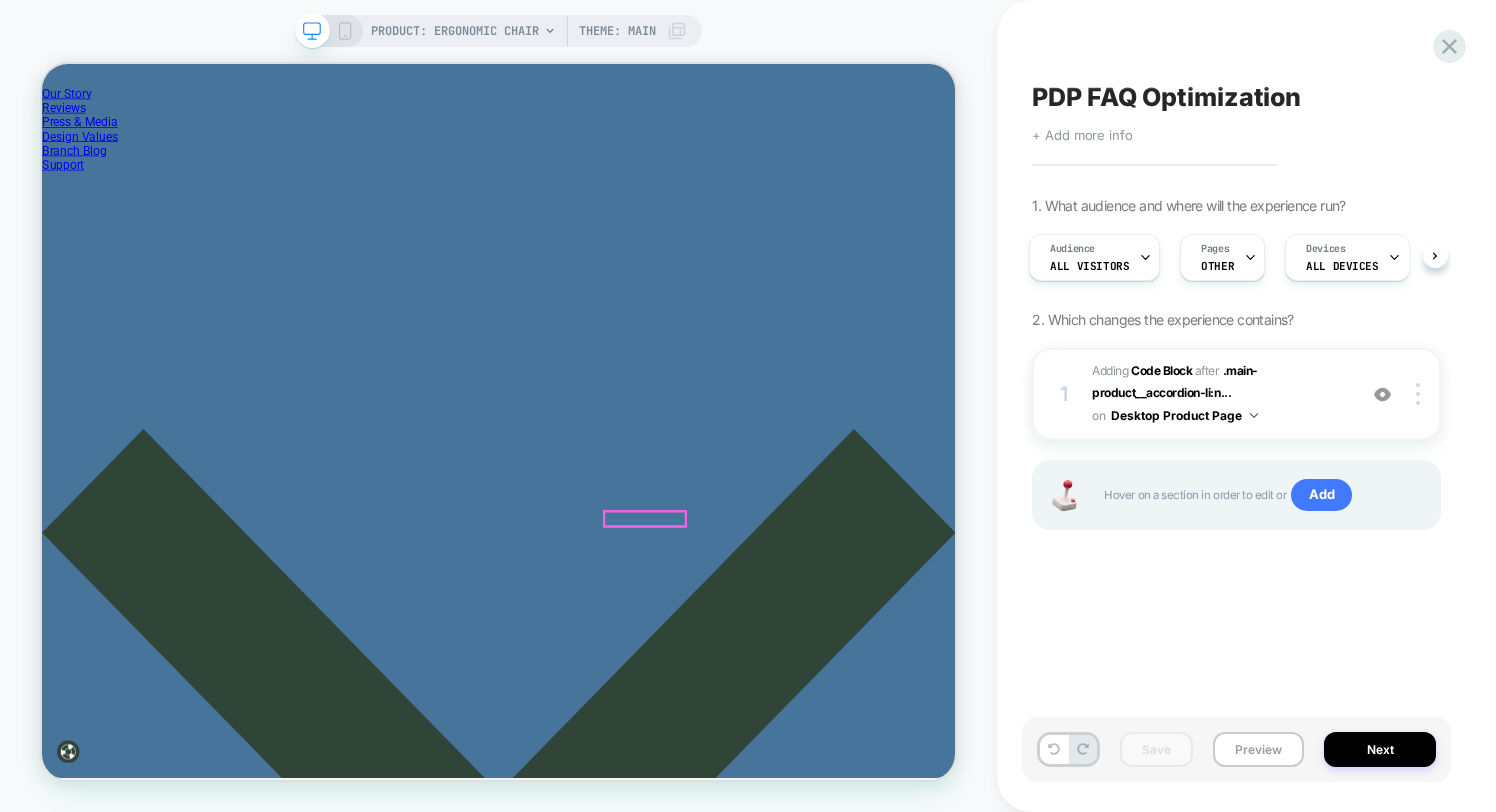 click on "Find Your Fit" at bounding box center (670, 146212) 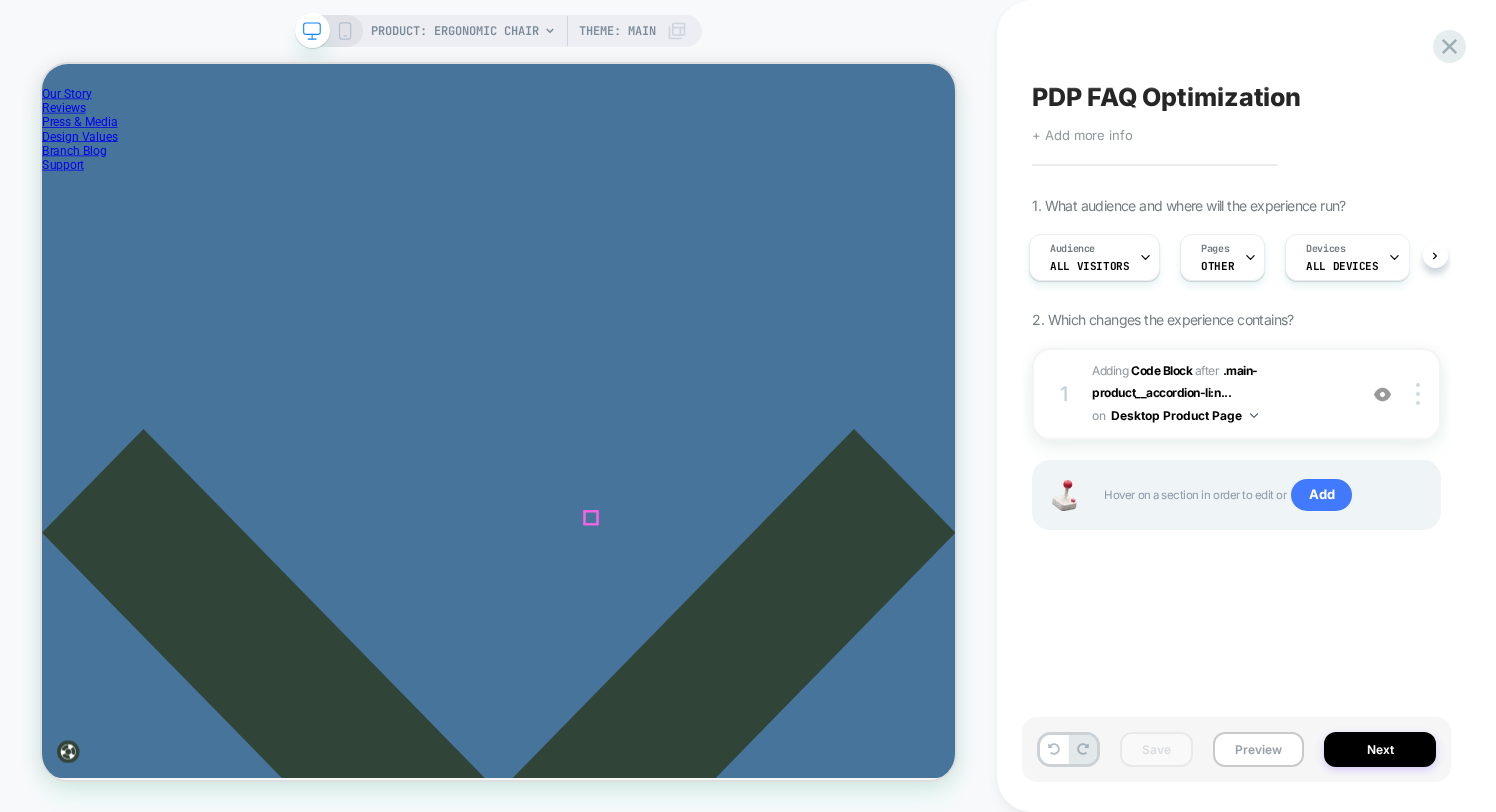 click 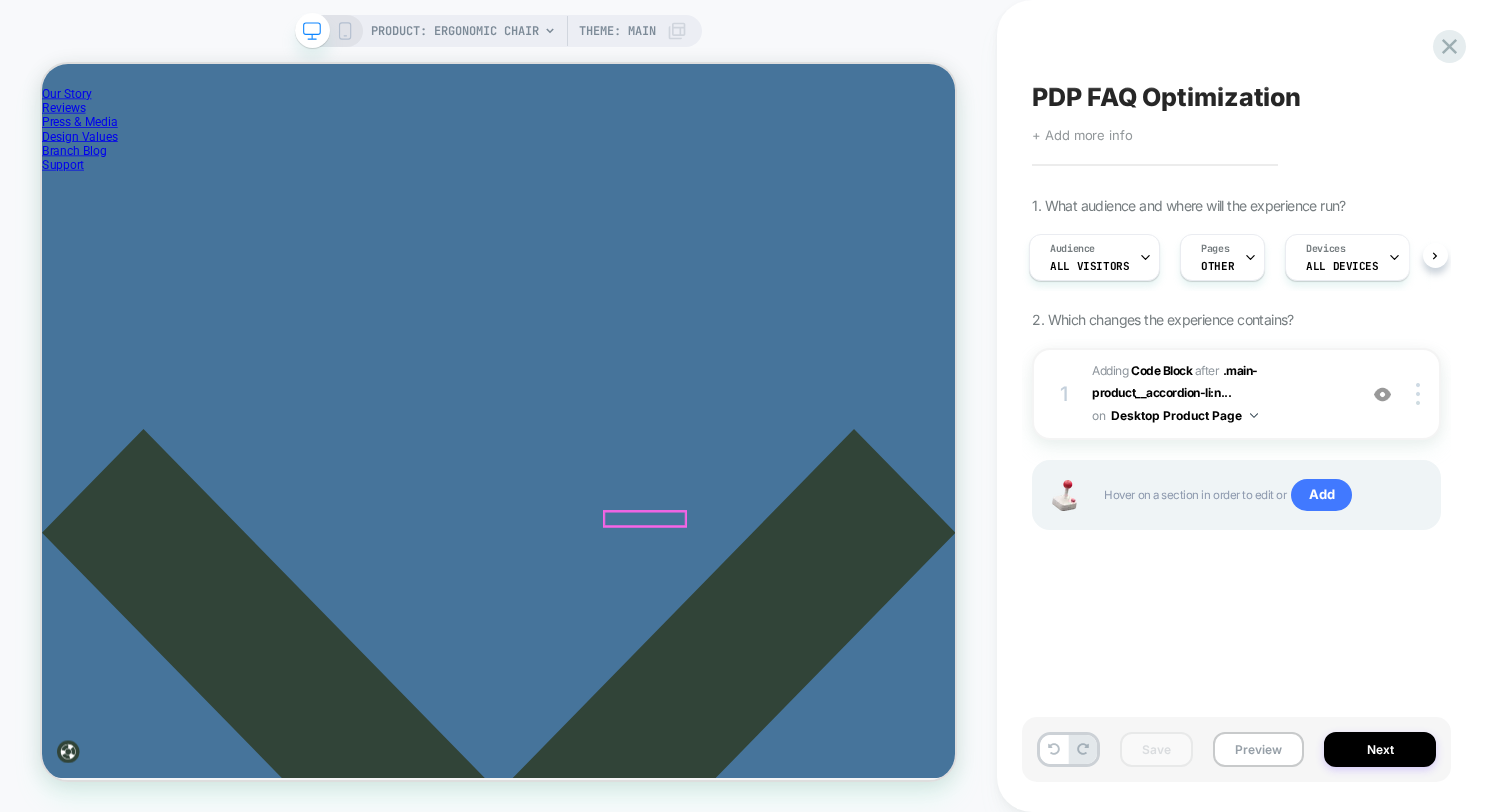 click on "Find Your Fit" at bounding box center [670, 146212] 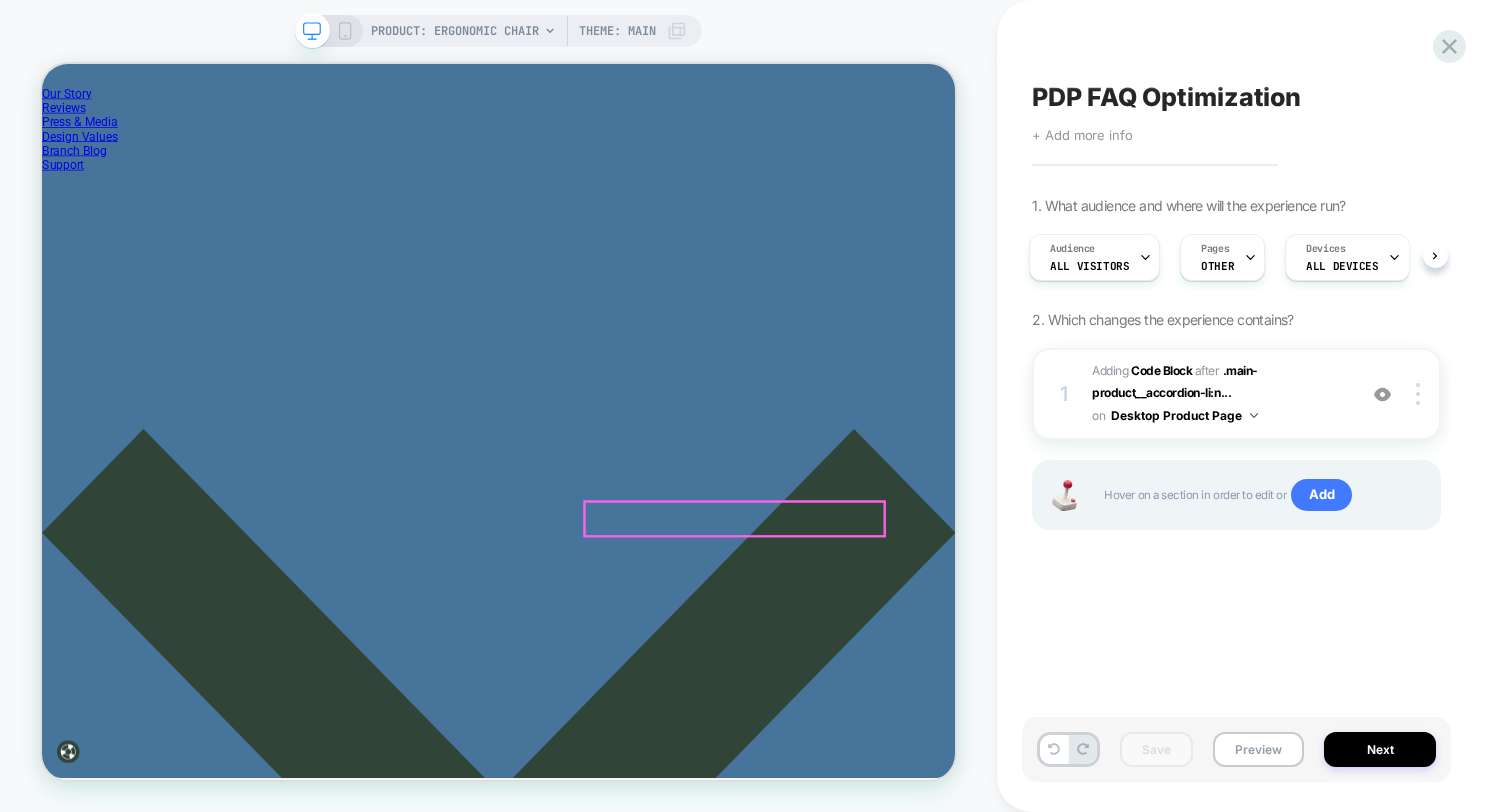 click on "Find Your Fit" at bounding box center [670, 145739] 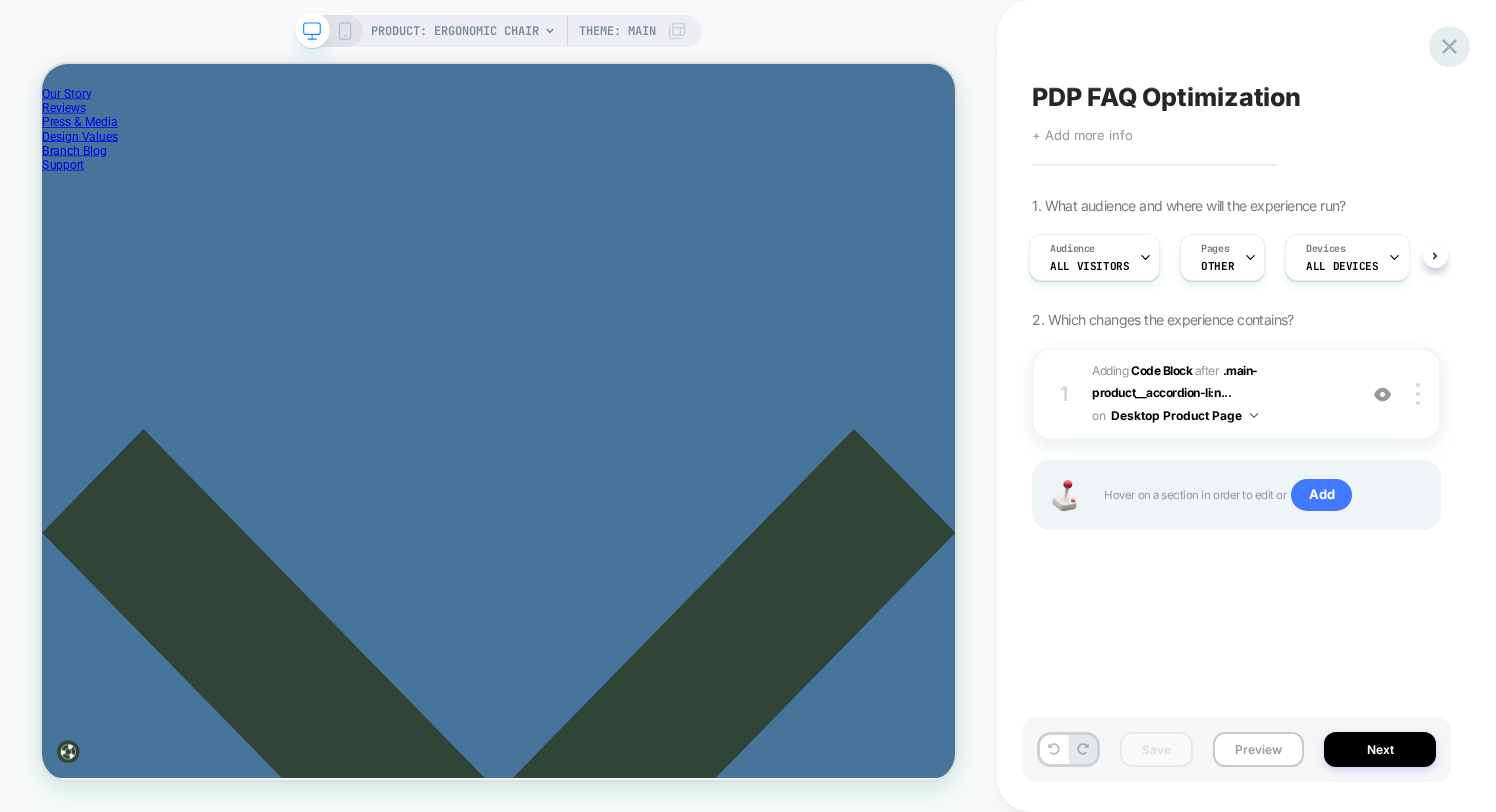 click 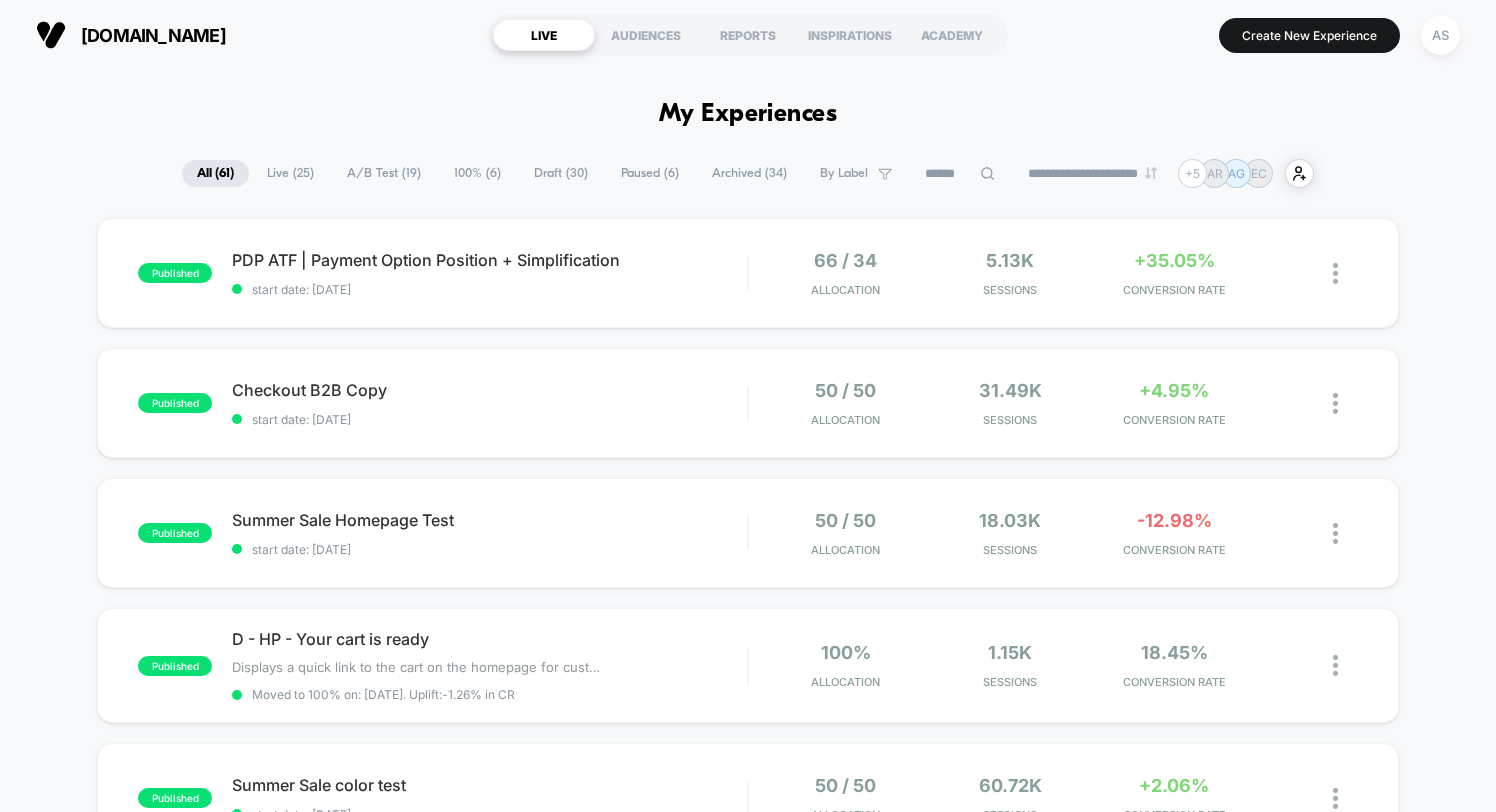 click on "Draft ( 30 )" at bounding box center [561, 173] 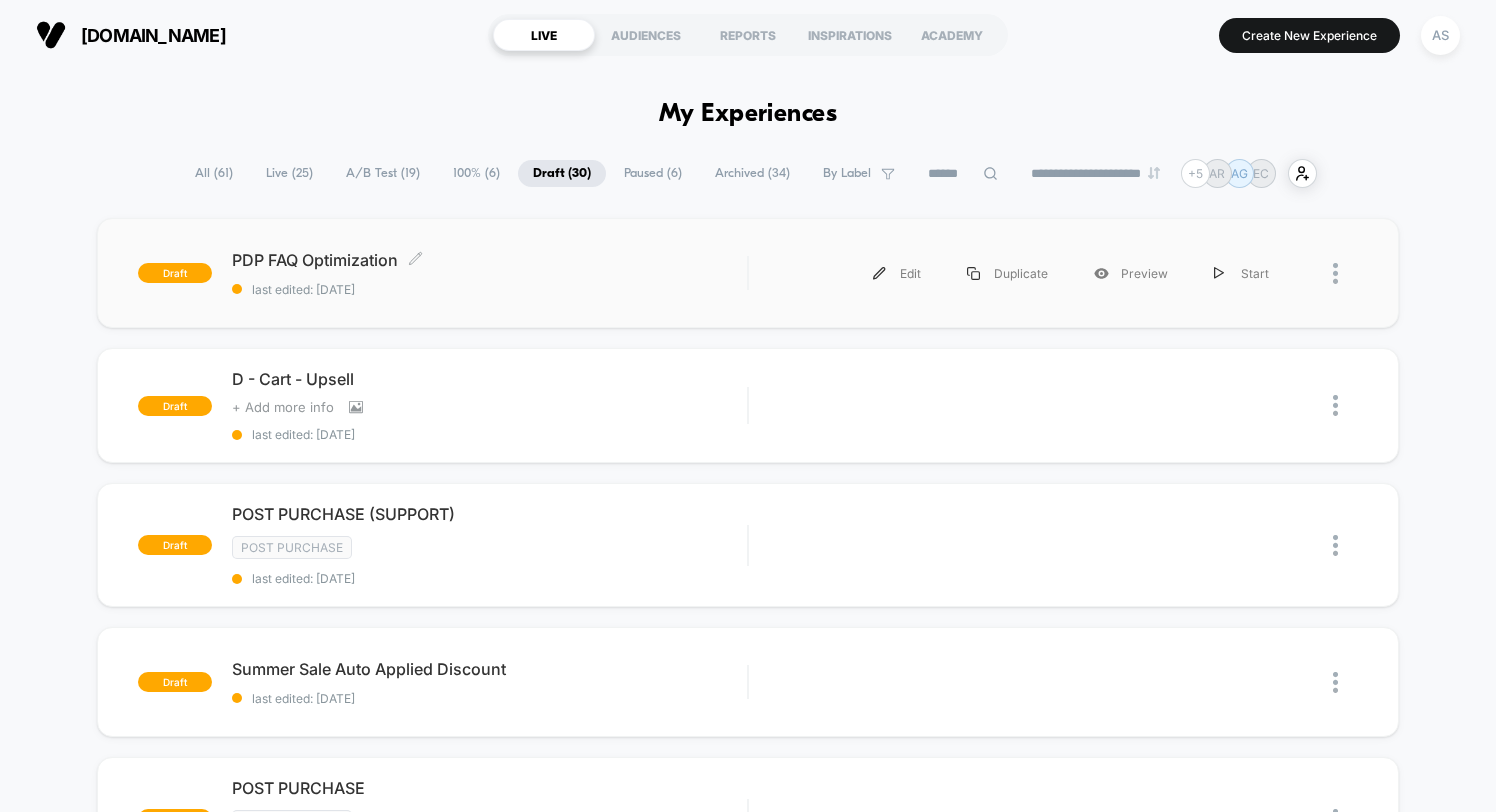 click on "PDP FAQ Optimization Click to edit experience details" at bounding box center (489, 260) 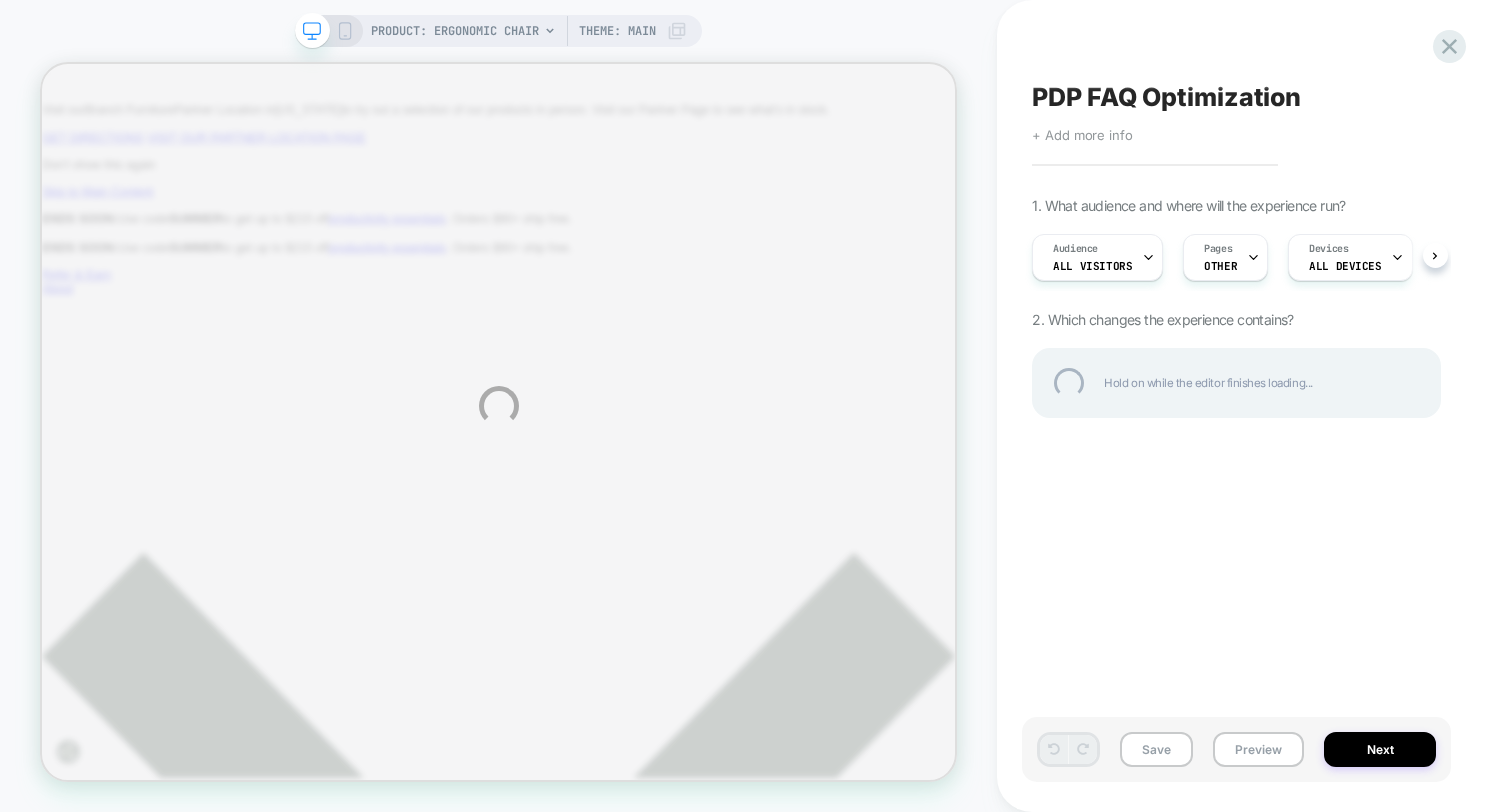 scroll, scrollTop: 0, scrollLeft: 0, axis: both 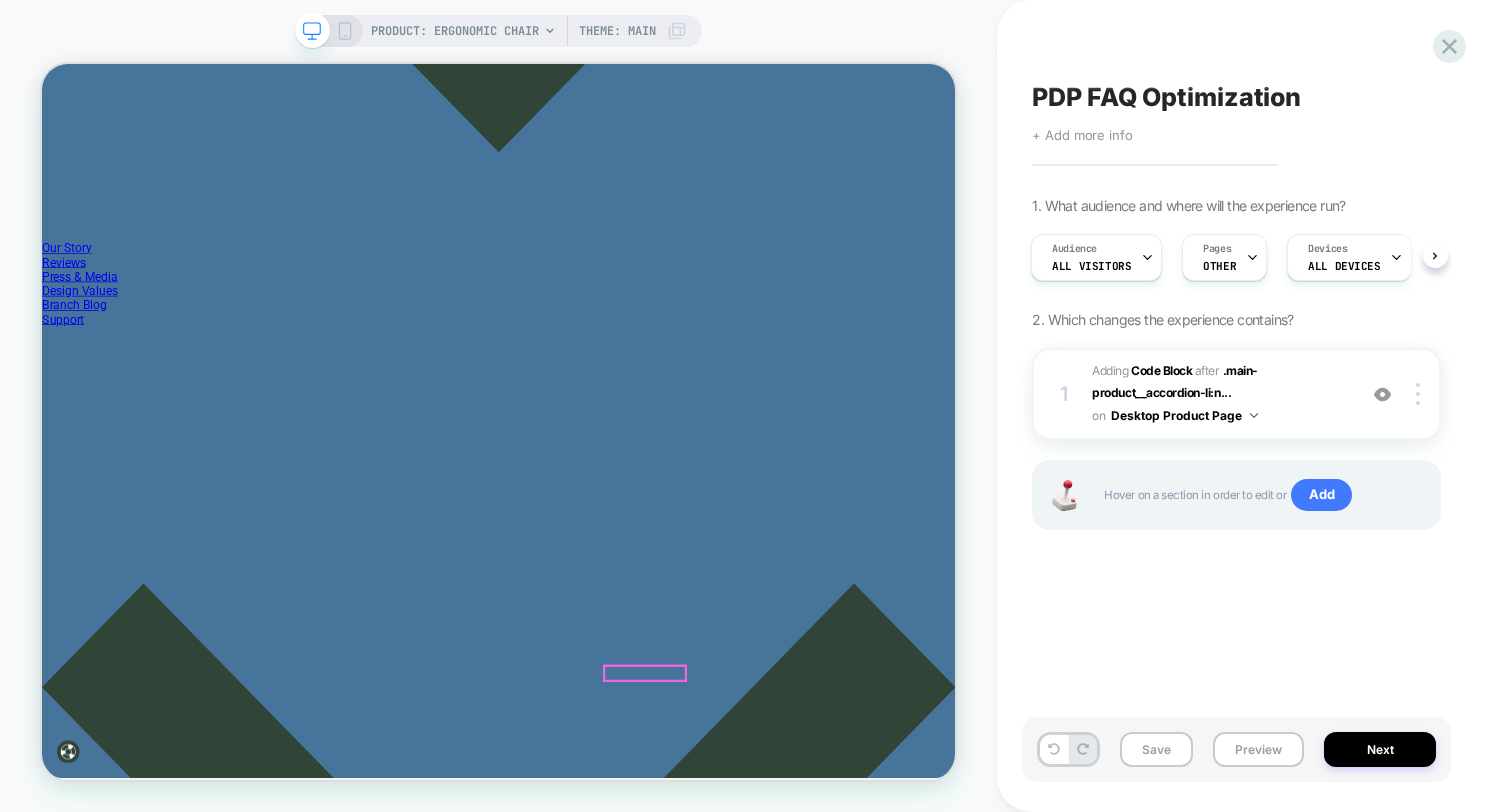 click on "Find Your Fit" at bounding box center [670, 146538] 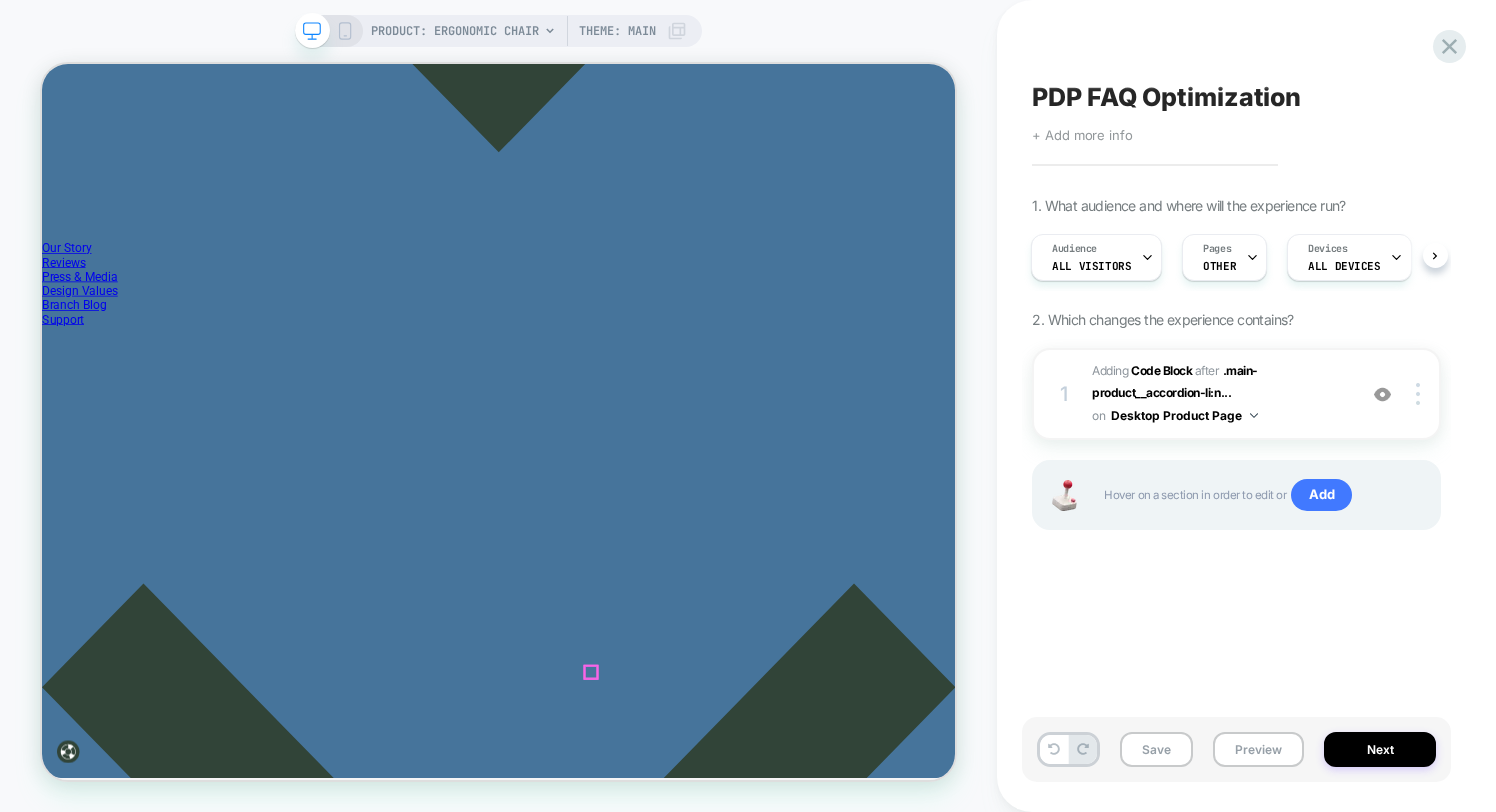 click 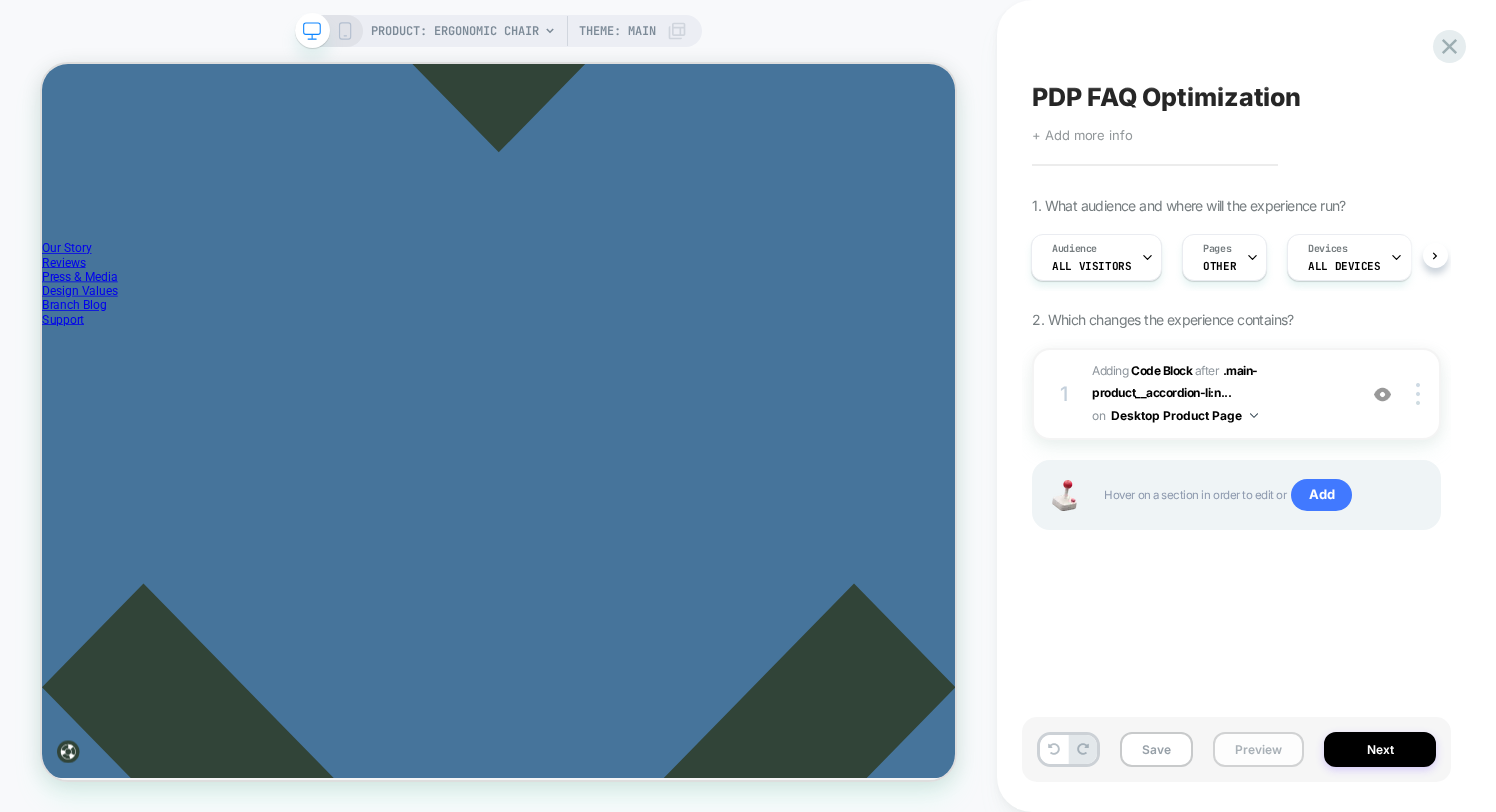 click on "Preview" at bounding box center [1258, 749] 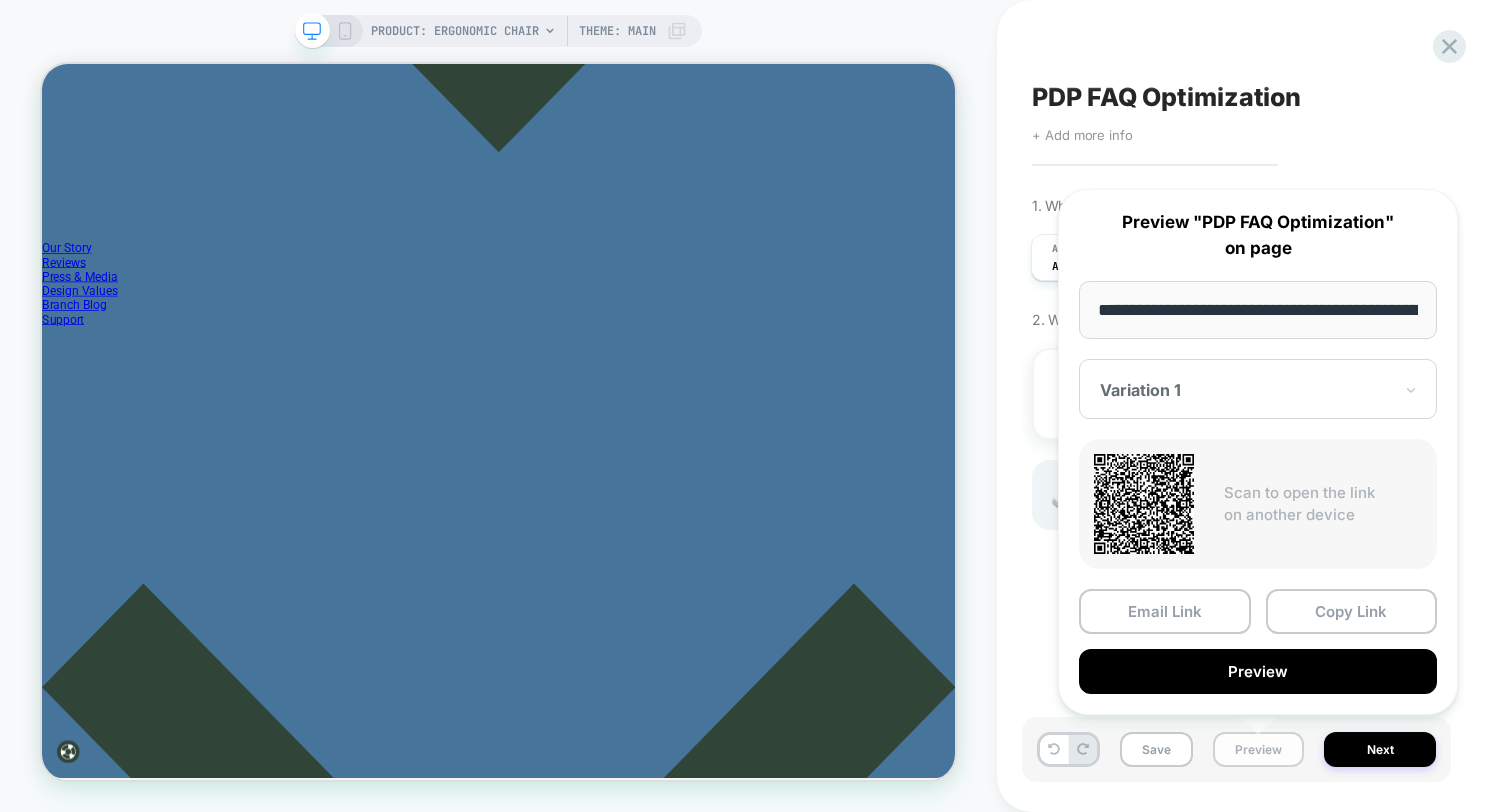 scroll, scrollTop: 0, scrollLeft: 311, axis: horizontal 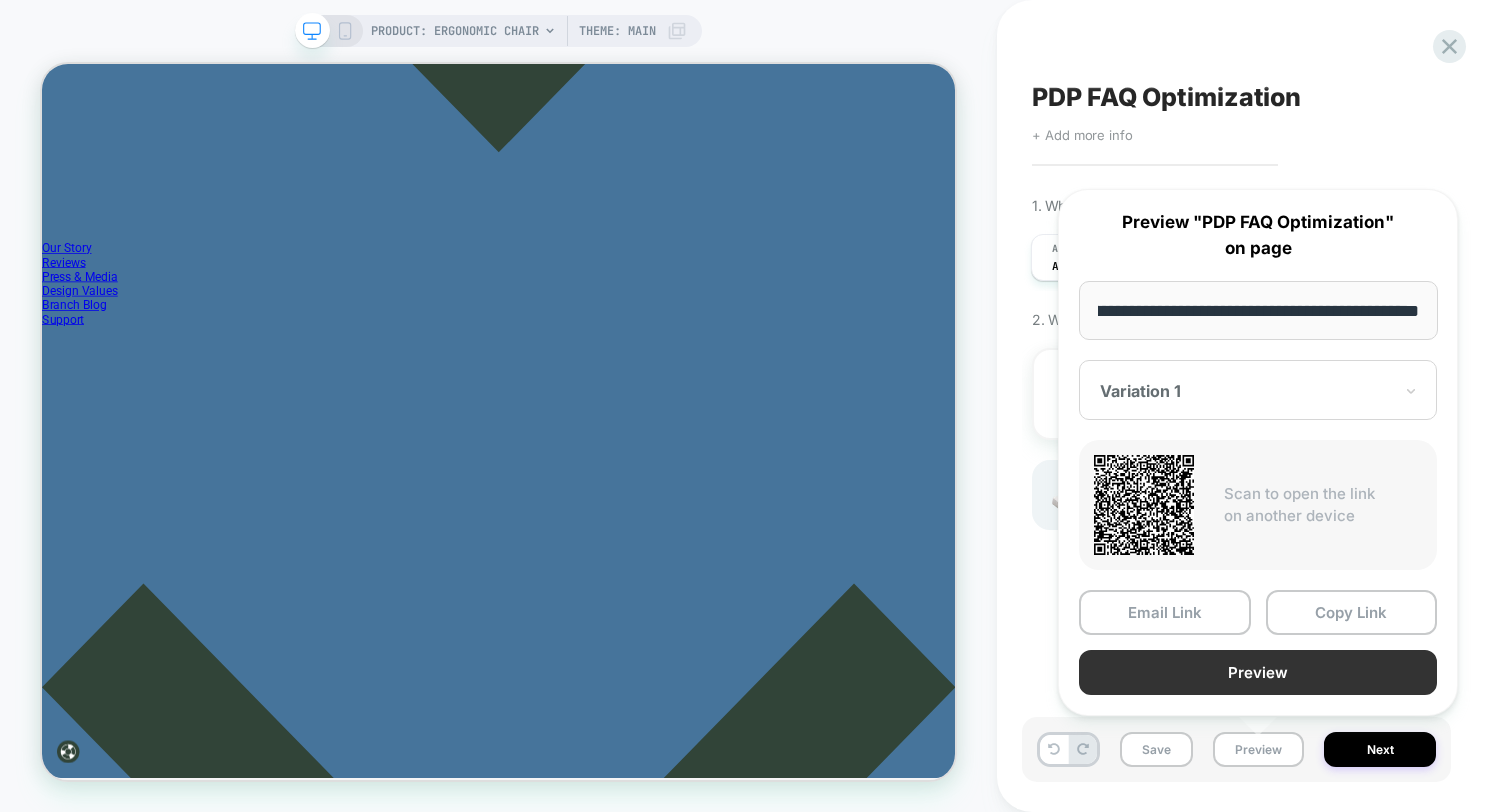 click on "Preview" at bounding box center (1258, 672) 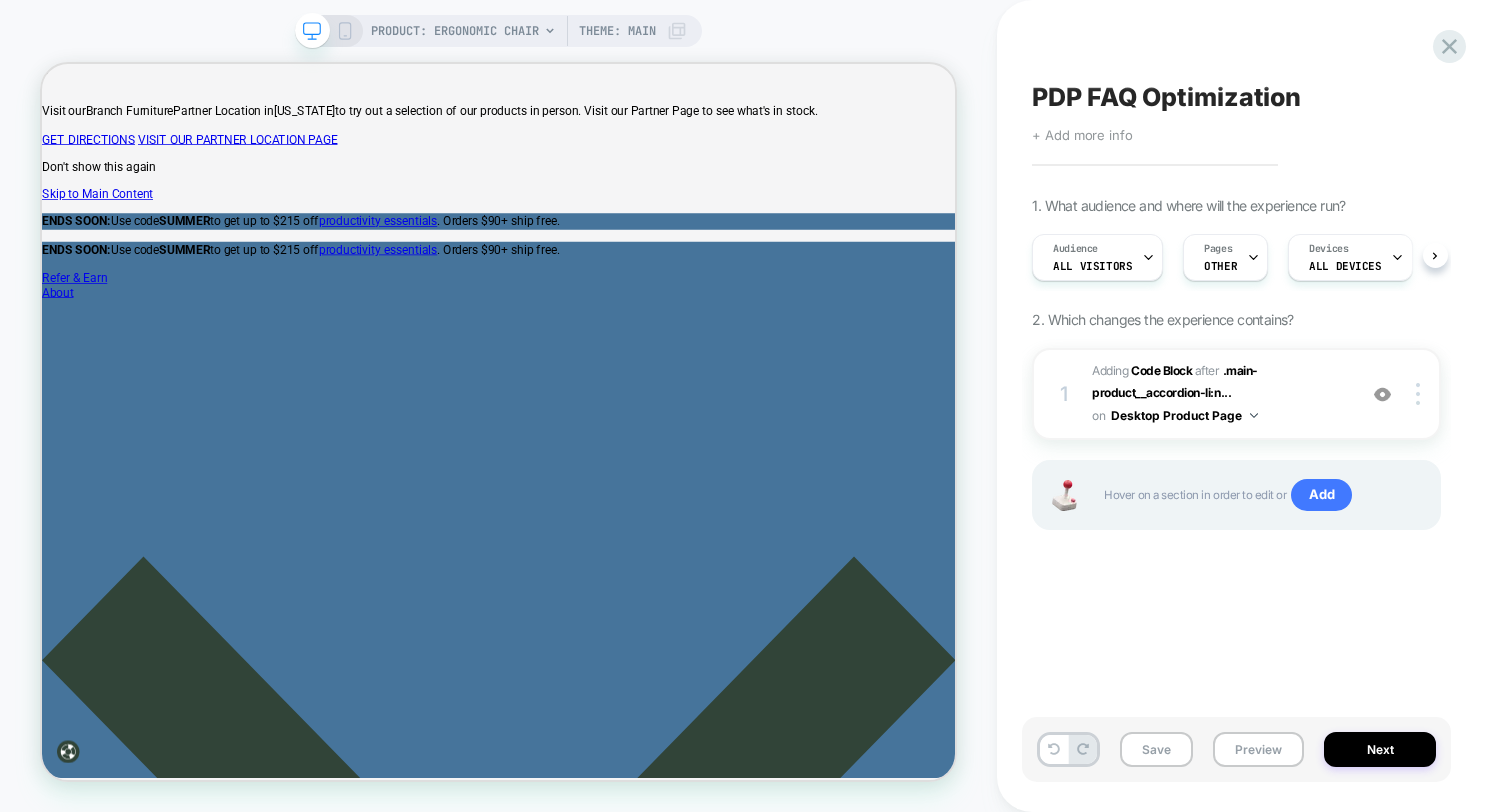 scroll, scrollTop: 1300, scrollLeft: 0, axis: vertical 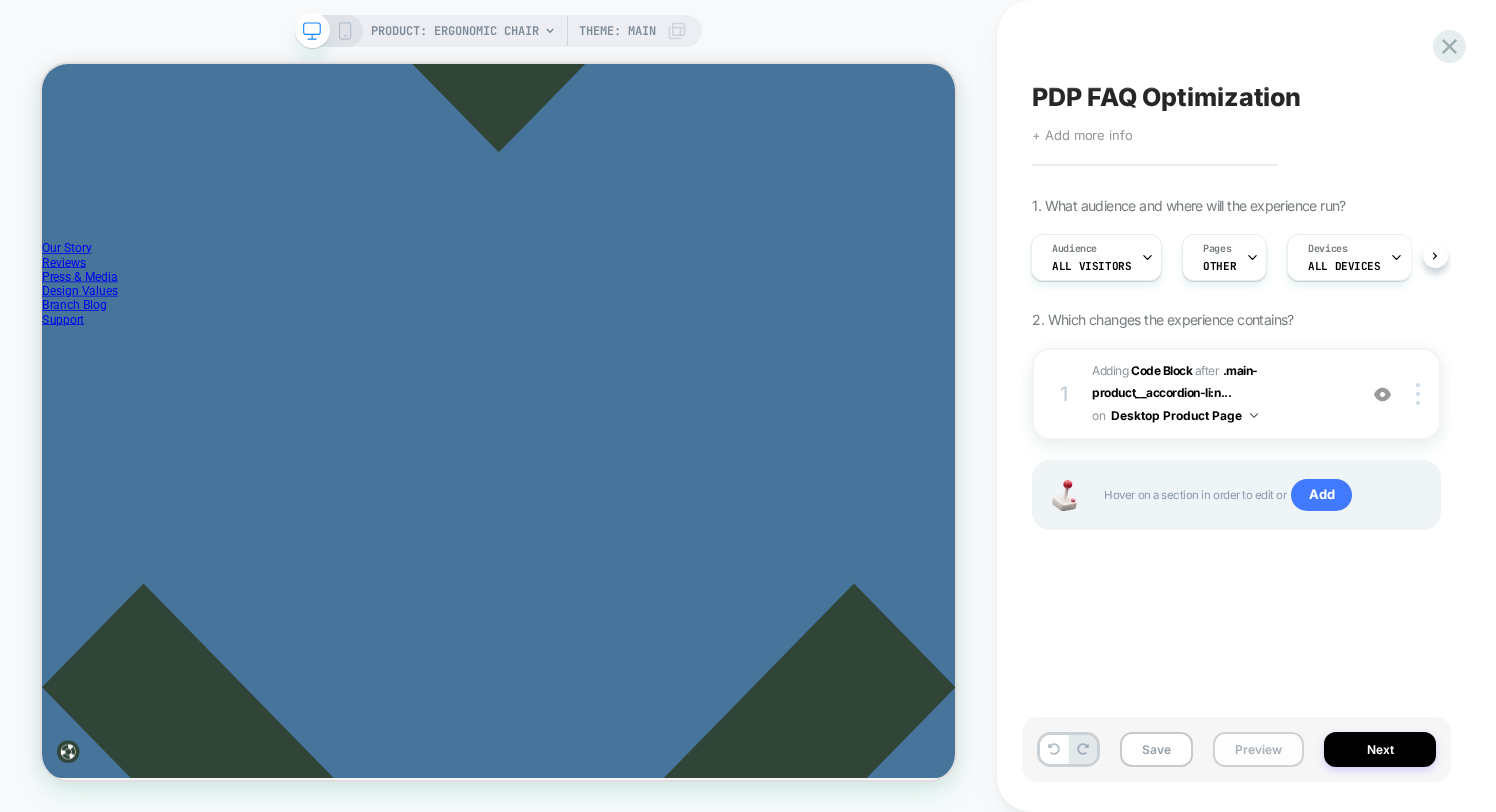 click on "Preview" at bounding box center [1258, 749] 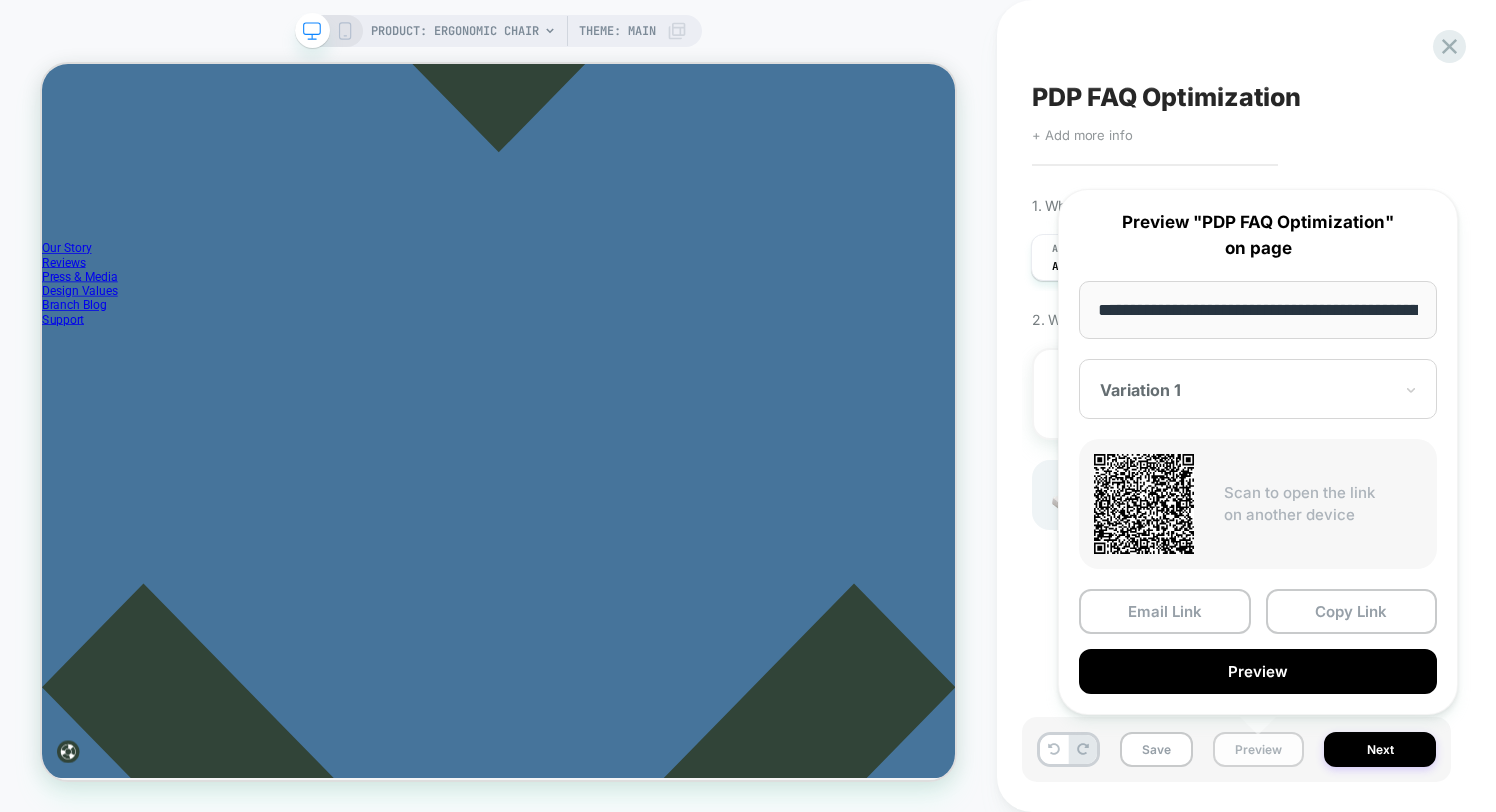 scroll, scrollTop: 0, scrollLeft: 311, axis: horizontal 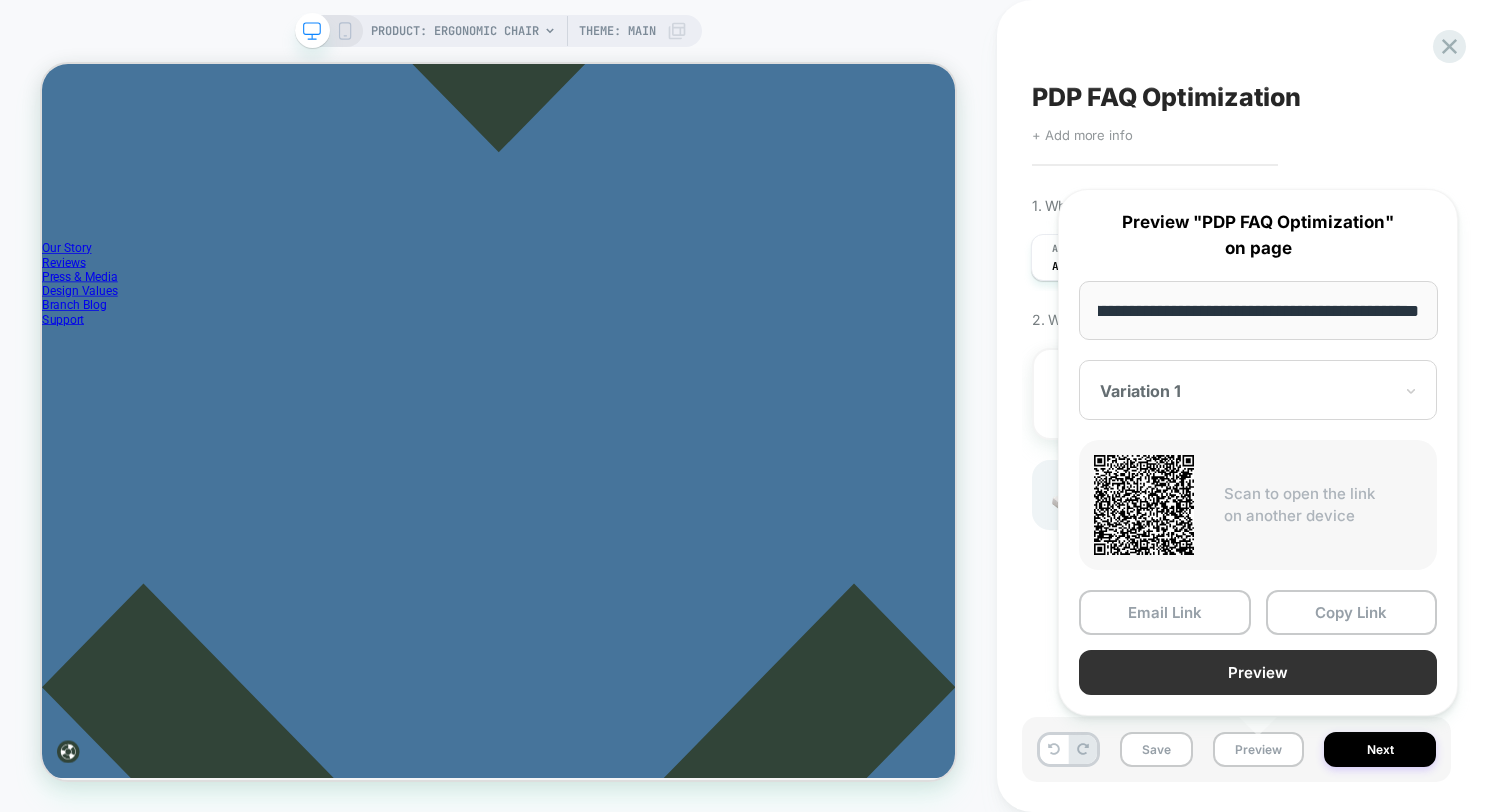 click on "Preview" at bounding box center (1258, 672) 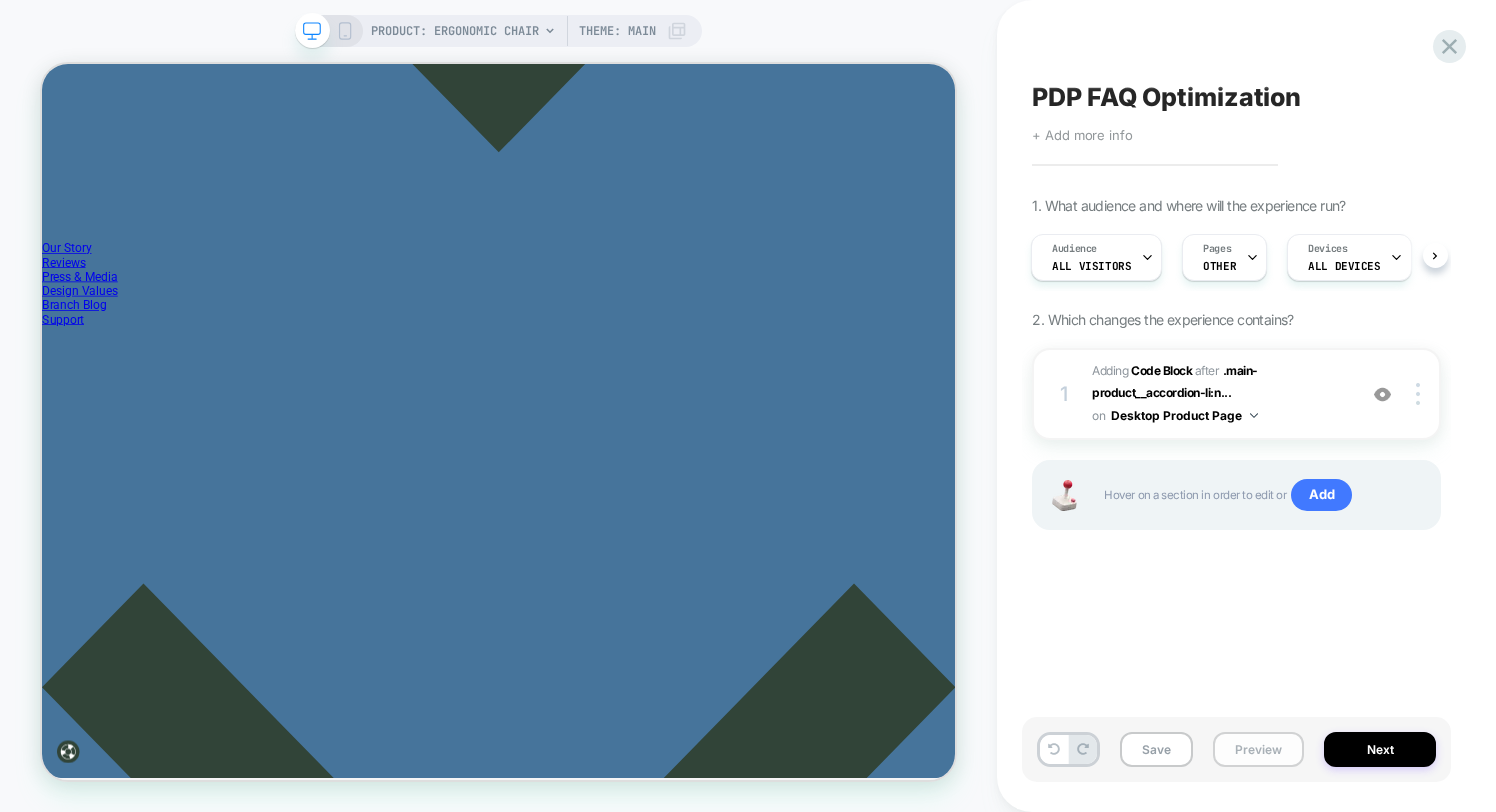 click on "Preview" at bounding box center (1258, 749) 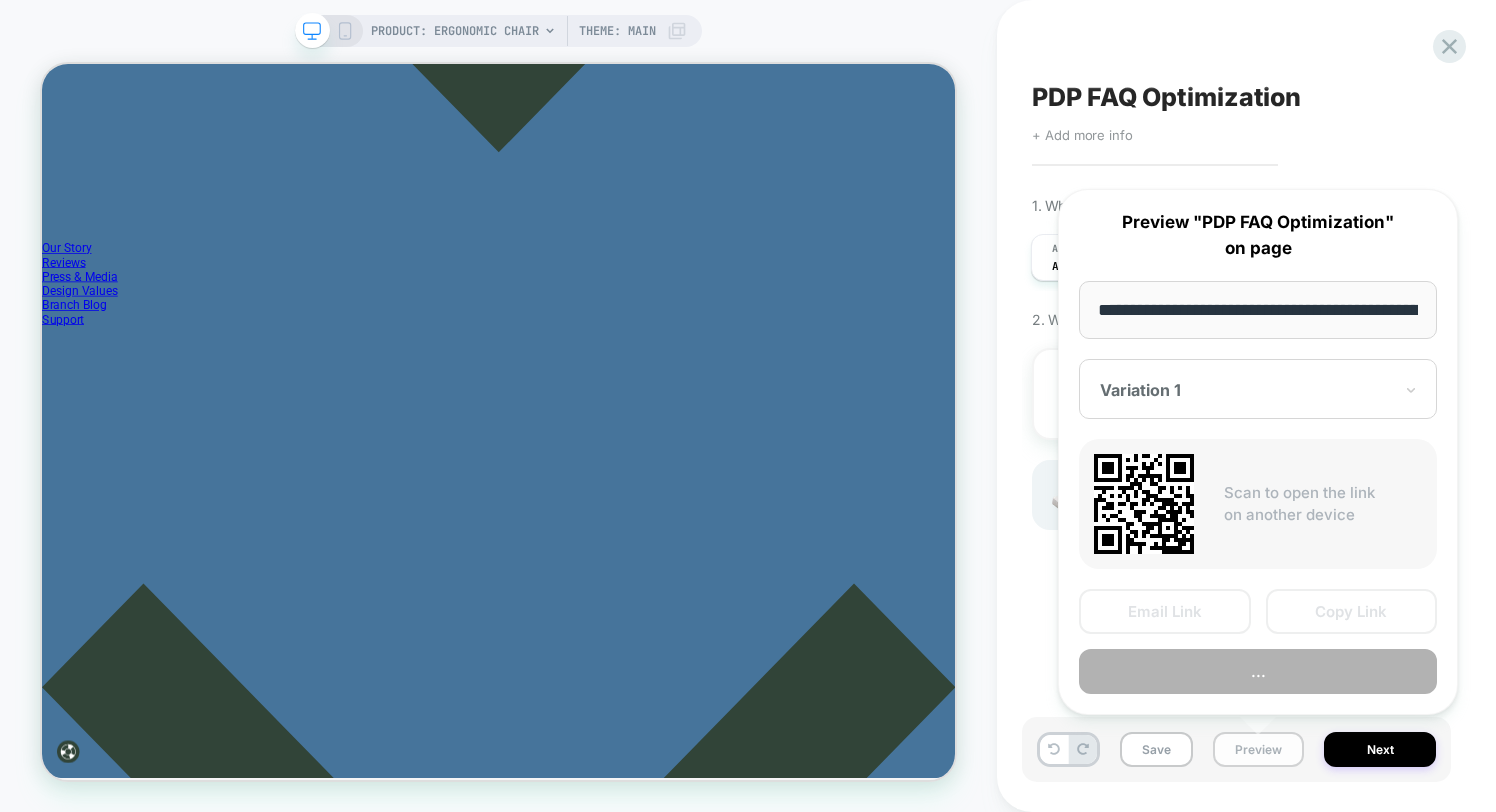 scroll, scrollTop: 0, scrollLeft: 311, axis: horizontal 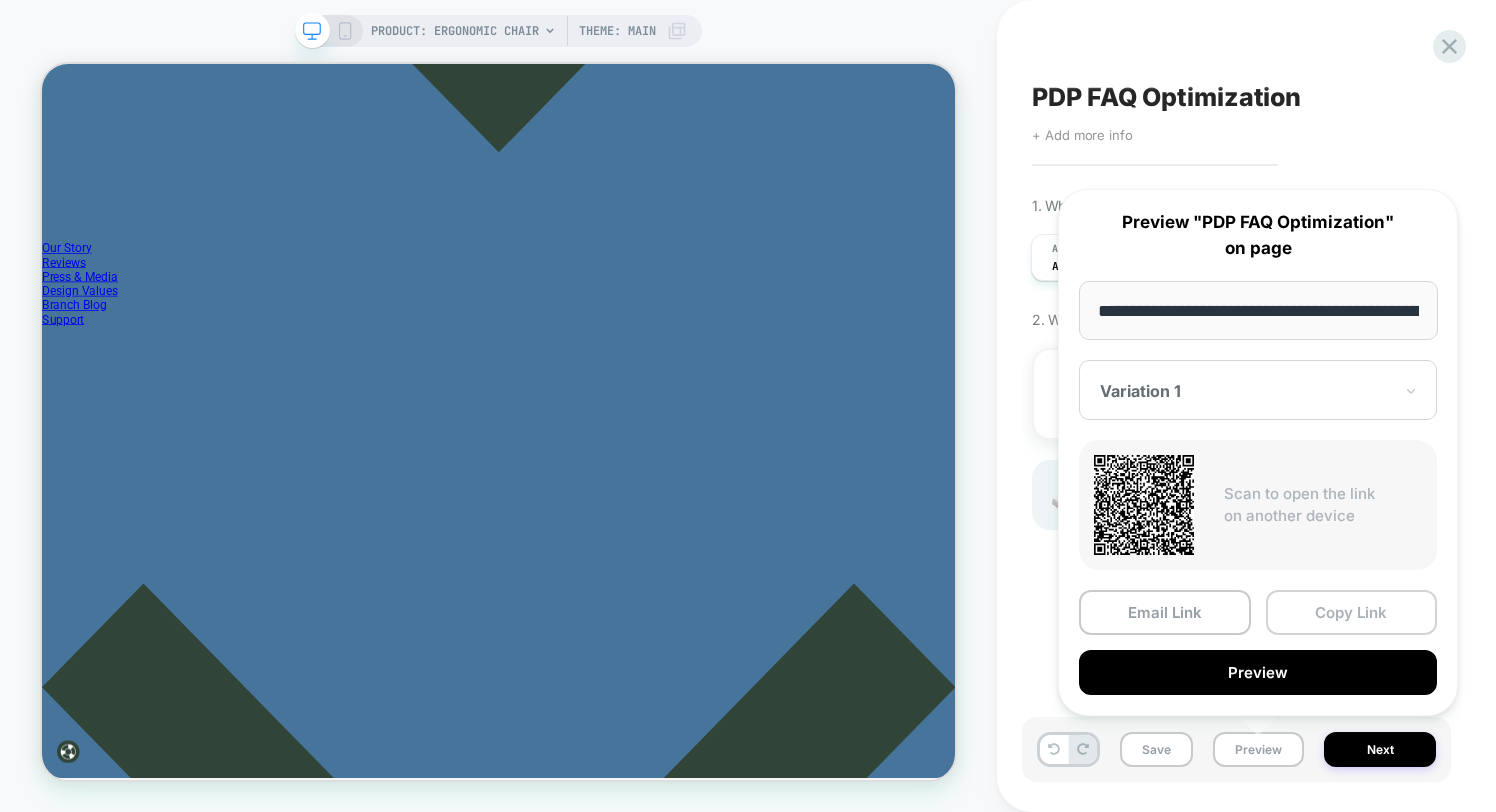 click on "Copy Link" at bounding box center [1352, 612] 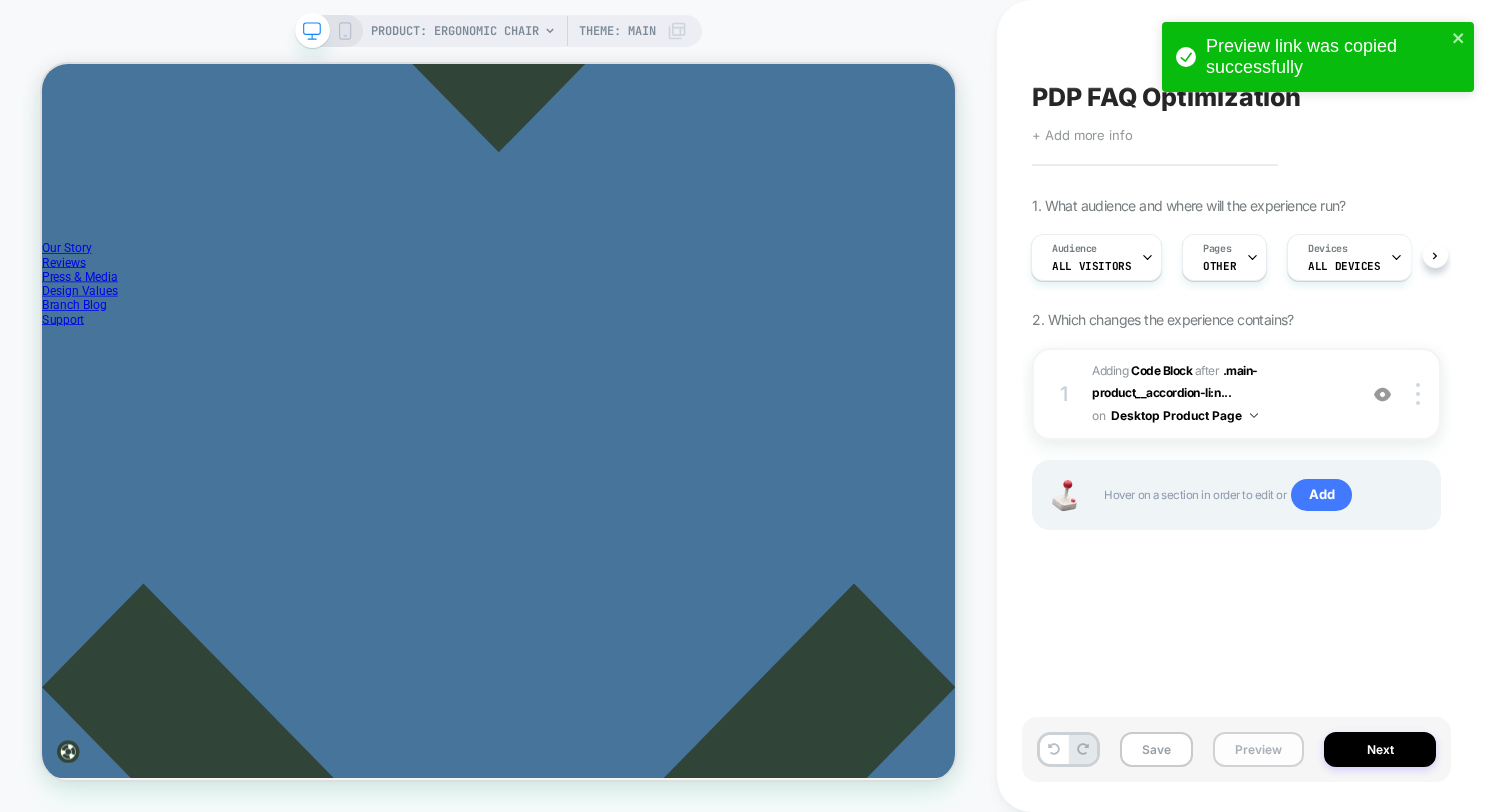 click on "Preview" at bounding box center [1258, 749] 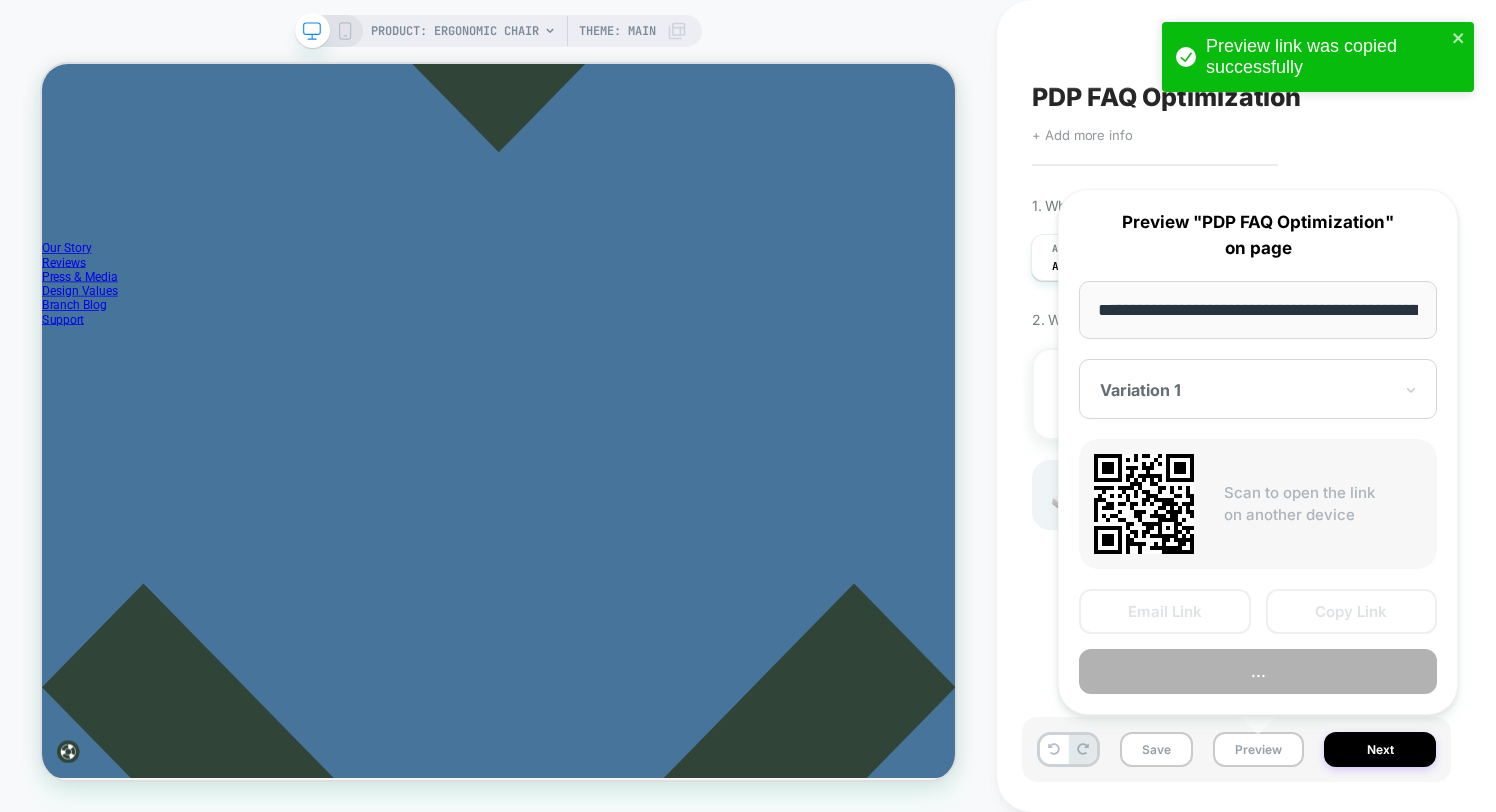 scroll, scrollTop: 0, scrollLeft: 311, axis: horizontal 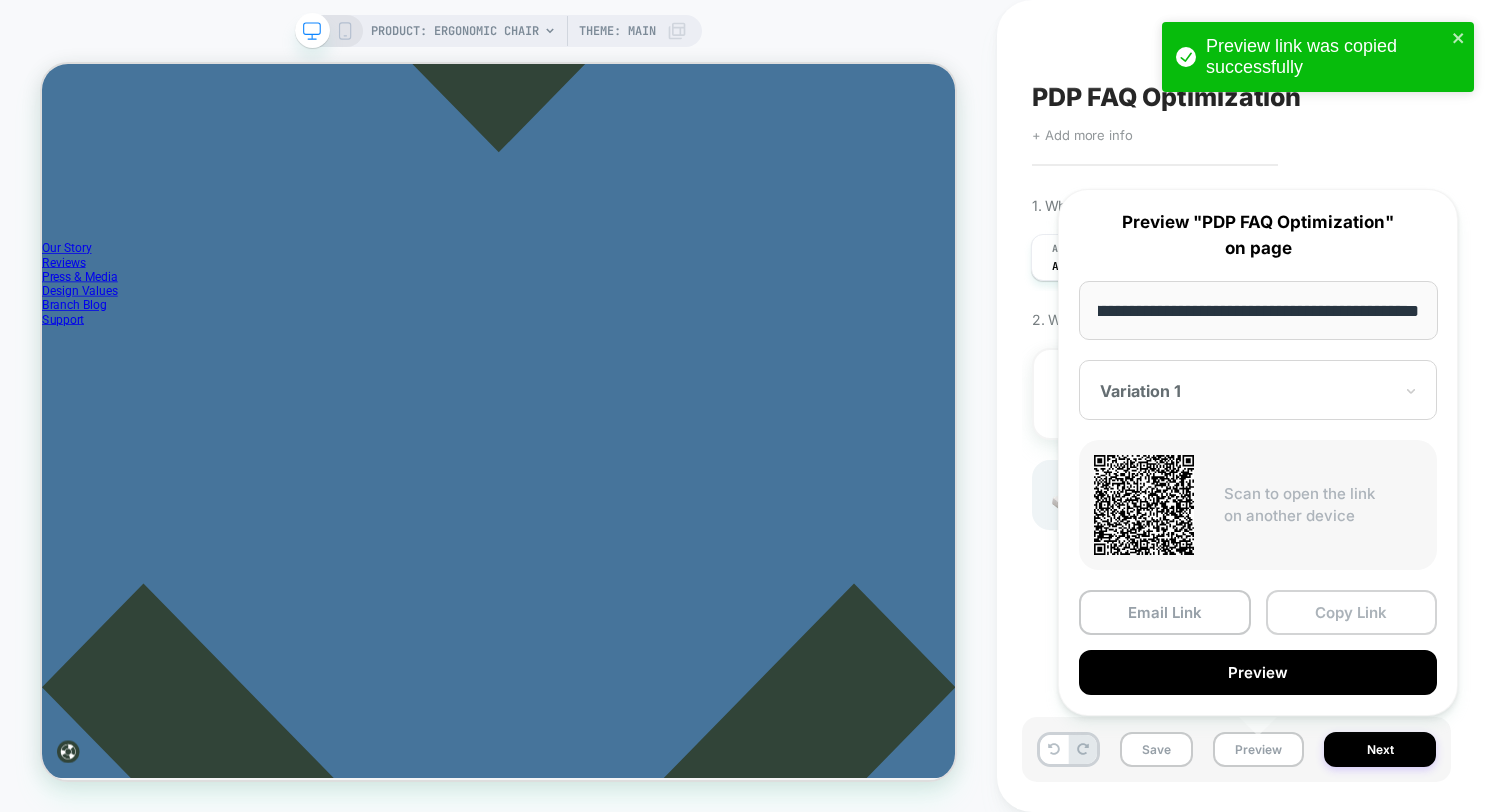 click on "Copy Link" at bounding box center (1352, 612) 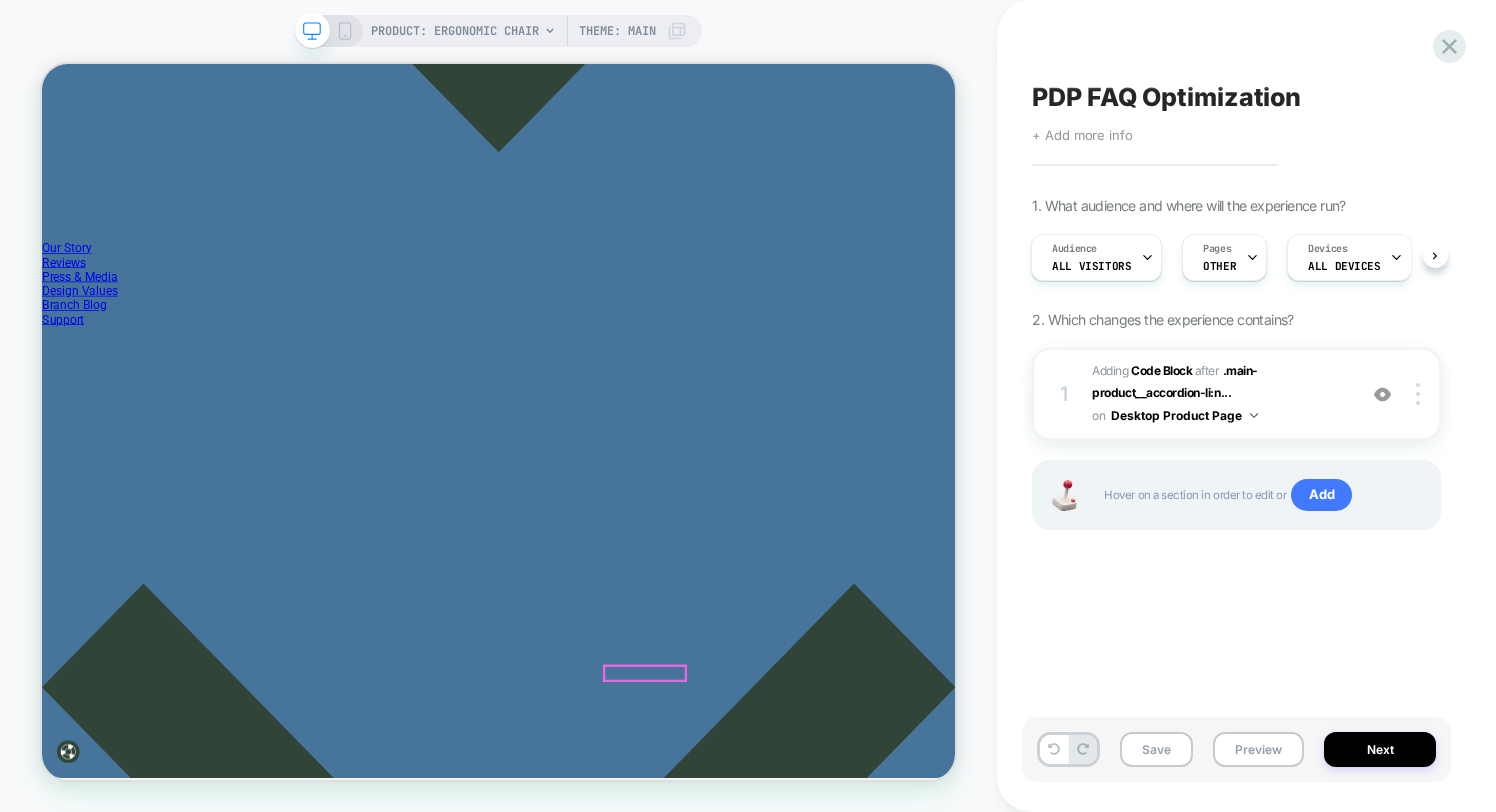 click on "Find Your Fit" at bounding box center (670, 146538) 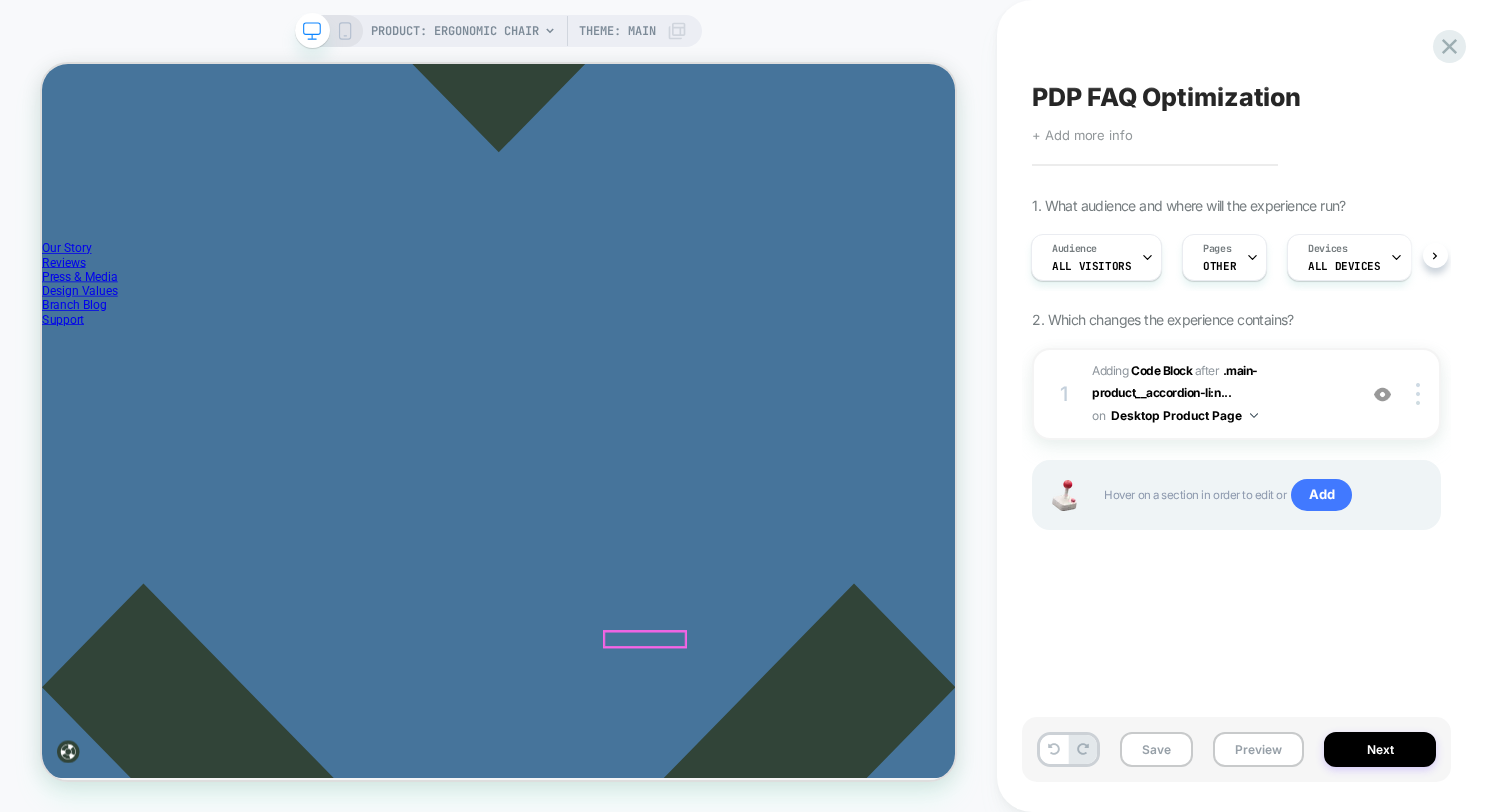click on "Find Your Fit" at bounding box center (670, 145490) 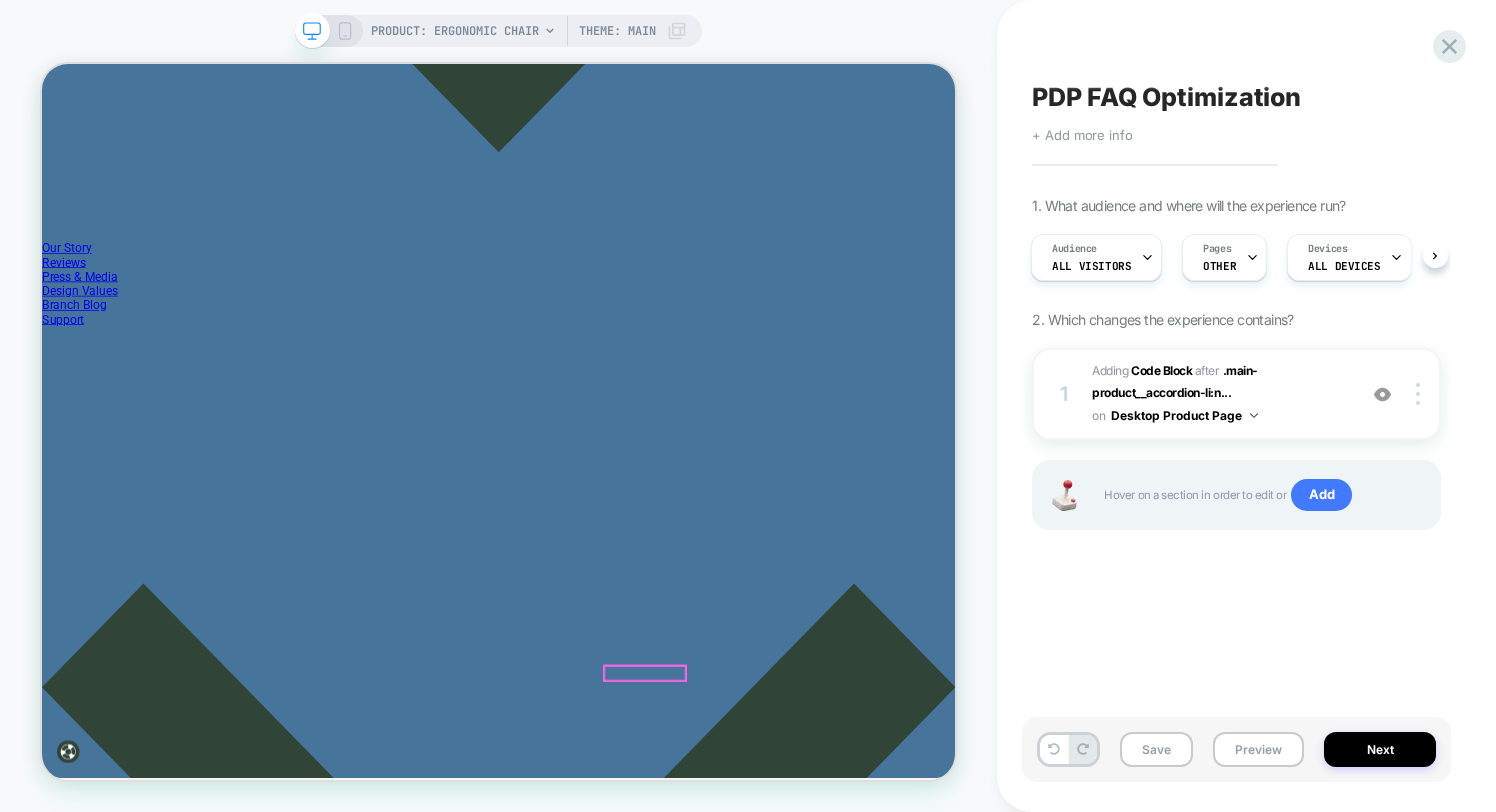 click on "Find Your Fit" at bounding box center (670, 146355) 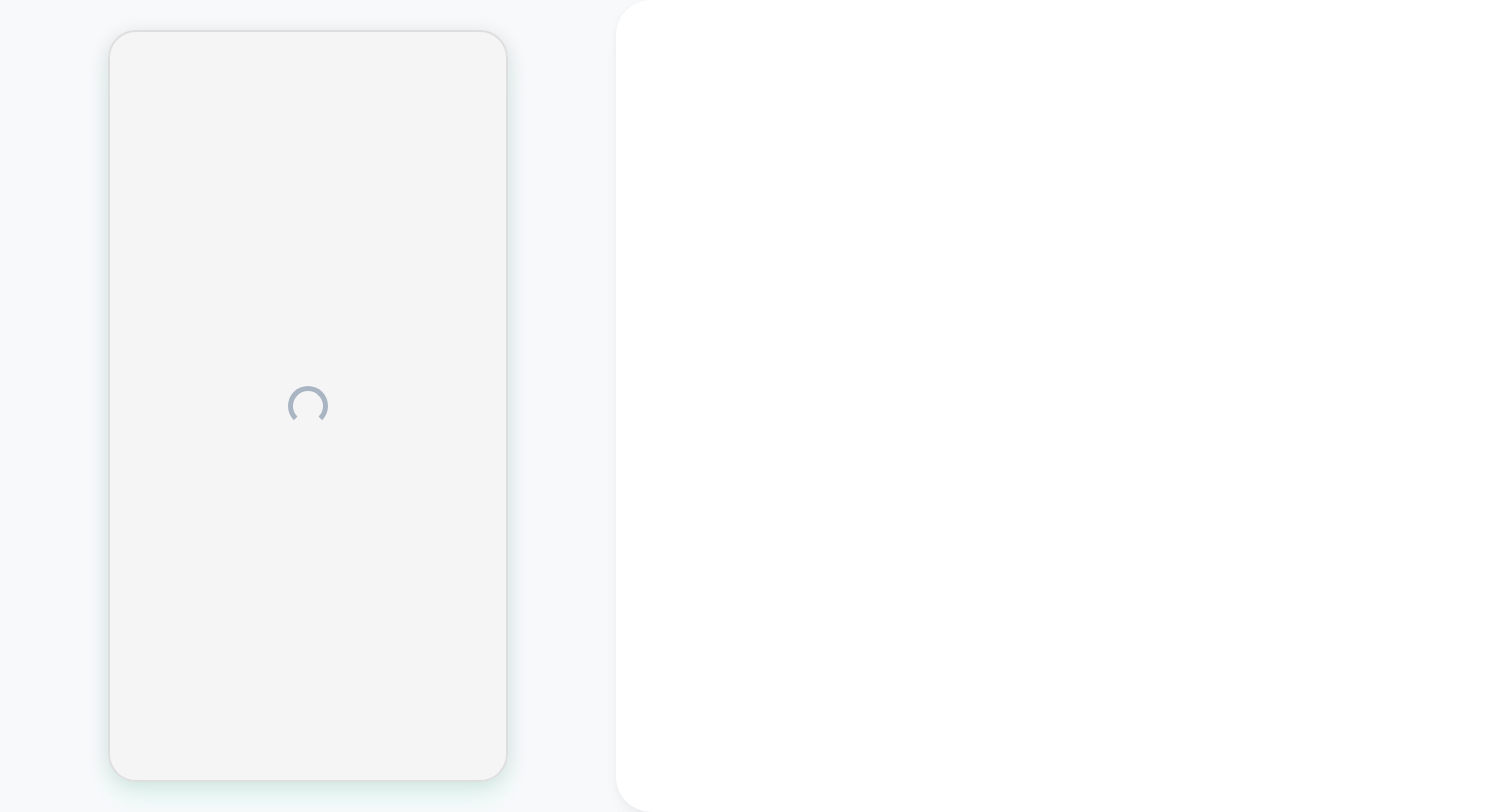 scroll, scrollTop: 0, scrollLeft: 0, axis: both 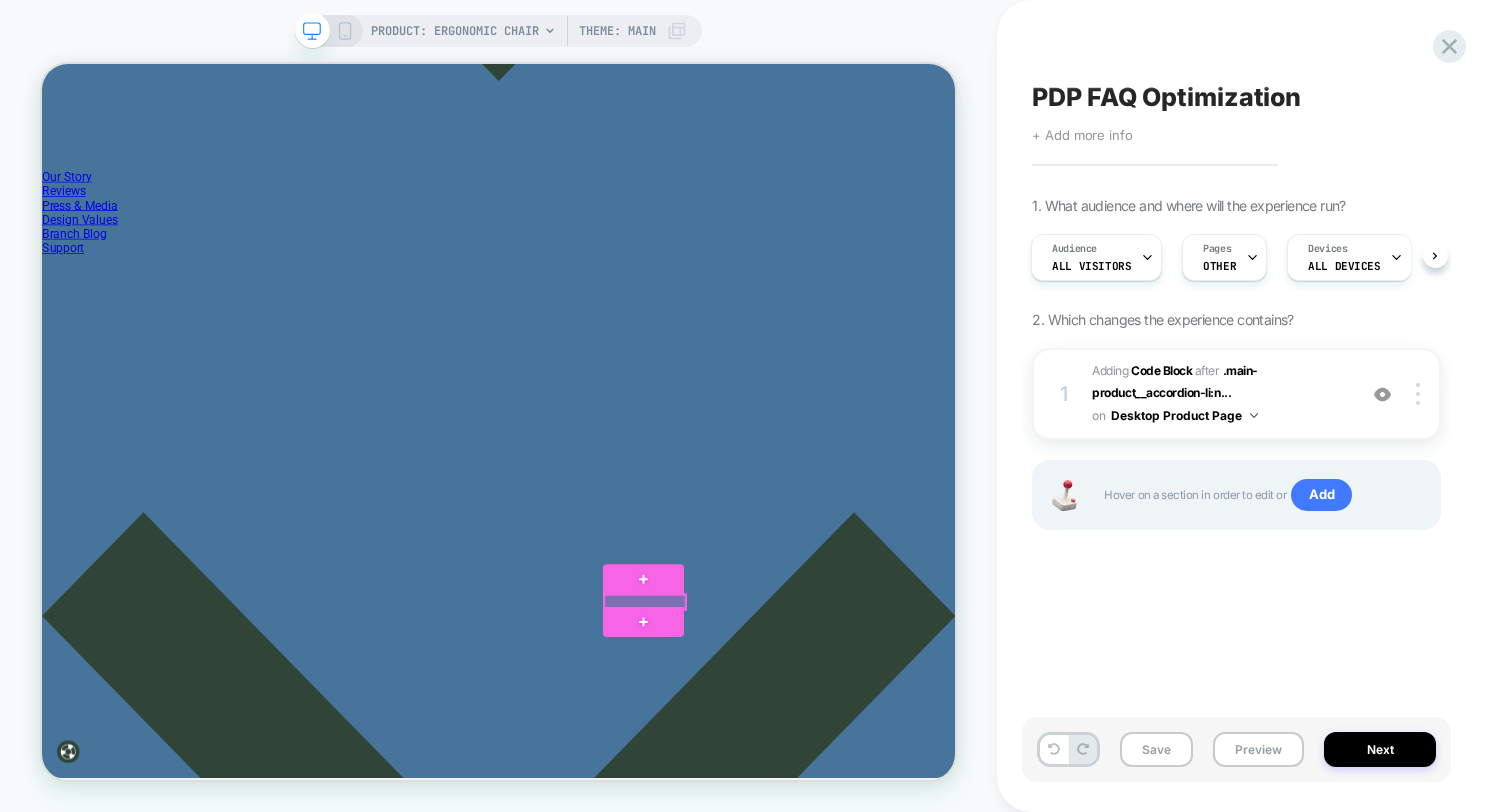 click at bounding box center [846, 782] 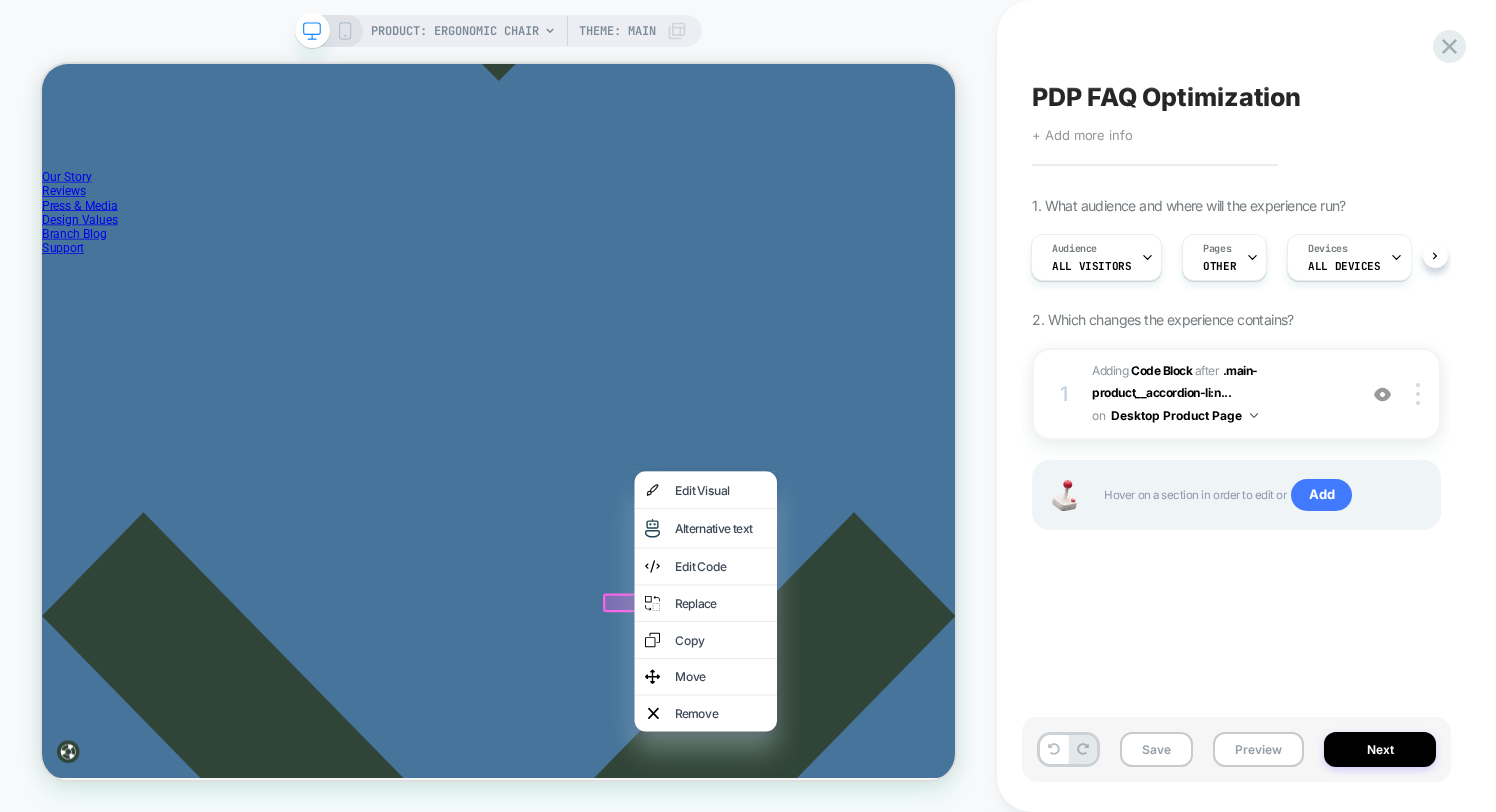 click 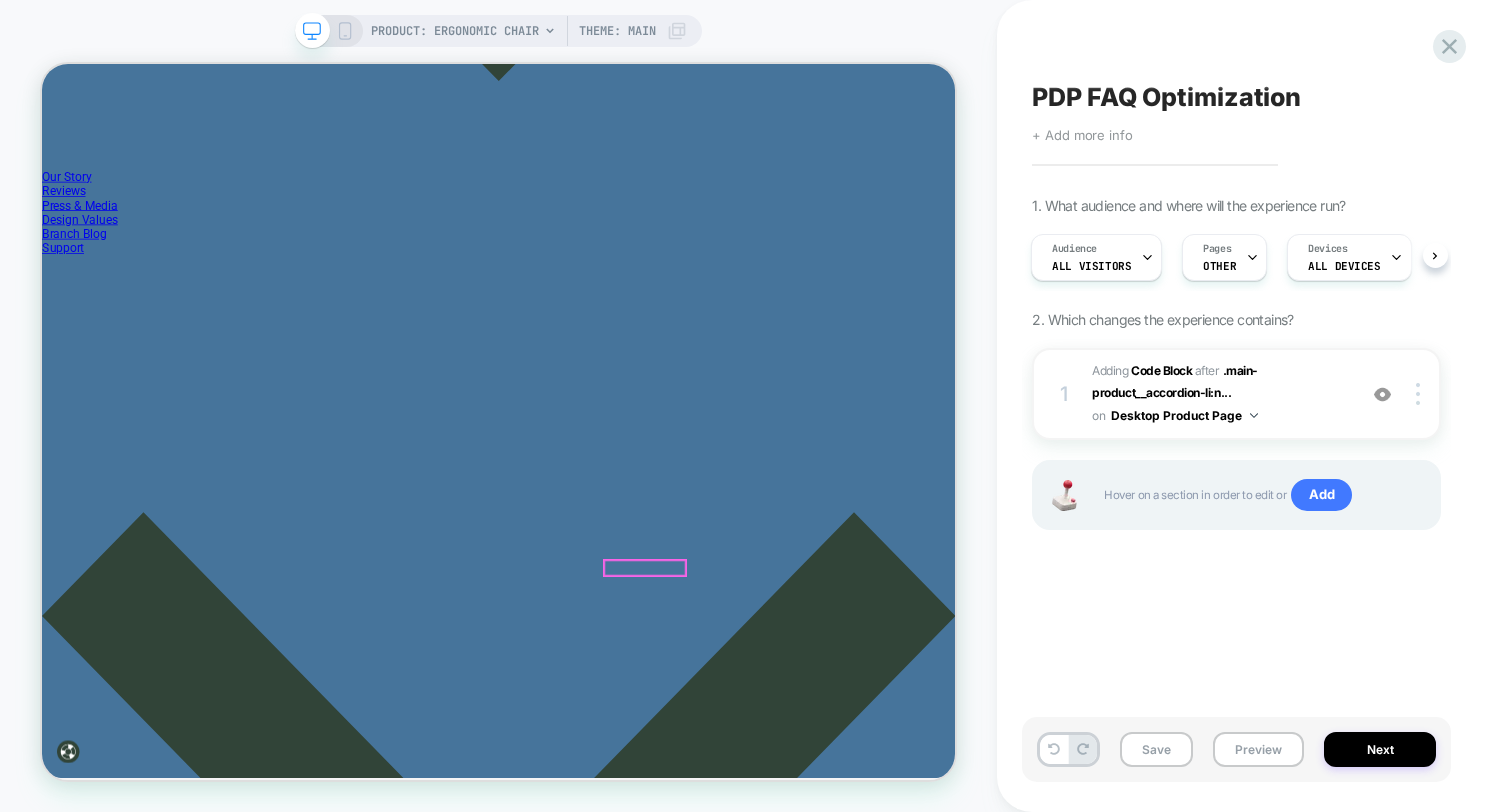 click on "Find Your Fit" at bounding box center (670, 145395) 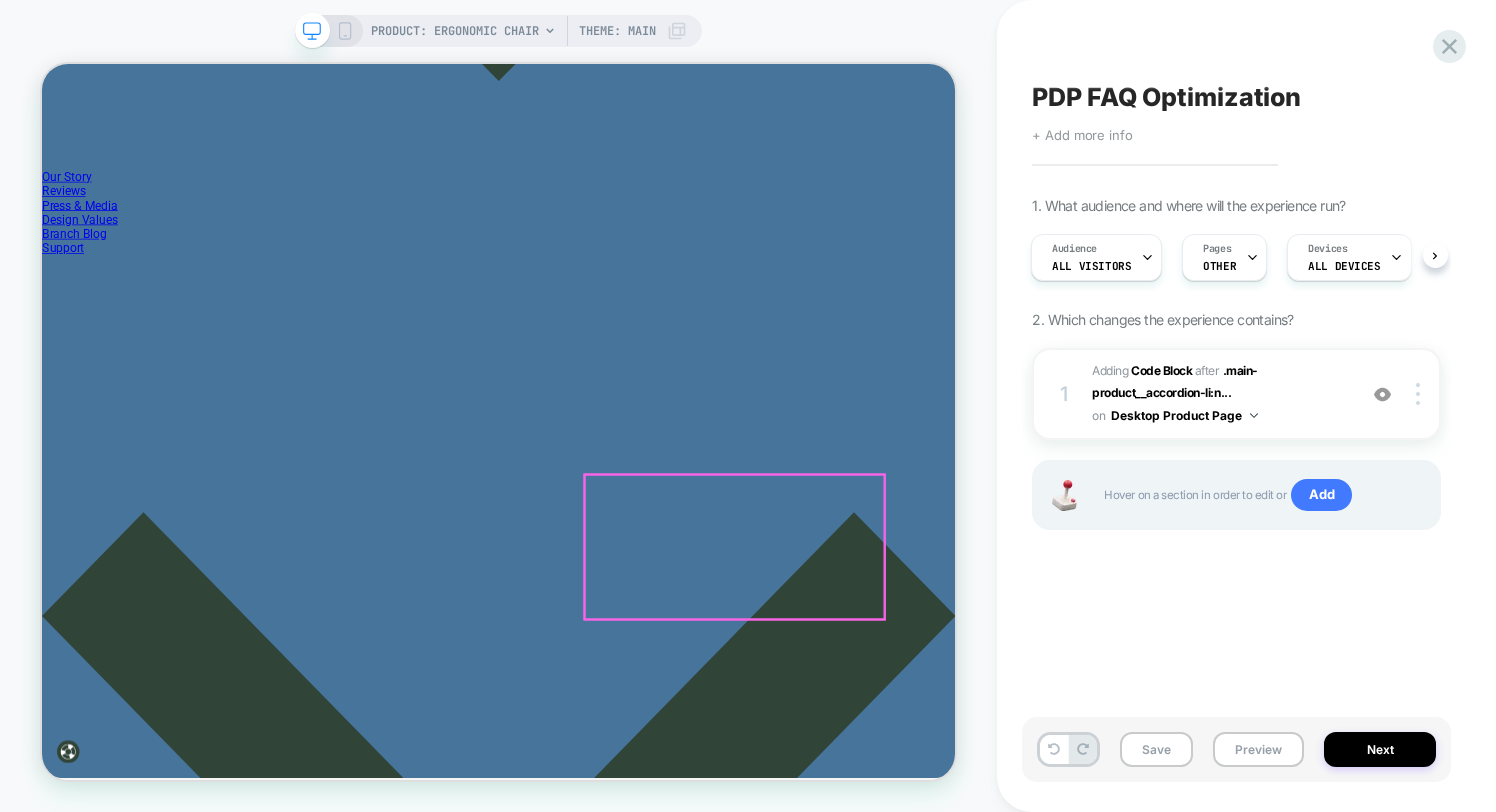 click on "Find Your Fit" at bounding box center [670, 146260] 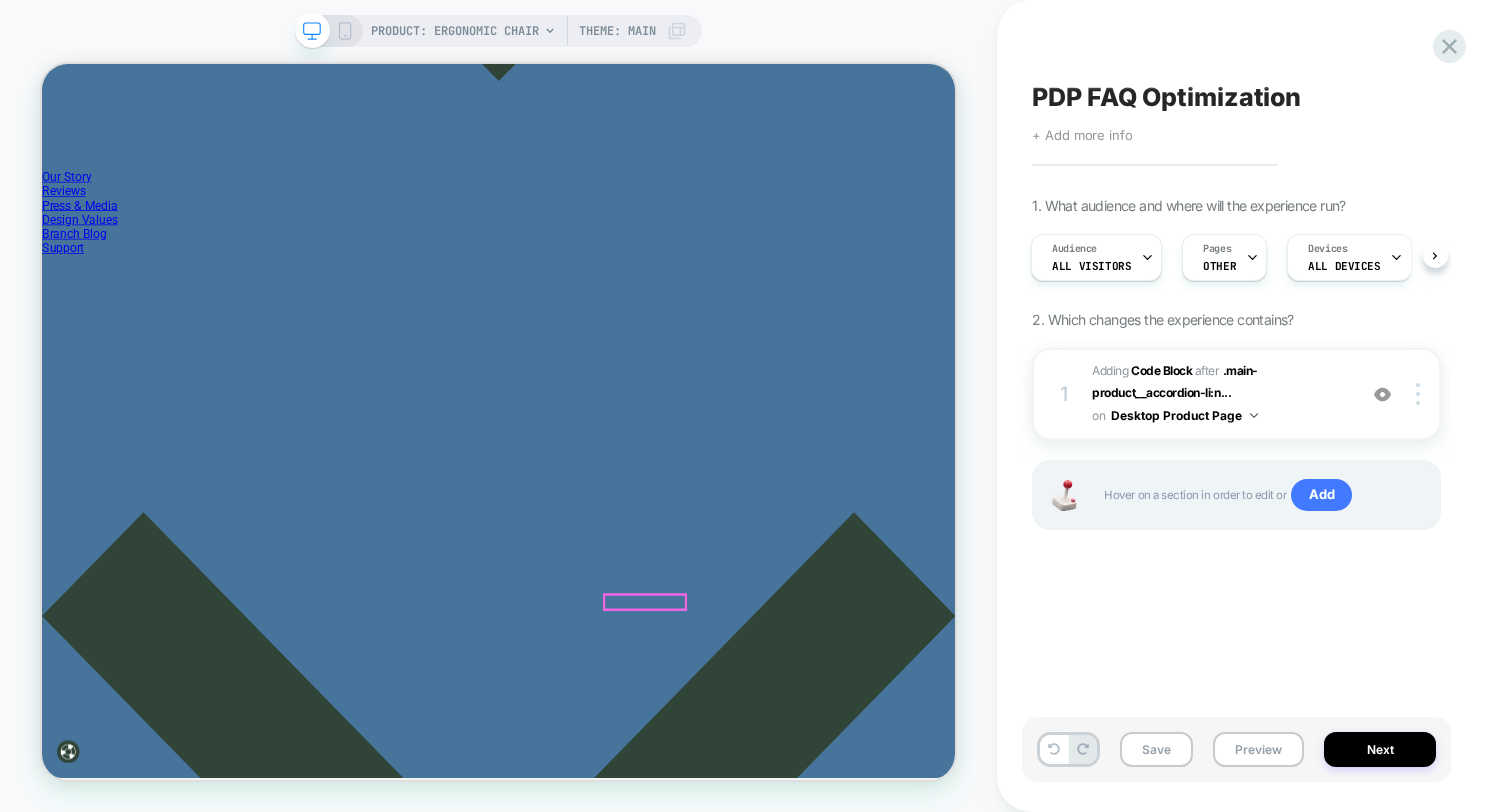click on "Find Your Fit" at bounding box center [670, 146260] 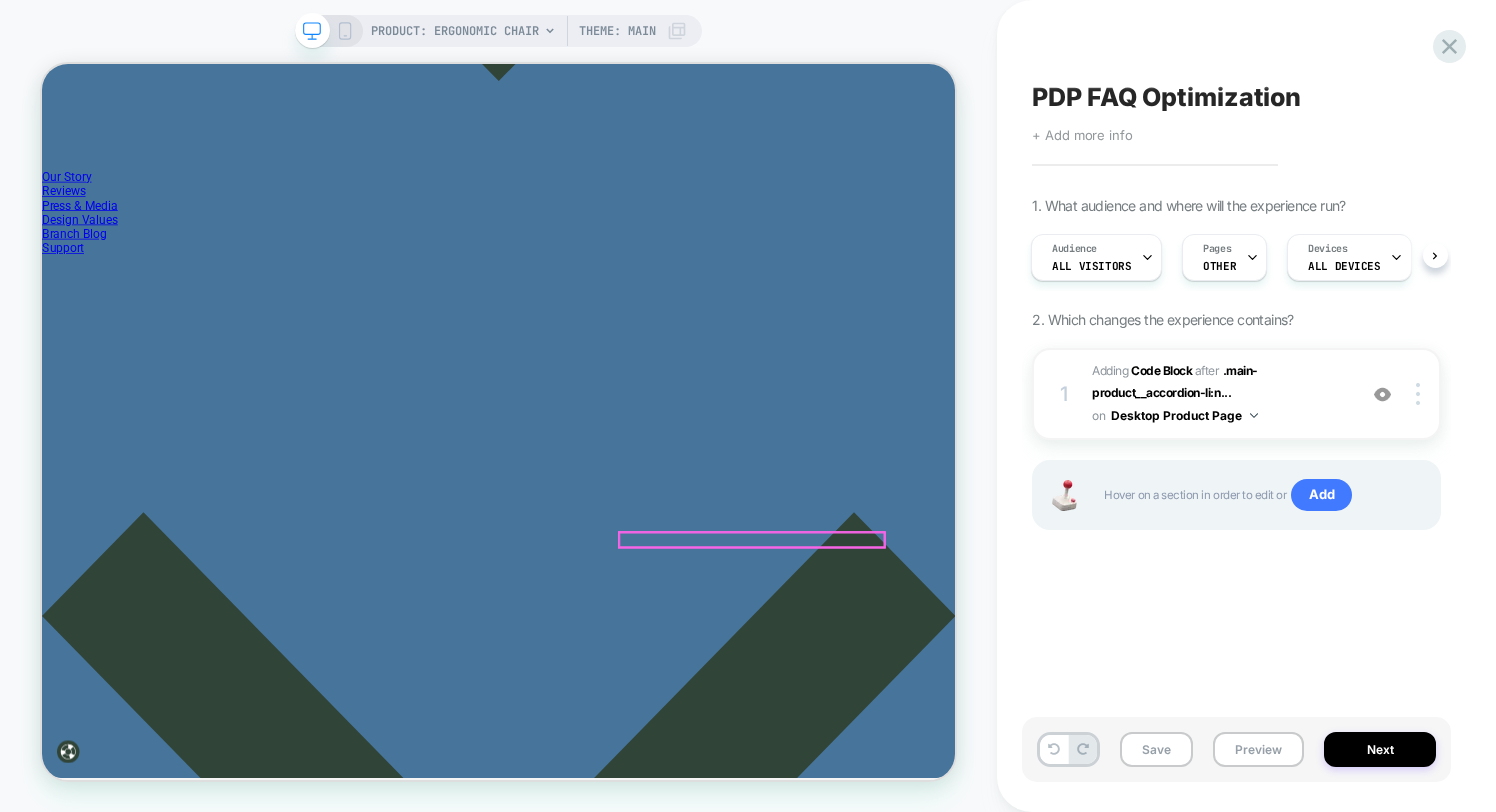 click on "Not sure which chair is right for you?  Compare chairs" at bounding box center [690, 145239] 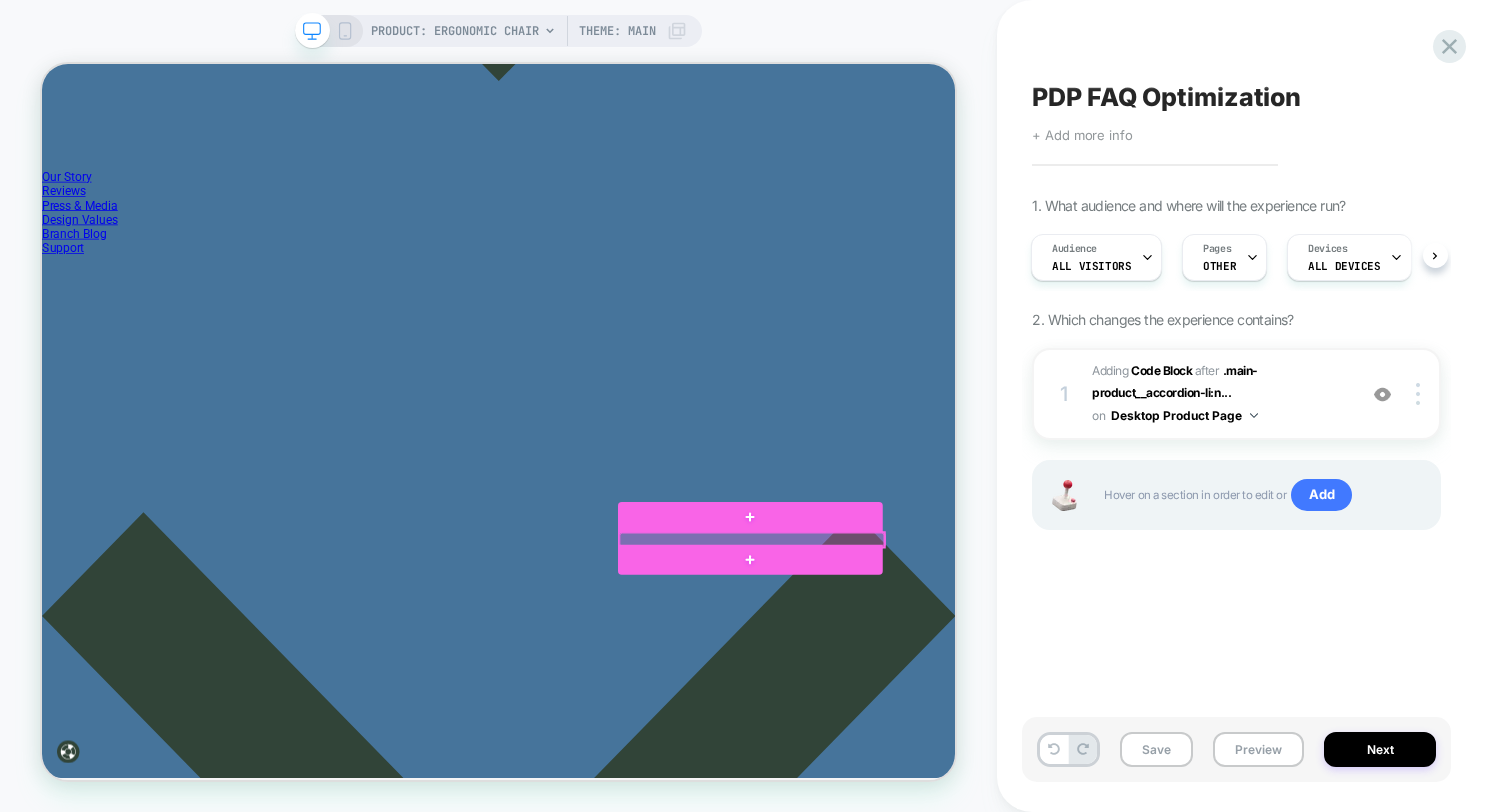 click at bounding box center [988, 699] 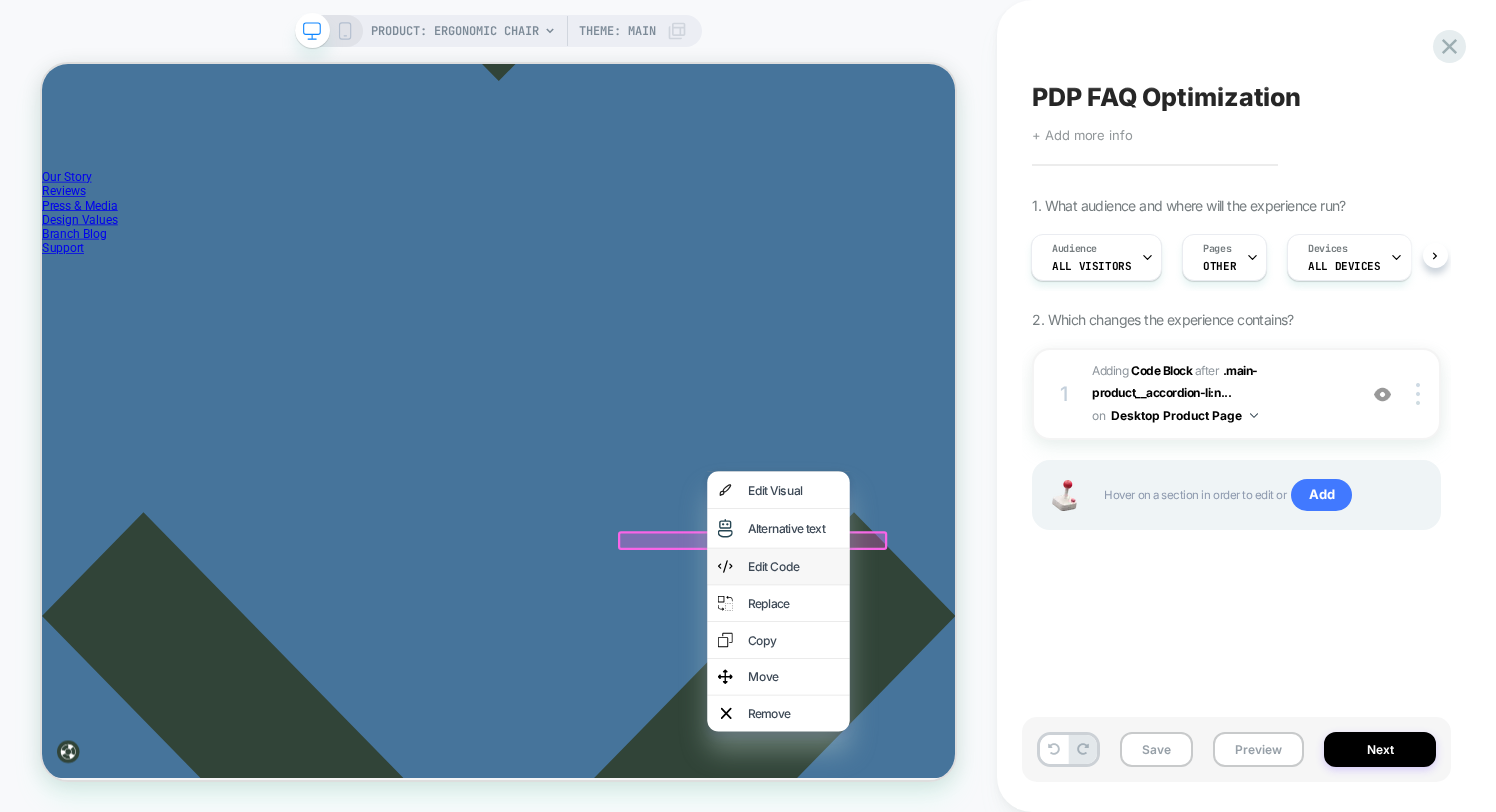 click on "Edit Code" at bounding box center [1024, 734] 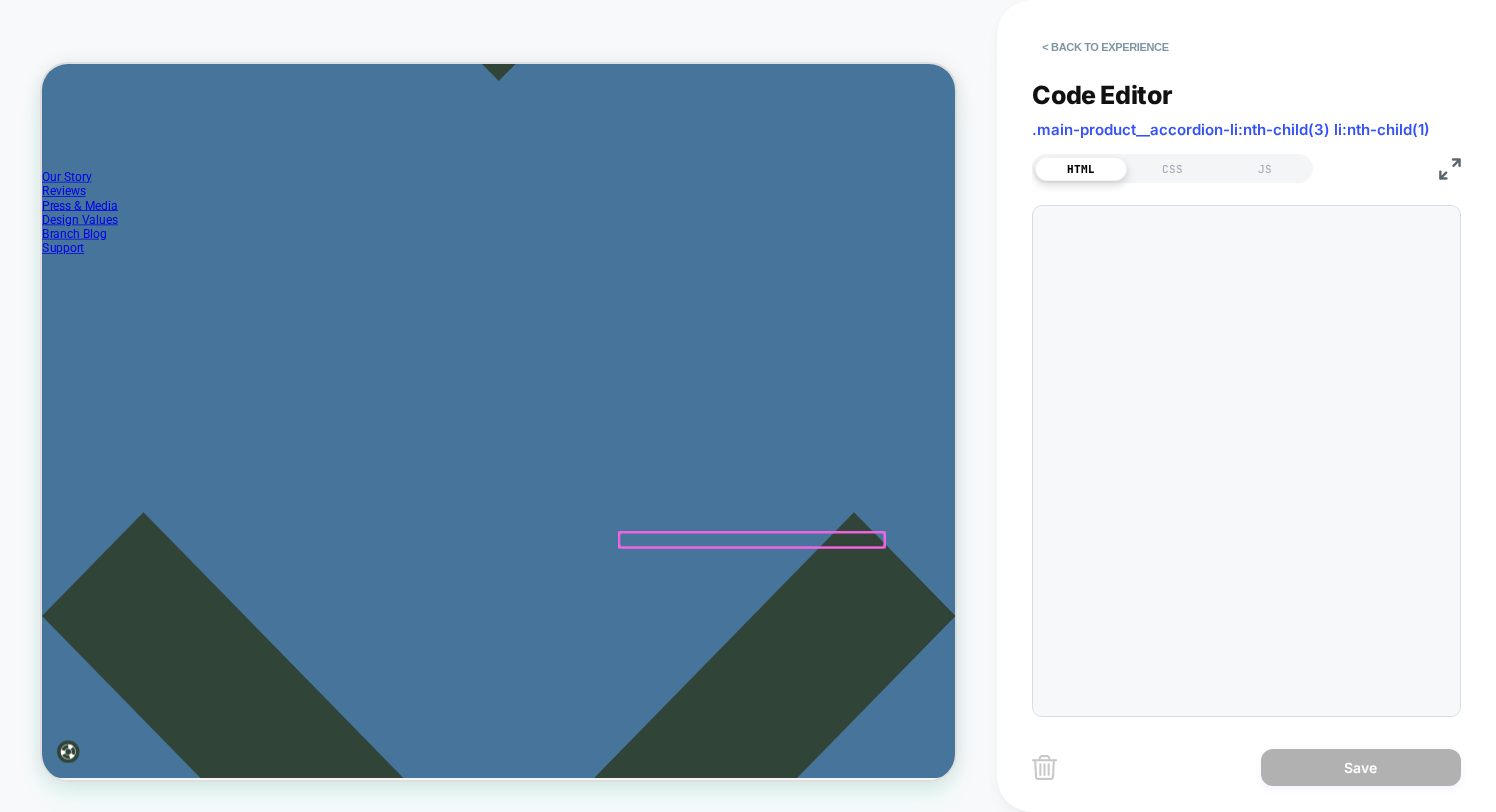 scroll, scrollTop: 0, scrollLeft: 0, axis: both 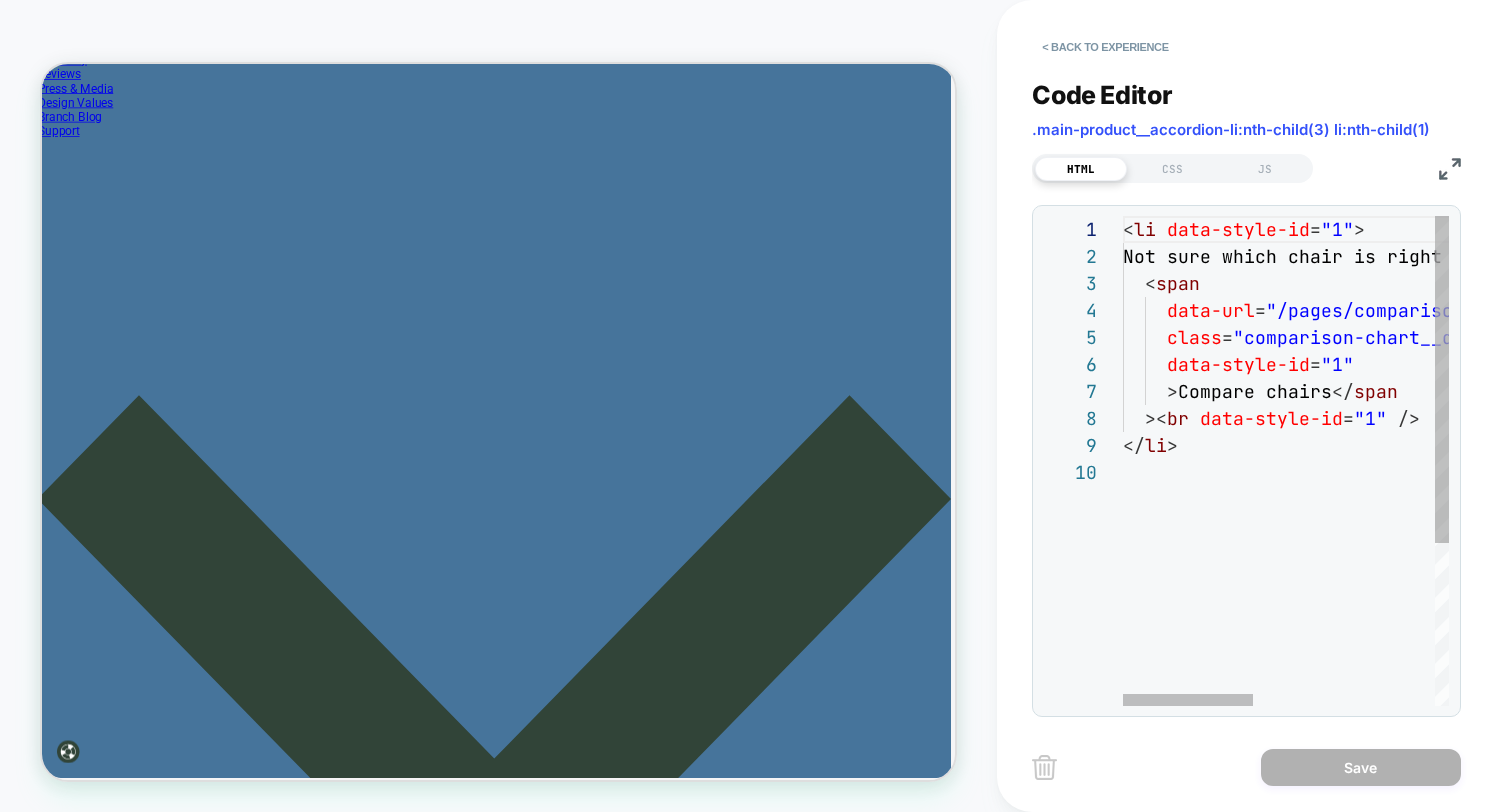 click on "< li   data-style-id = "1" >   Not sure which chair is right for you?    < span      data-url = "/pages/comparison-chart?view=comparison-chart-cha irs"      class = "comparison-chart__quick-view-link"      data-style-id = "1"      > Compare chairs </ span    >< br   data-style-id = "1"   /> </ li >" at bounding box center (1513, 582) 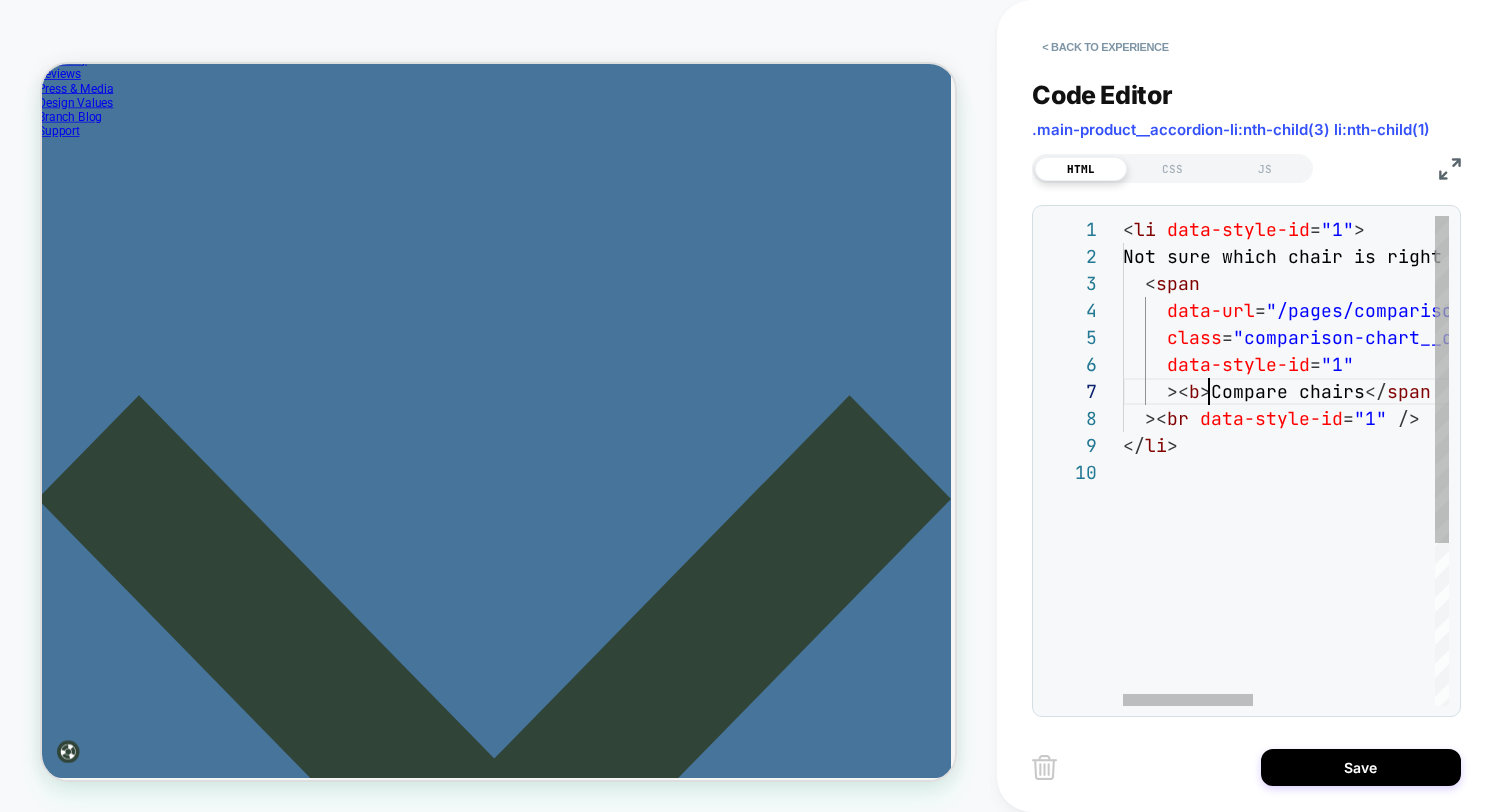 scroll, scrollTop: 162, scrollLeft: 86, axis: both 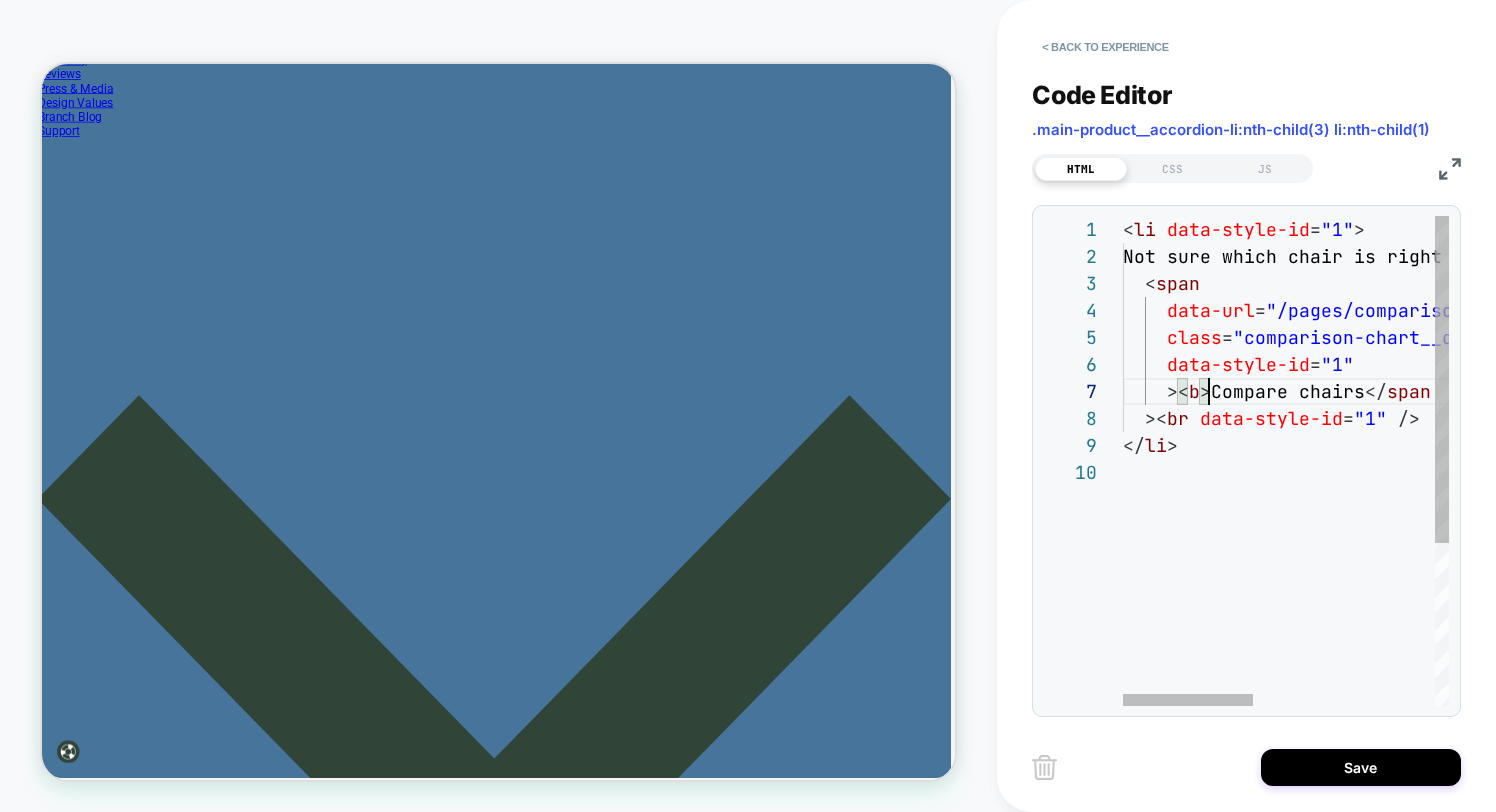 click on "< li   data-style-id = "1" >   Not sure which chair is right for you?    < span      data-url = "/pages/comparison-chart?view=comparison-chart-cha irs"      class = "comparison-chart__quick-view-link"      data-style-id = "1"      >< b > Compare chairs </ span    >< br   data-style-id = "1"   /> </ li >" at bounding box center (1513, 582) 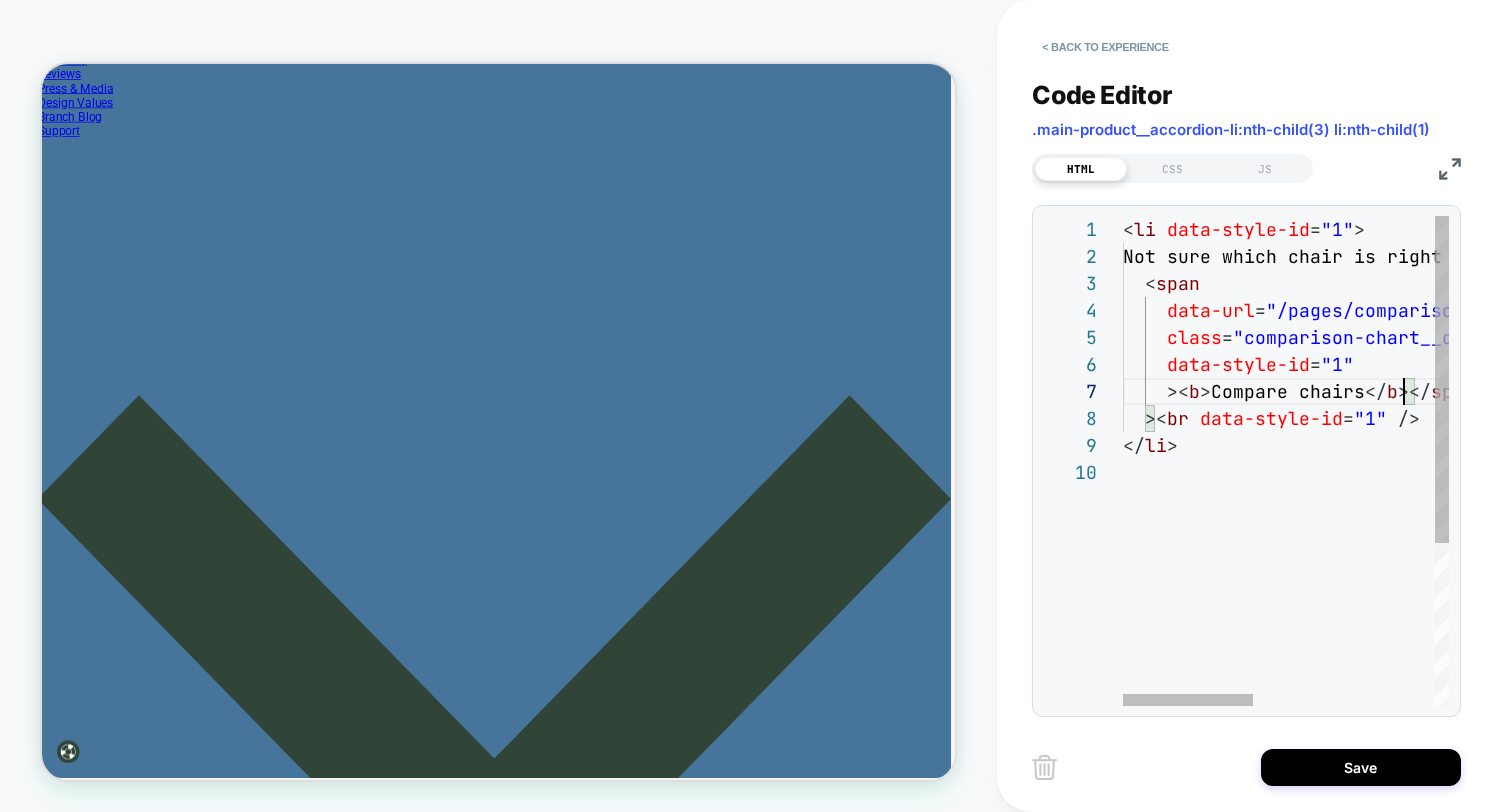 scroll, scrollTop: 162, scrollLeft: 281, axis: both 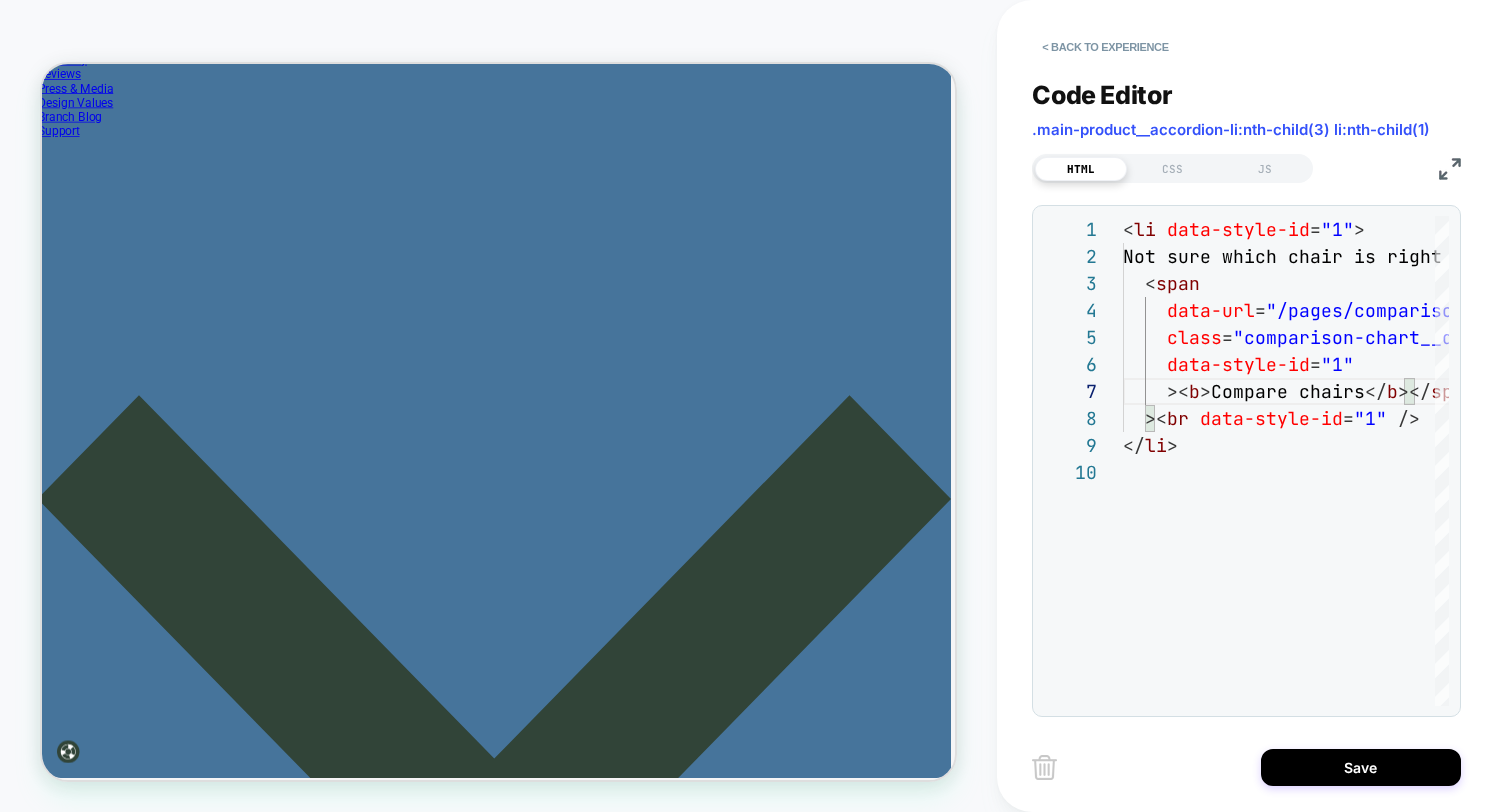 type on "**********" 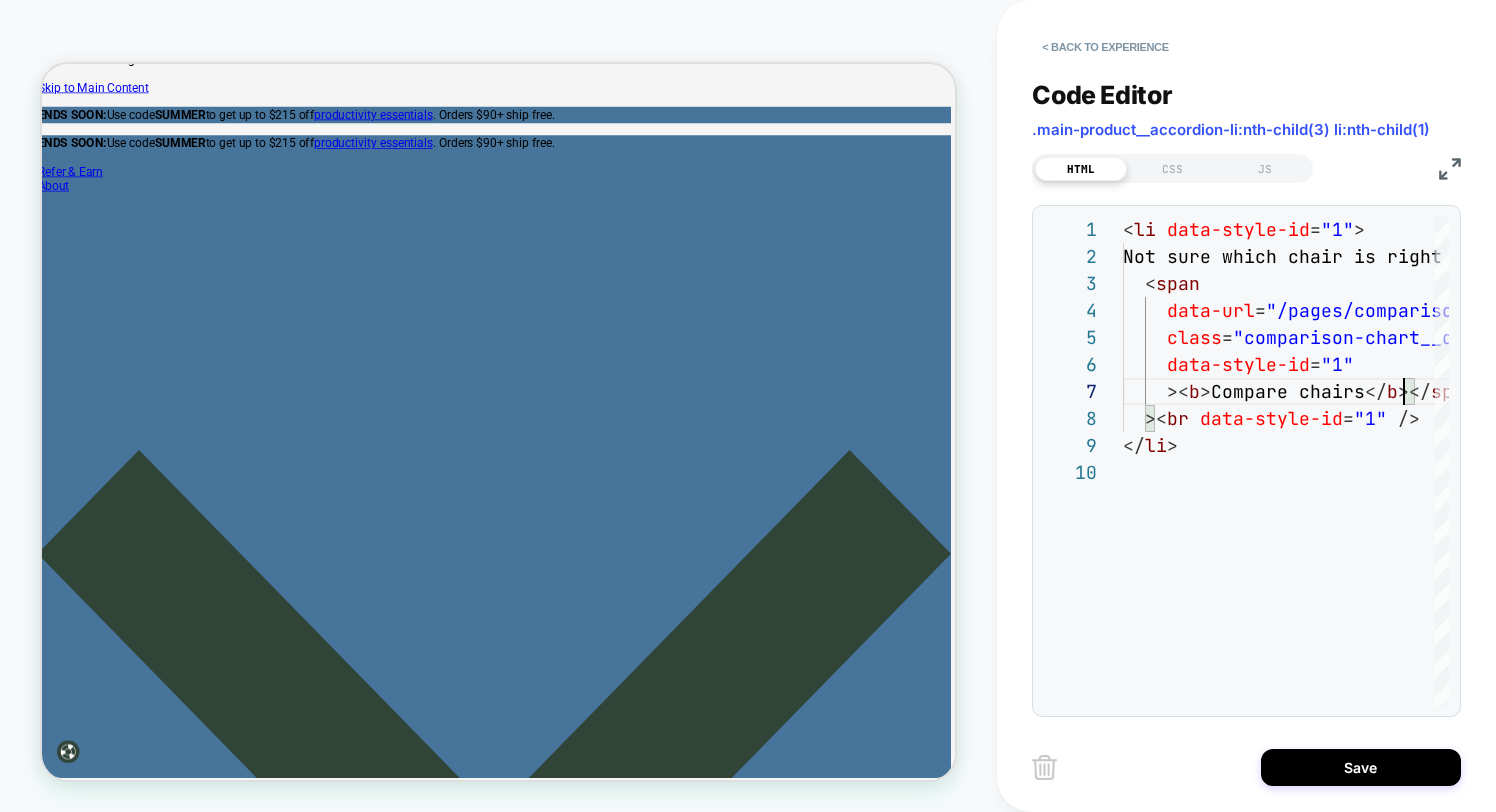 scroll, scrollTop: 95, scrollLeft: 6, axis: both 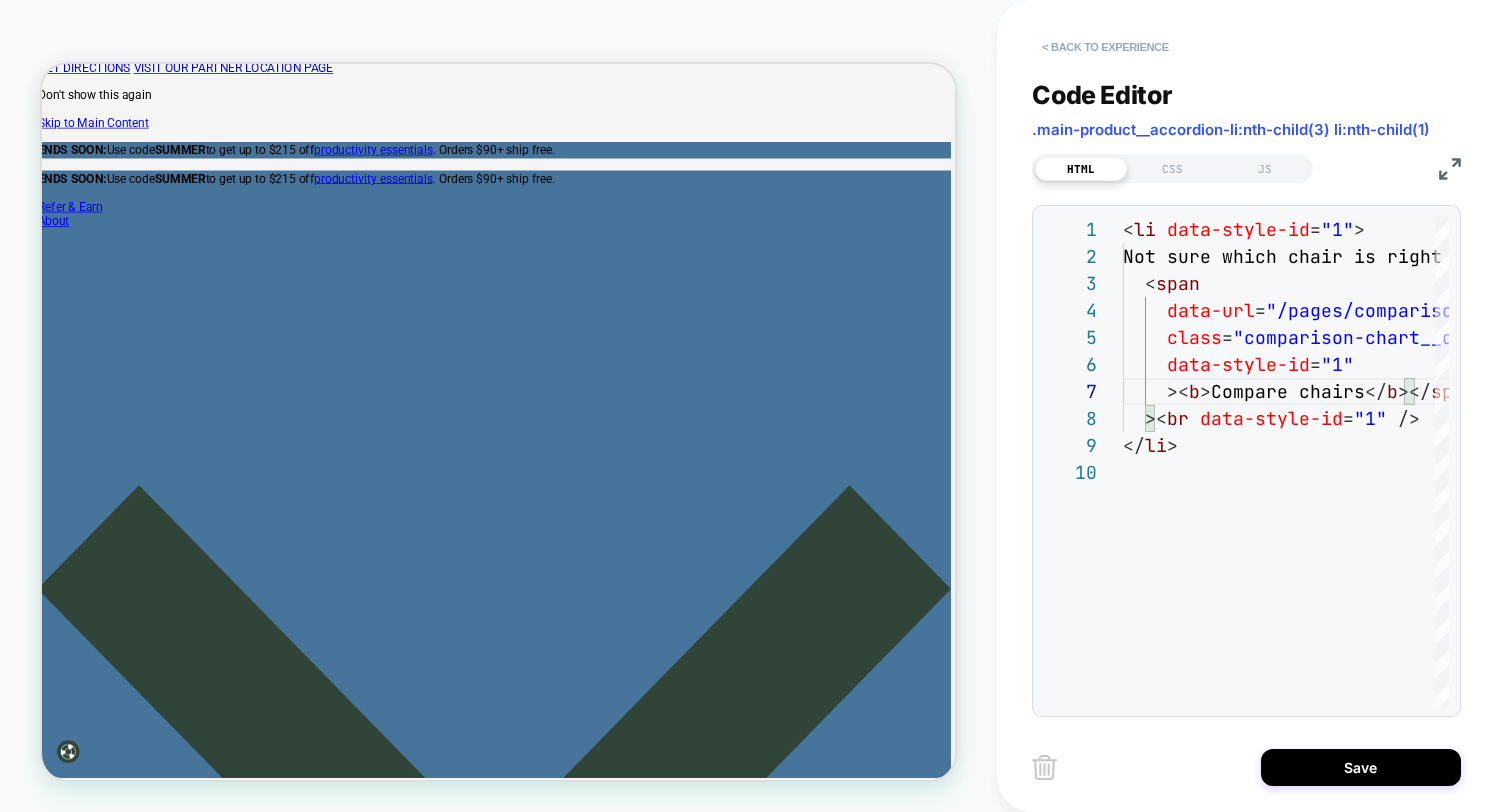 click on "< Back to experience" at bounding box center (1105, 47) 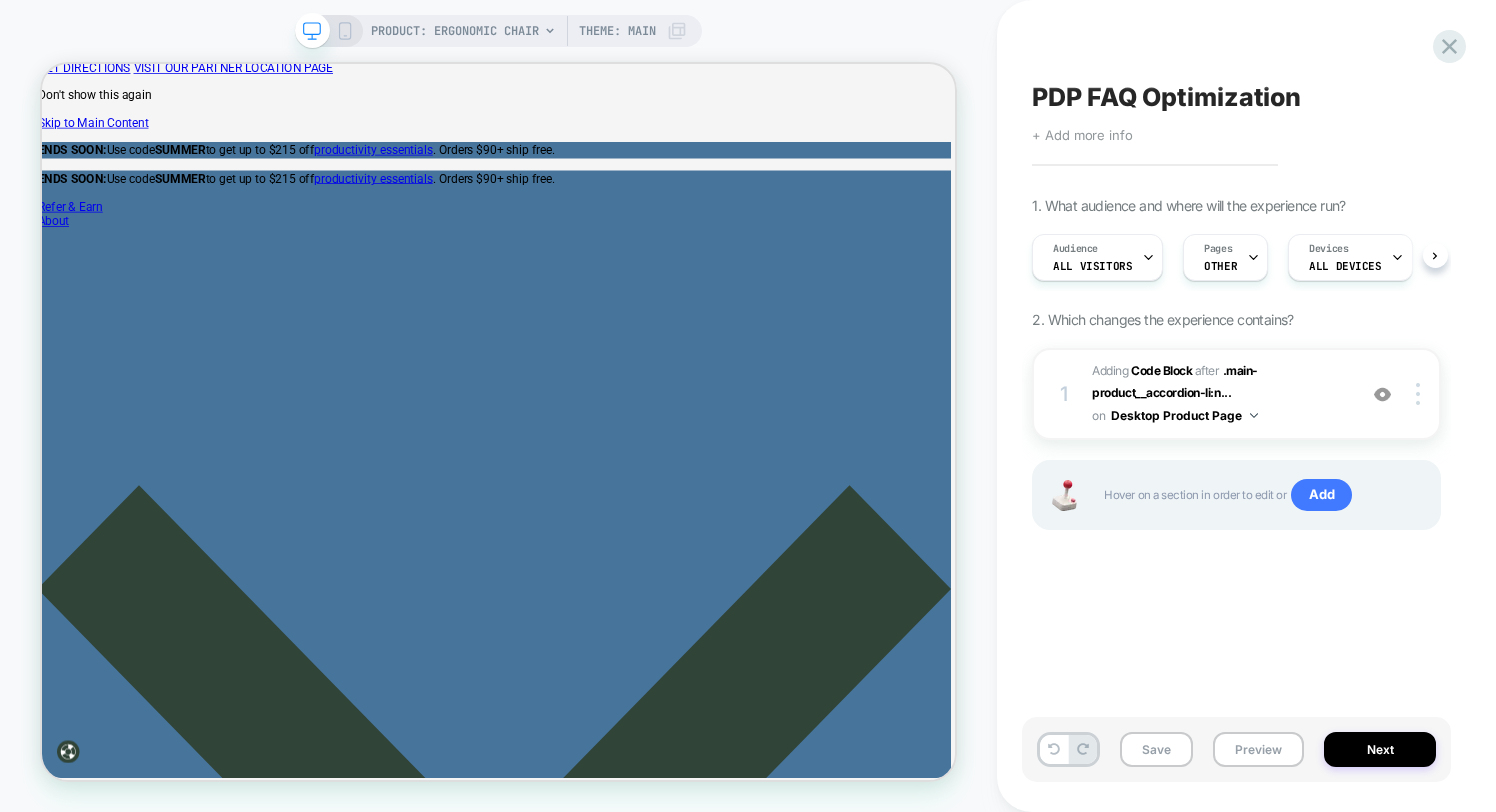 scroll, scrollTop: 0, scrollLeft: 1, axis: horizontal 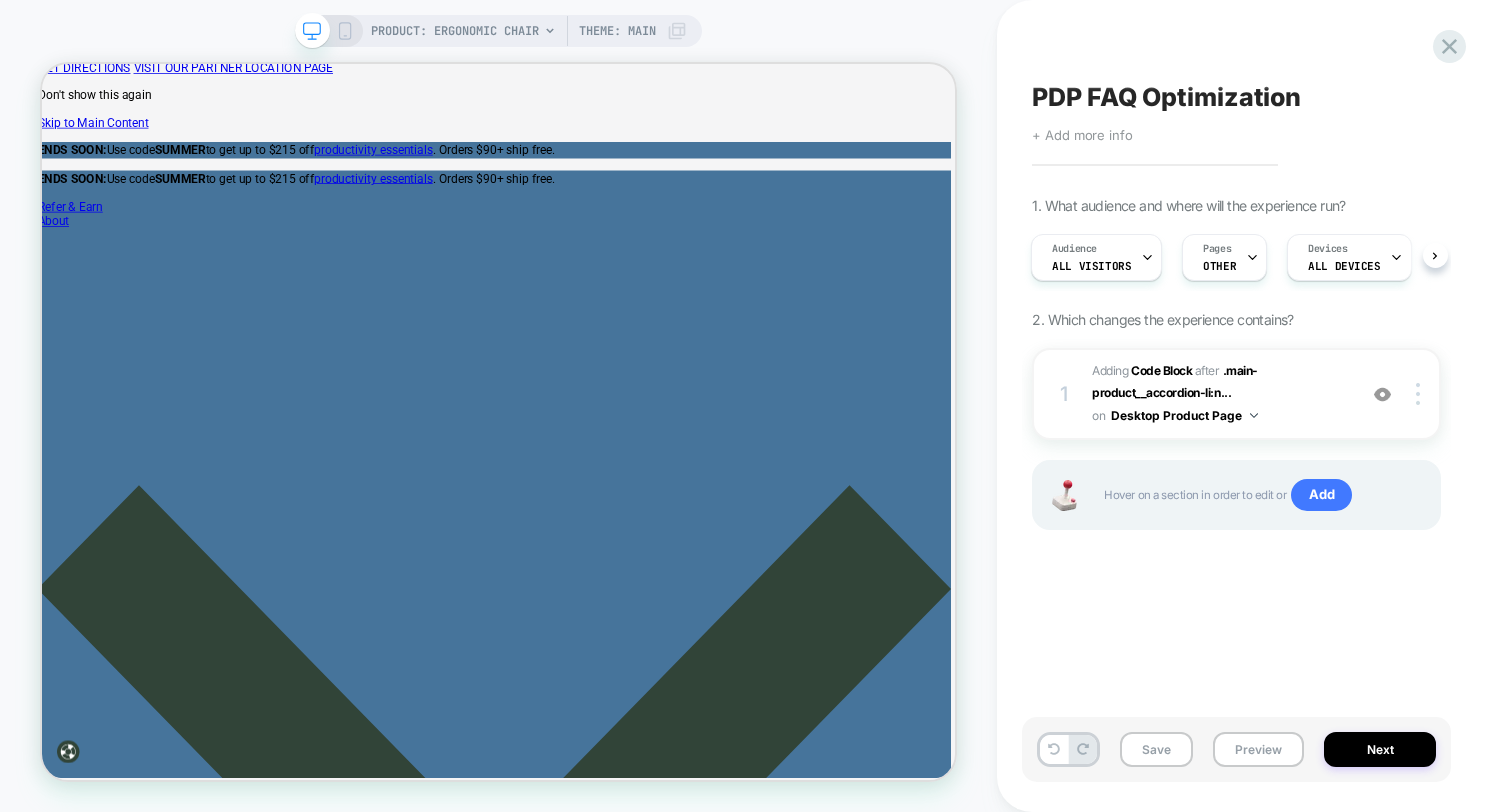 click on "PRODUCT: Ergonomic Chair Theme: MAIN" at bounding box center [529, 31] 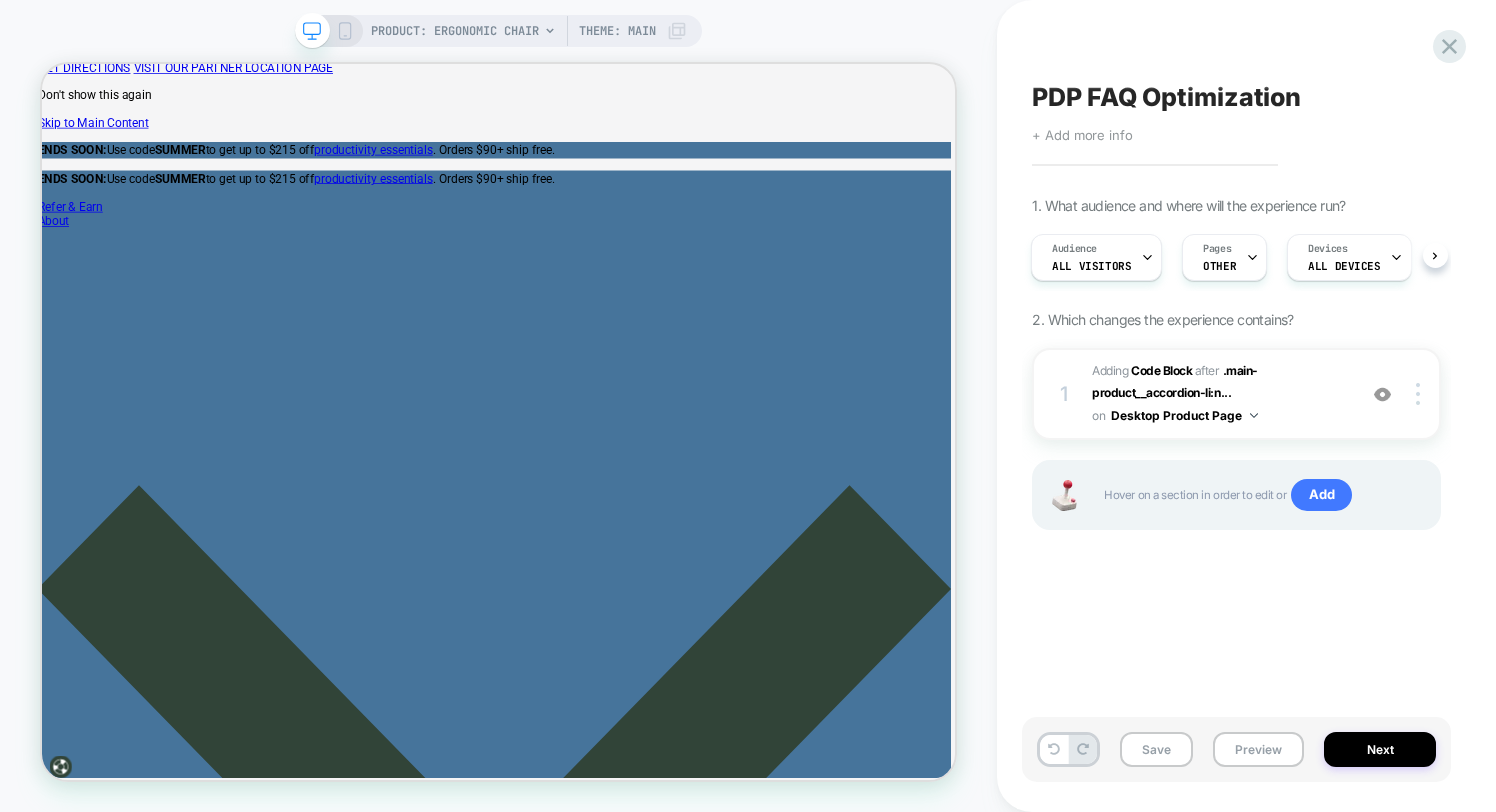 scroll, scrollTop: 95, scrollLeft: 0, axis: vertical 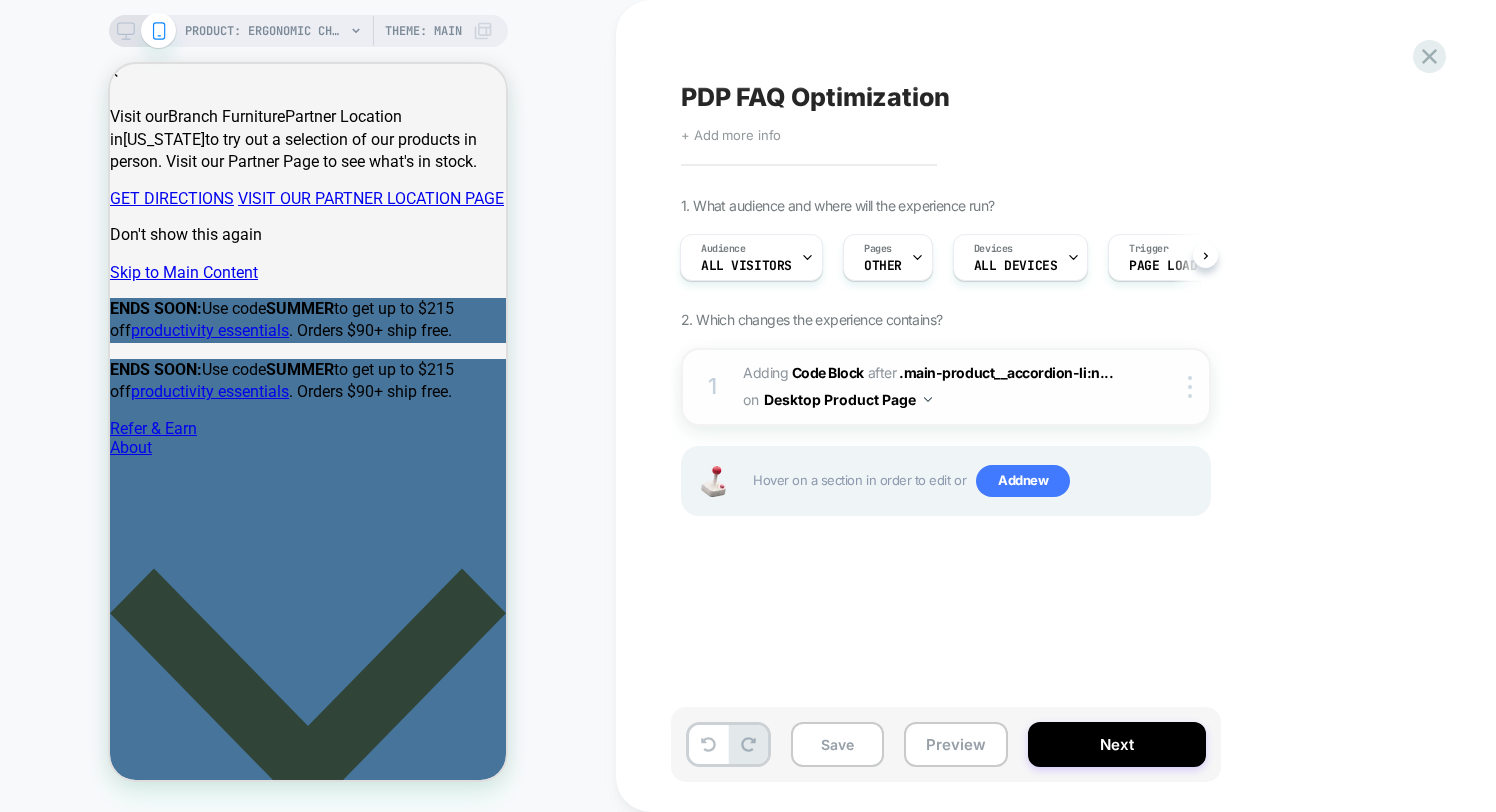 click on "Desktop Product Page" at bounding box center [848, 399] 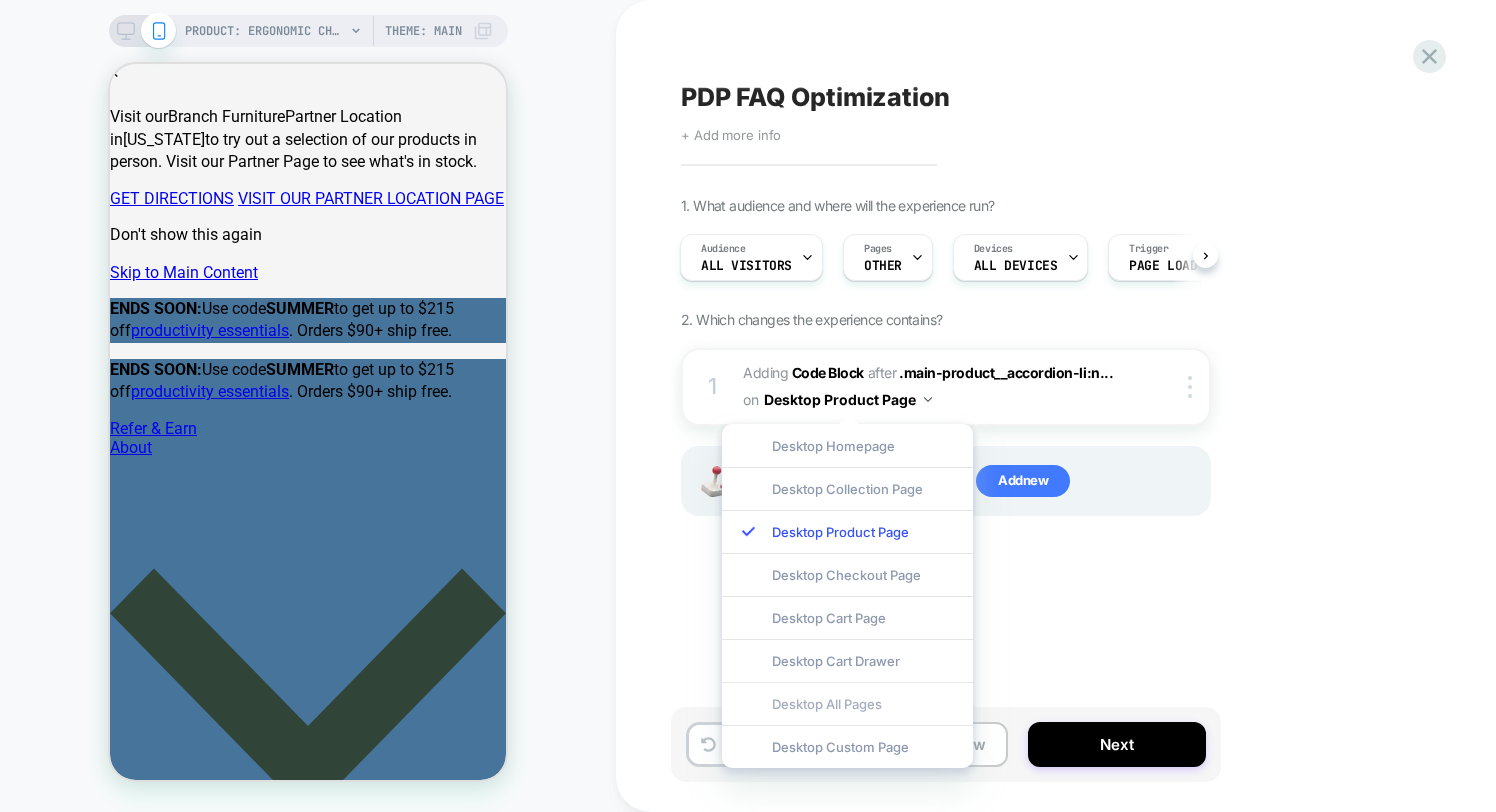 click on "Desktop       All Pages" at bounding box center (847, 703) 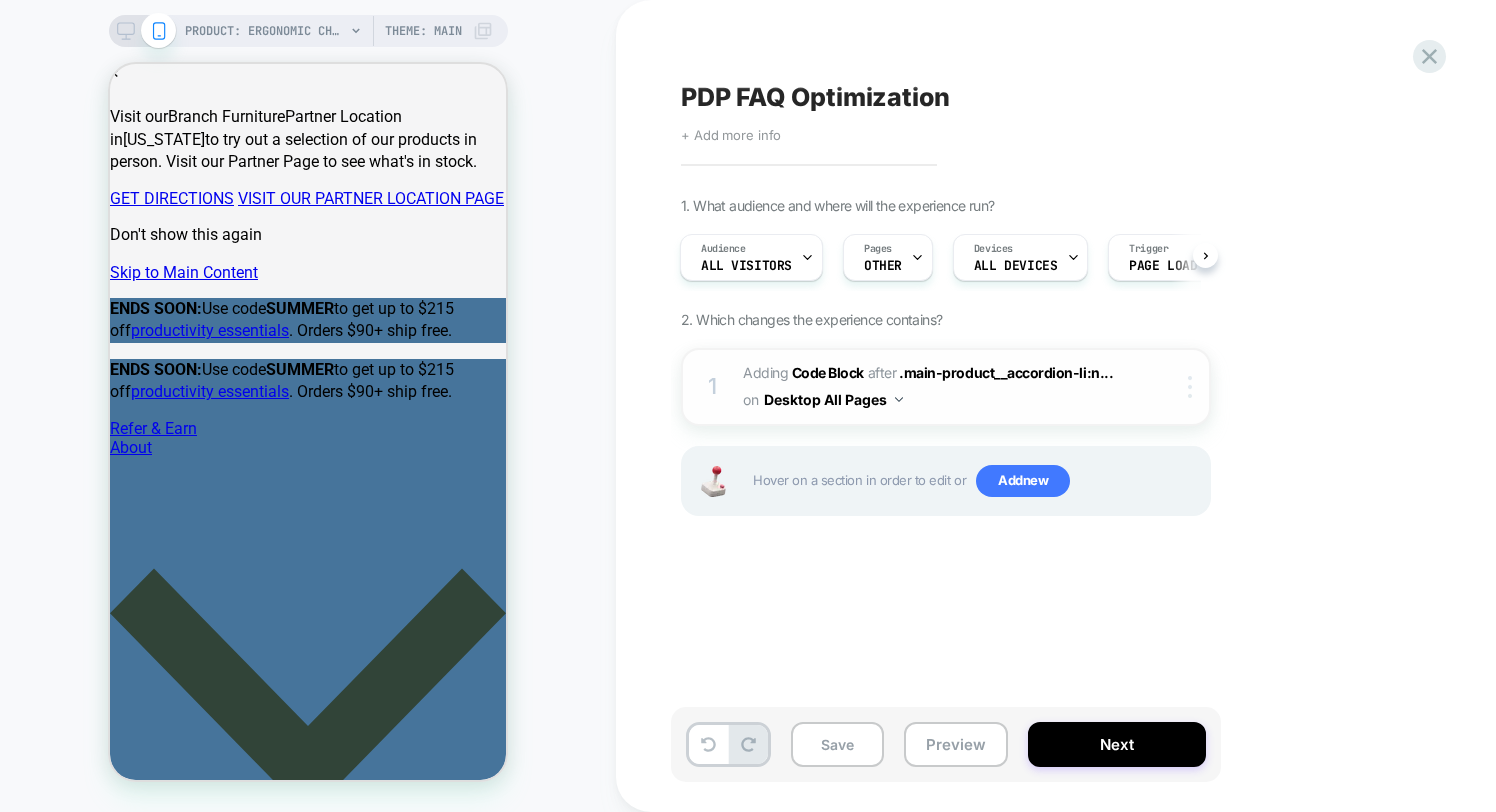 click at bounding box center [1193, 387] 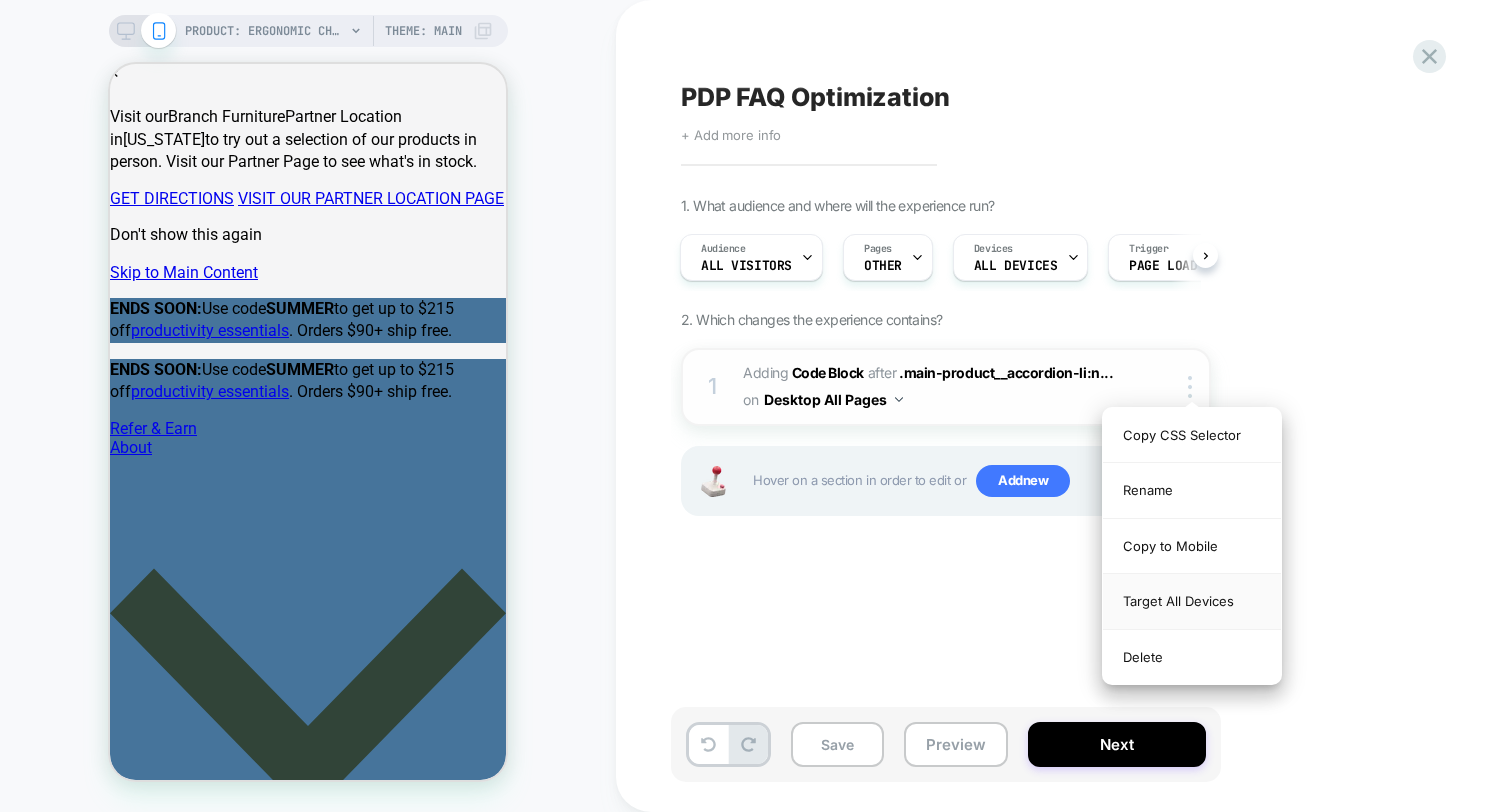 click on "Target   All Devices" at bounding box center (1192, 601) 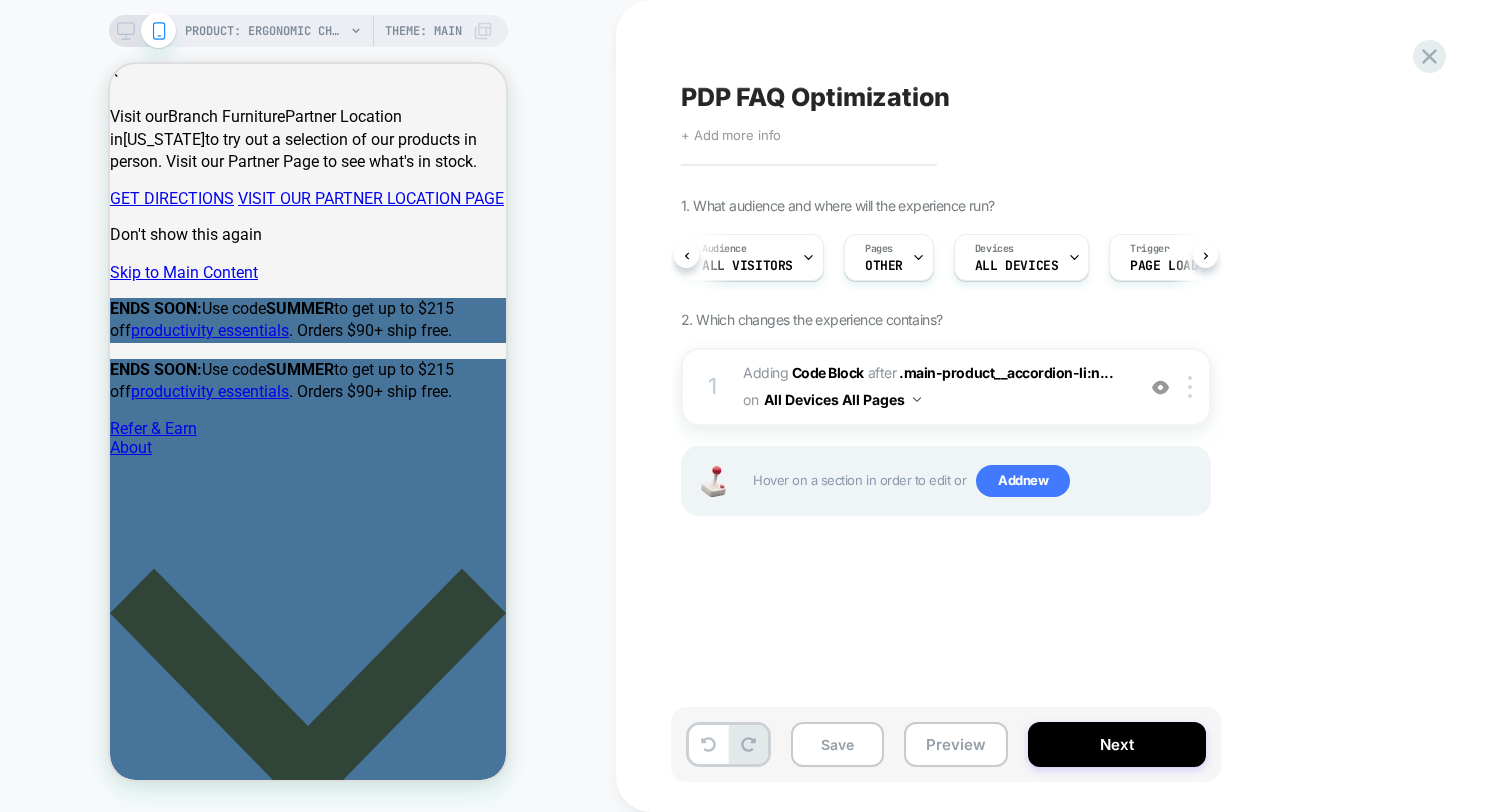 scroll, scrollTop: 0, scrollLeft: 91, axis: horizontal 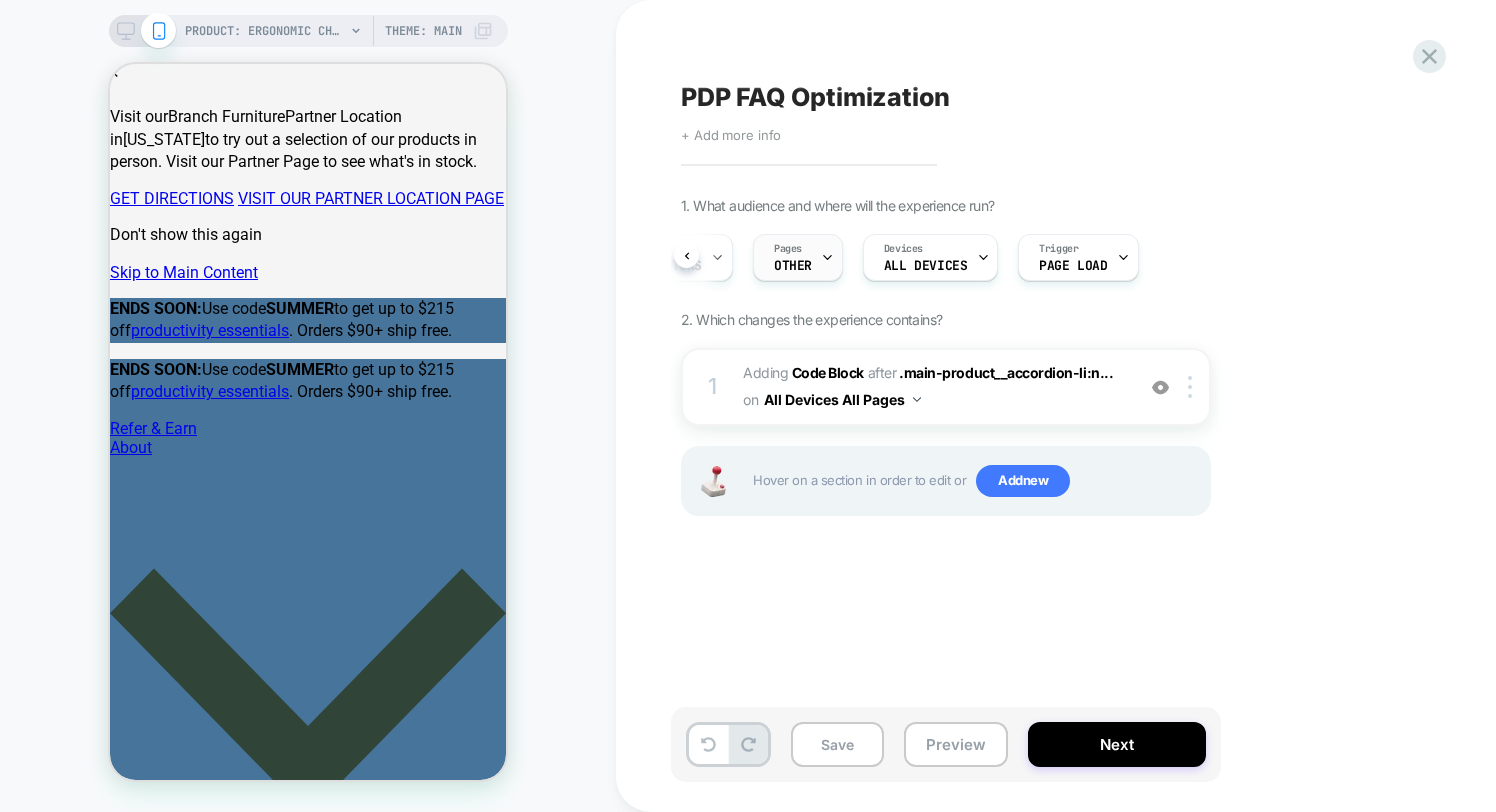 click on "OTHER" at bounding box center (793, 266) 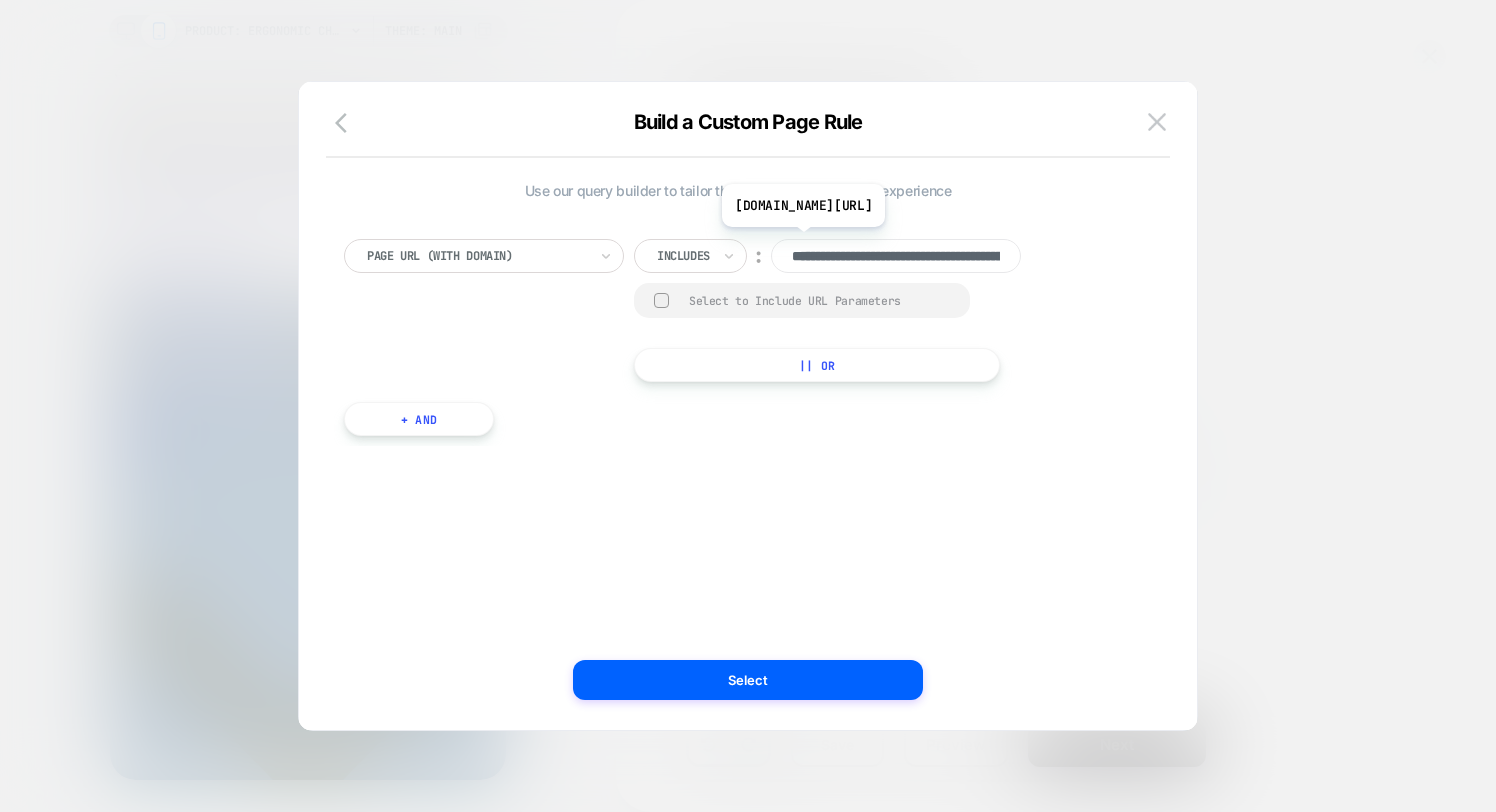 scroll, scrollTop: 0, scrollLeft: 162, axis: horizontal 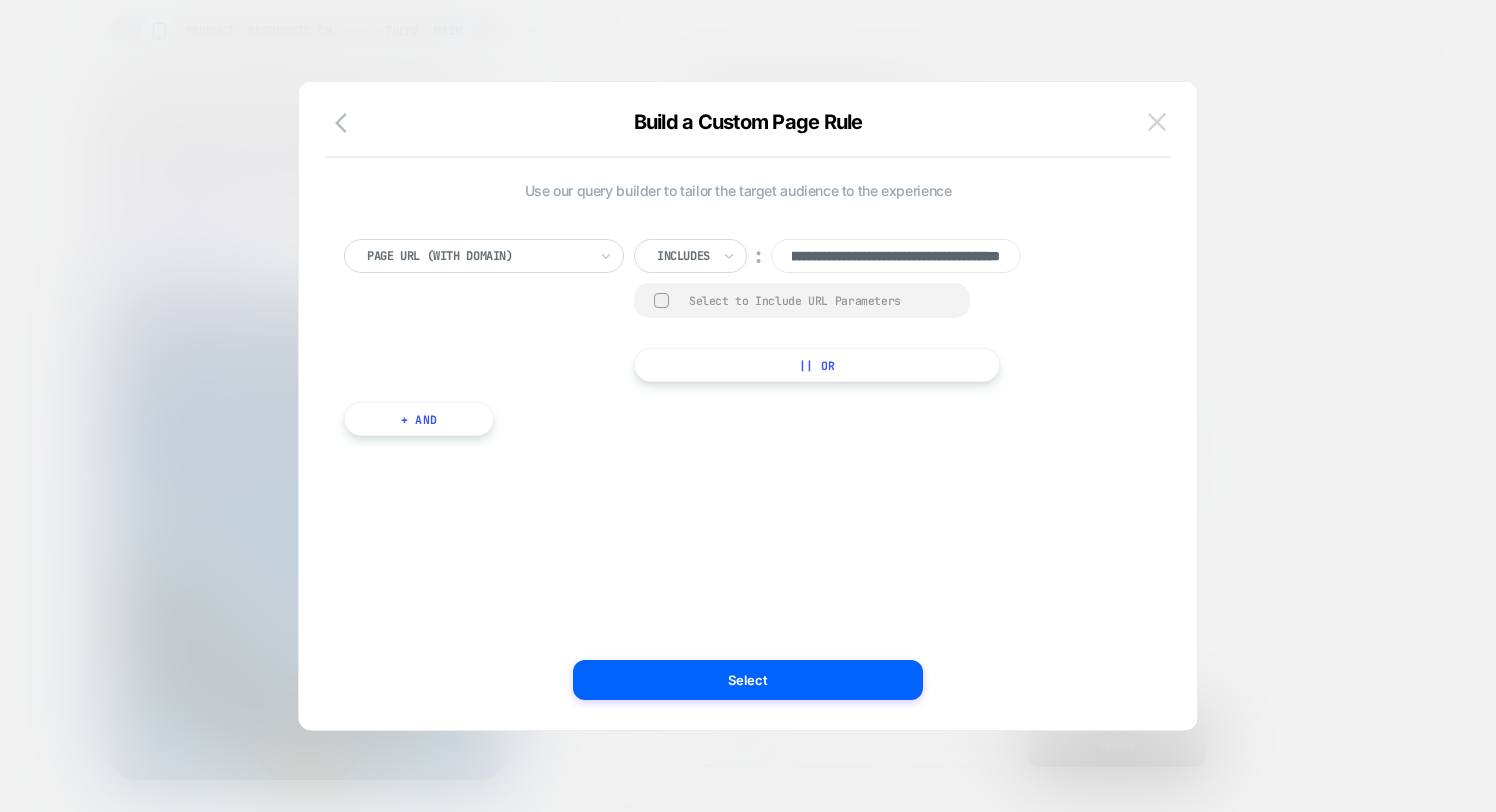 click at bounding box center [1157, 121] 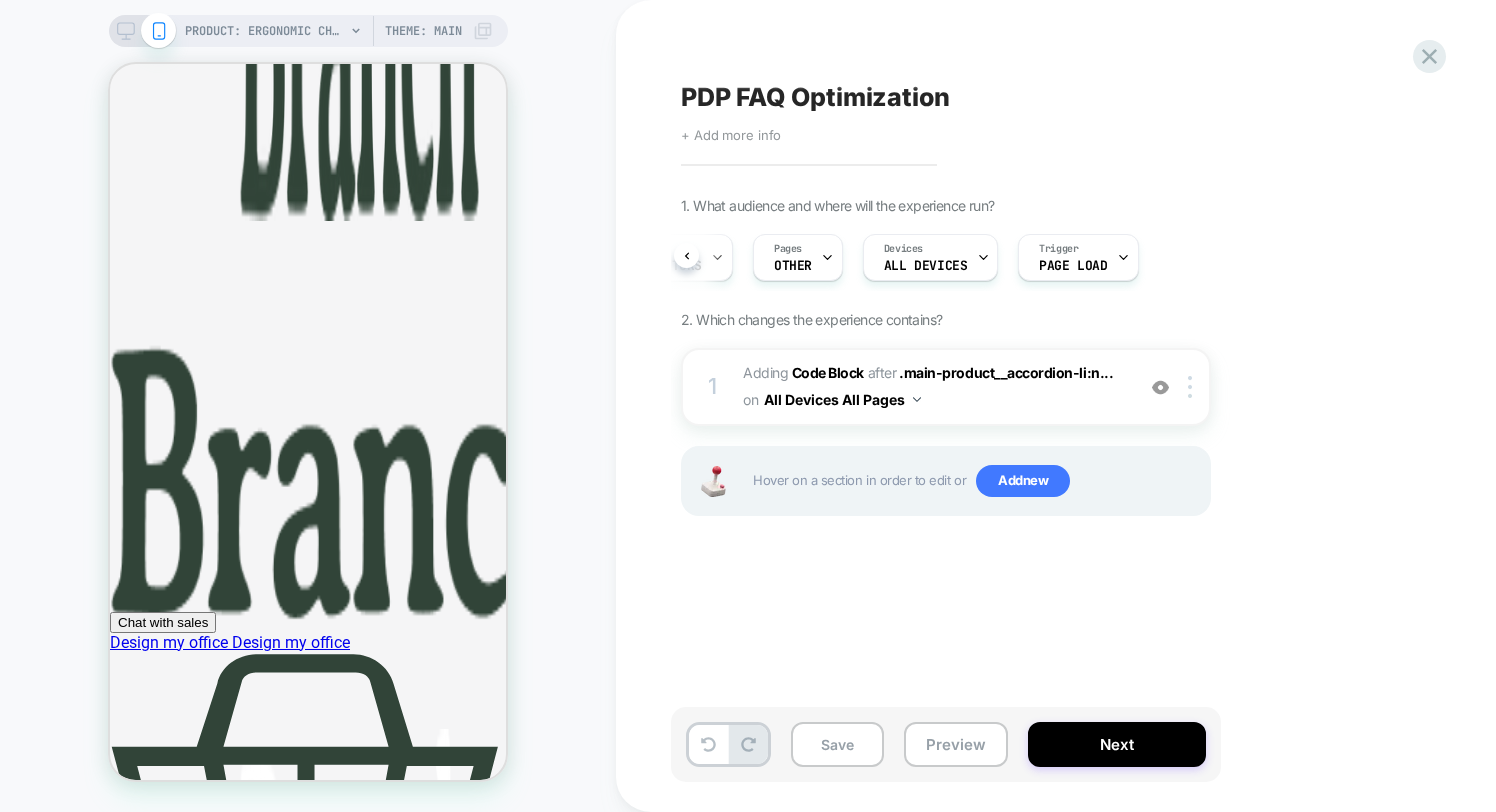 scroll, scrollTop: 1930, scrollLeft: 0, axis: vertical 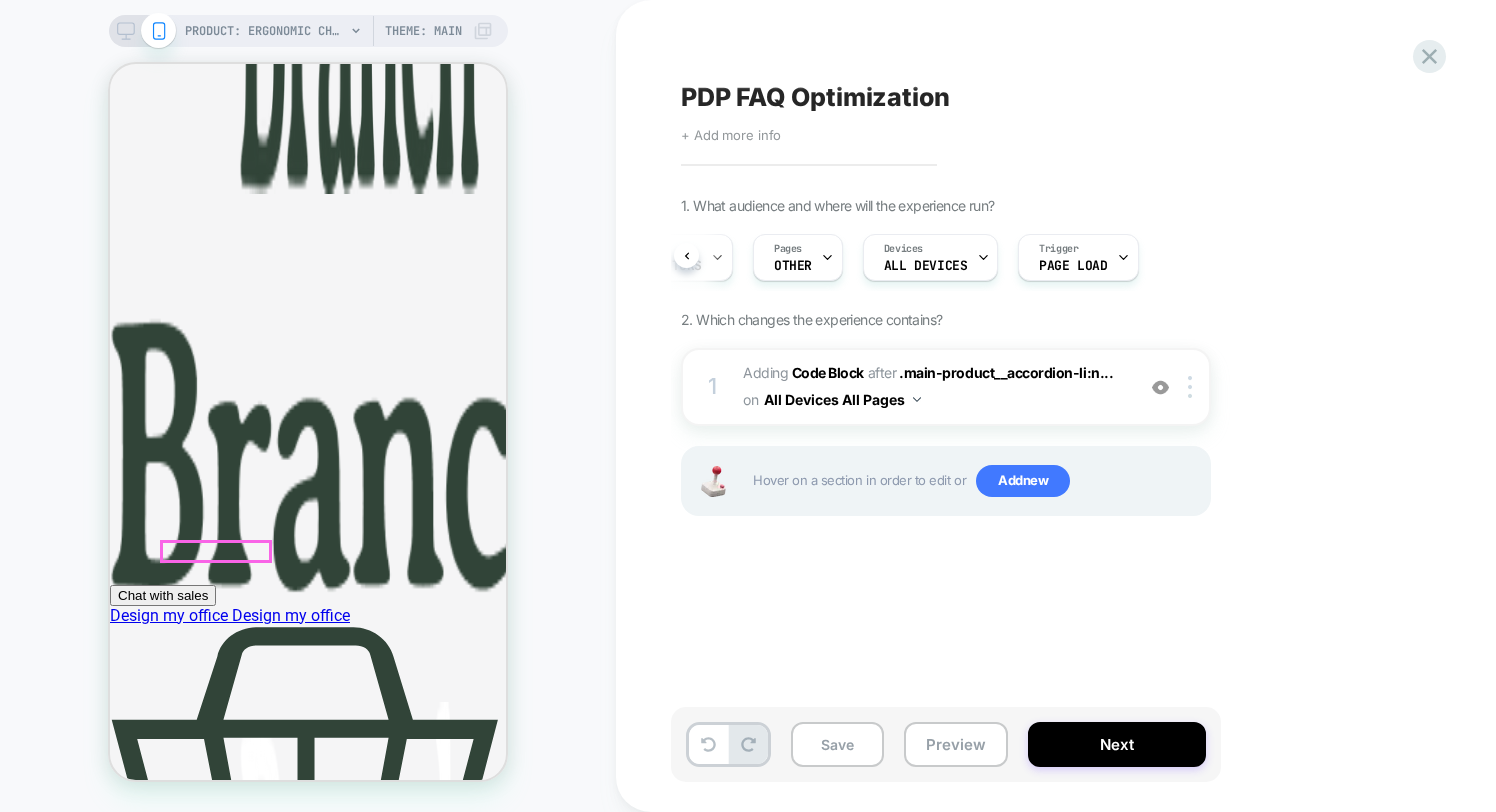 click on "Find Your Fit" at bounding box center [328, 93316] 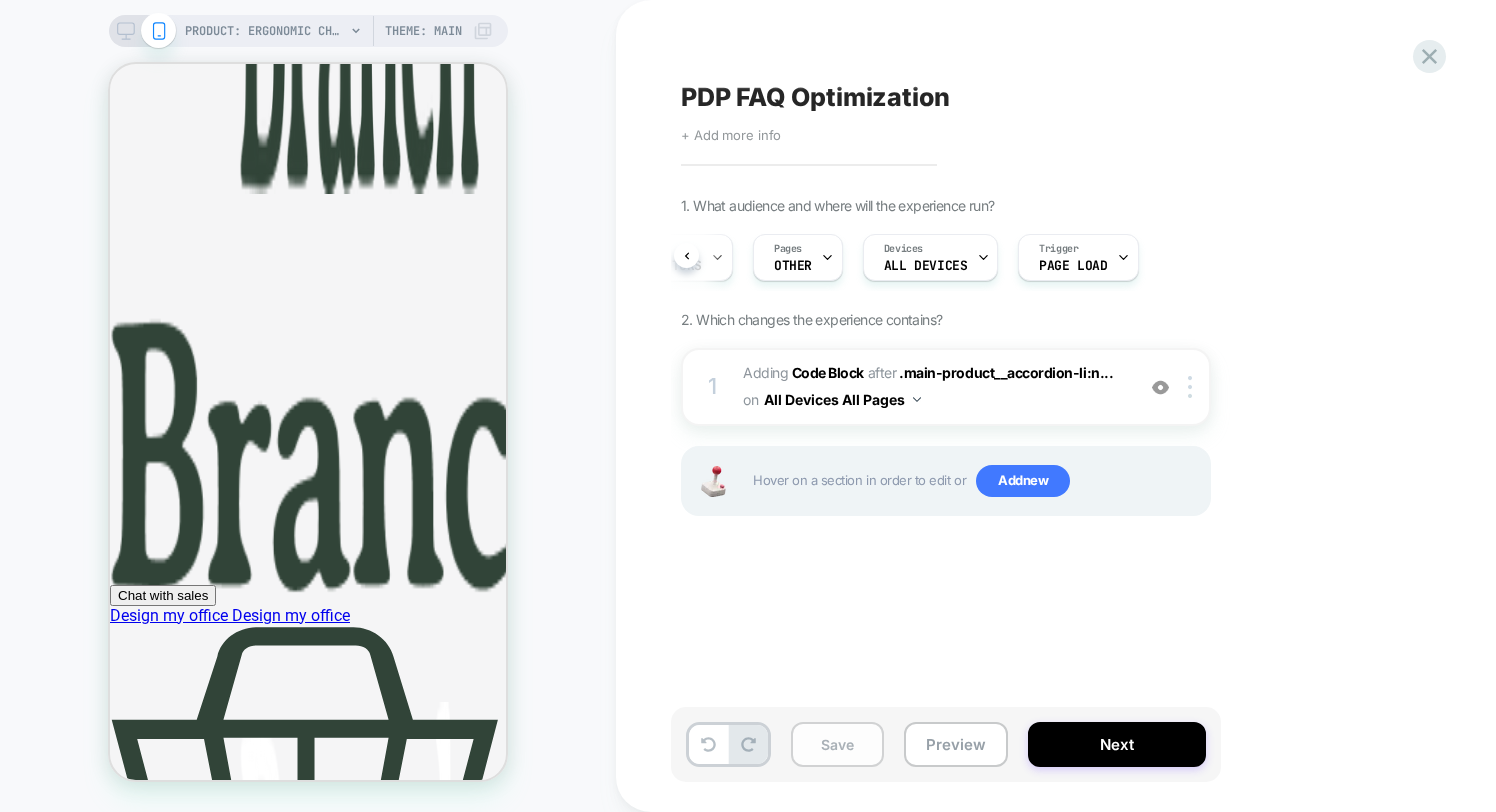 click on "Save" at bounding box center (837, 744) 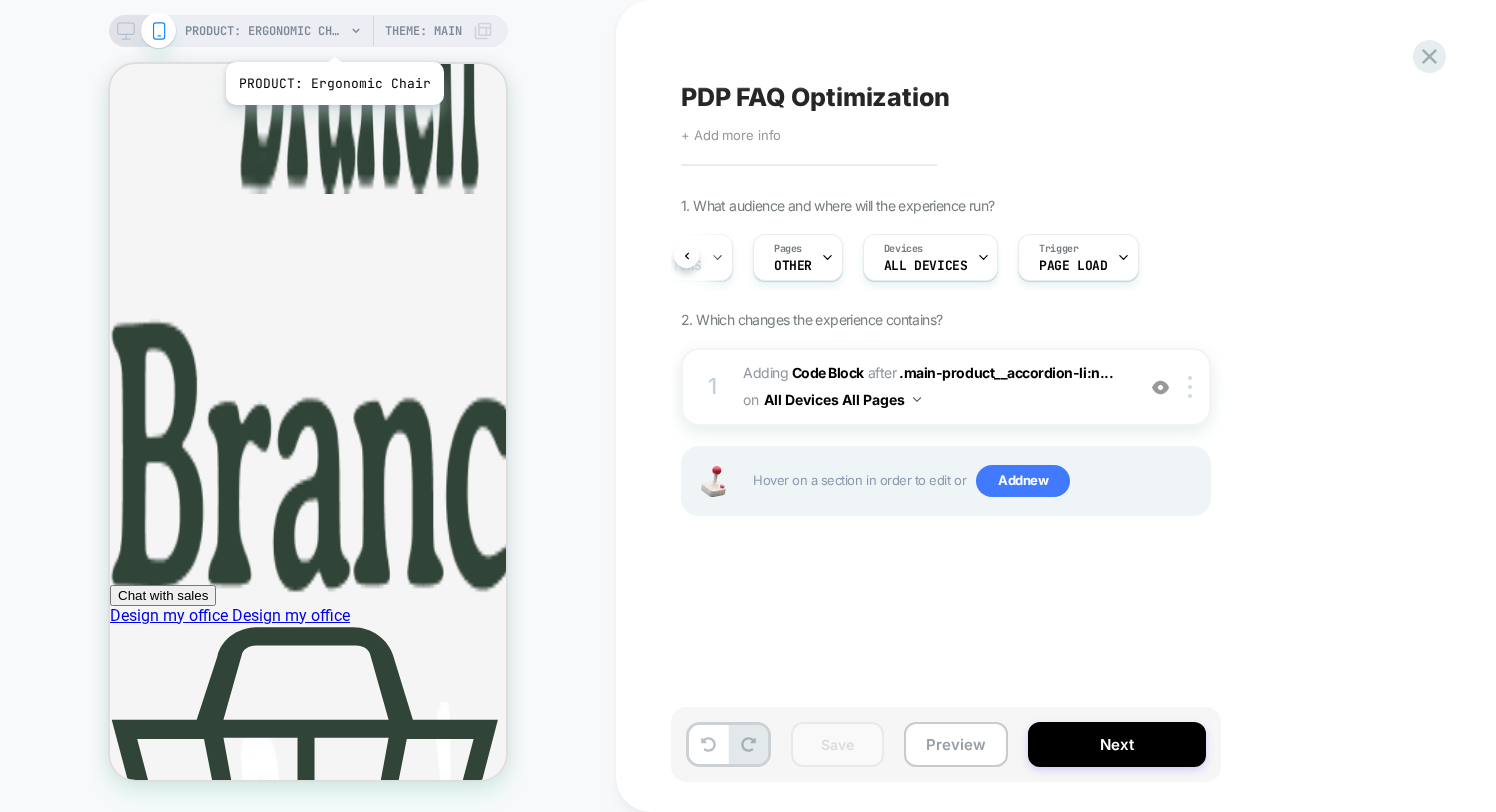 click on "PRODUCT: Ergonomic Chair" at bounding box center (265, 31) 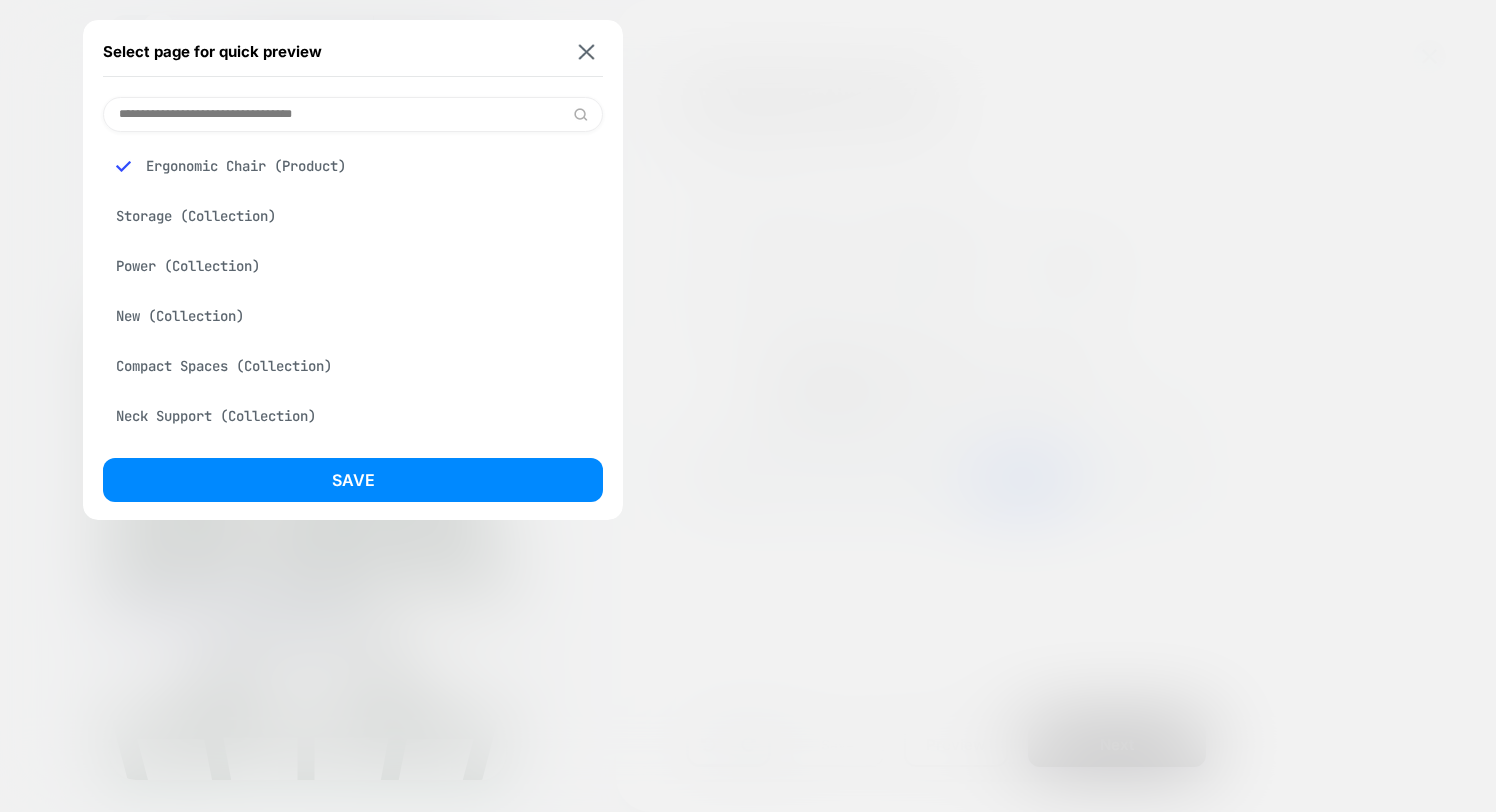 click at bounding box center [748, 406] 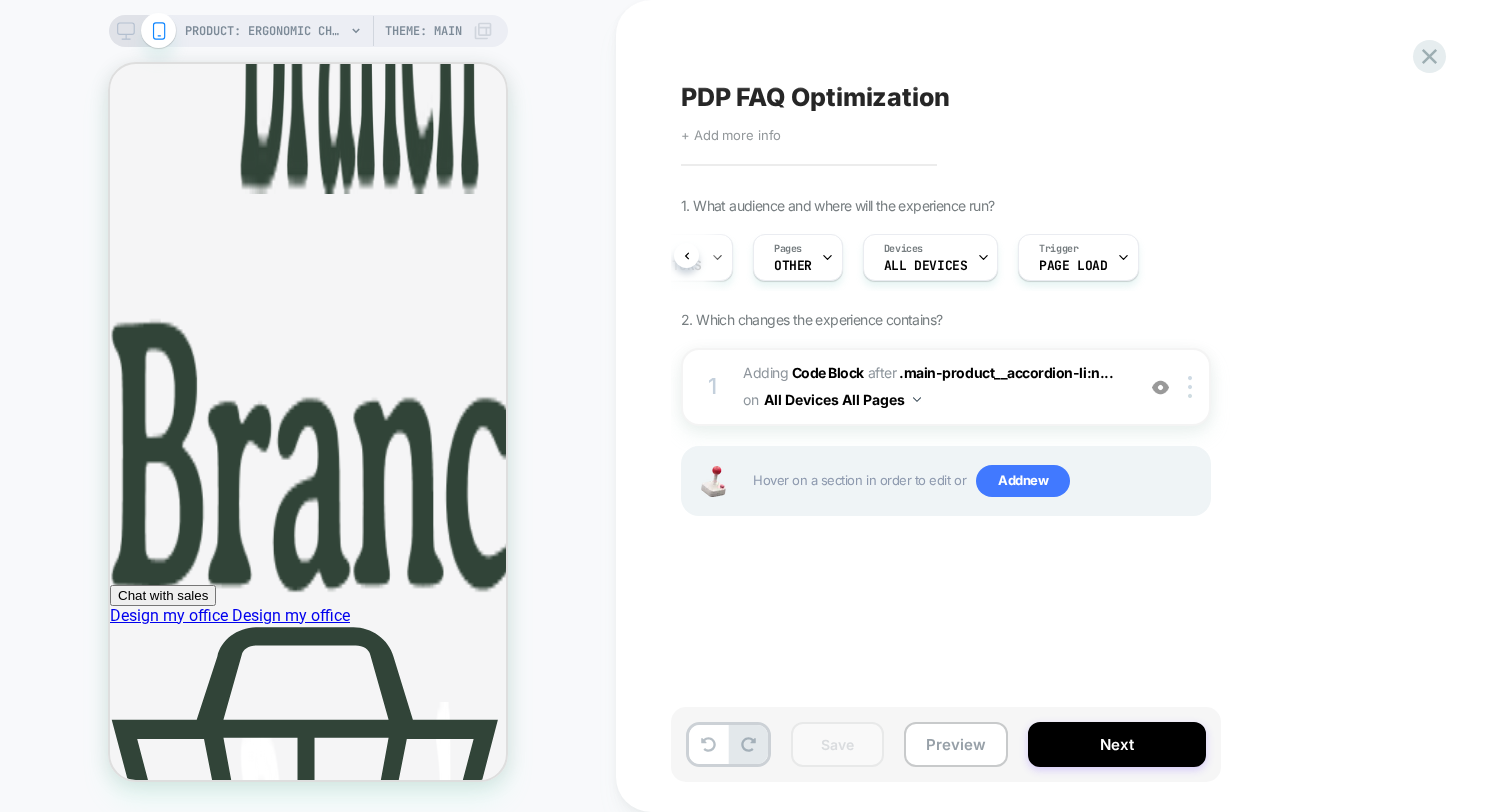 click on "Theme: MAIN" at bounding box center [423, 31] 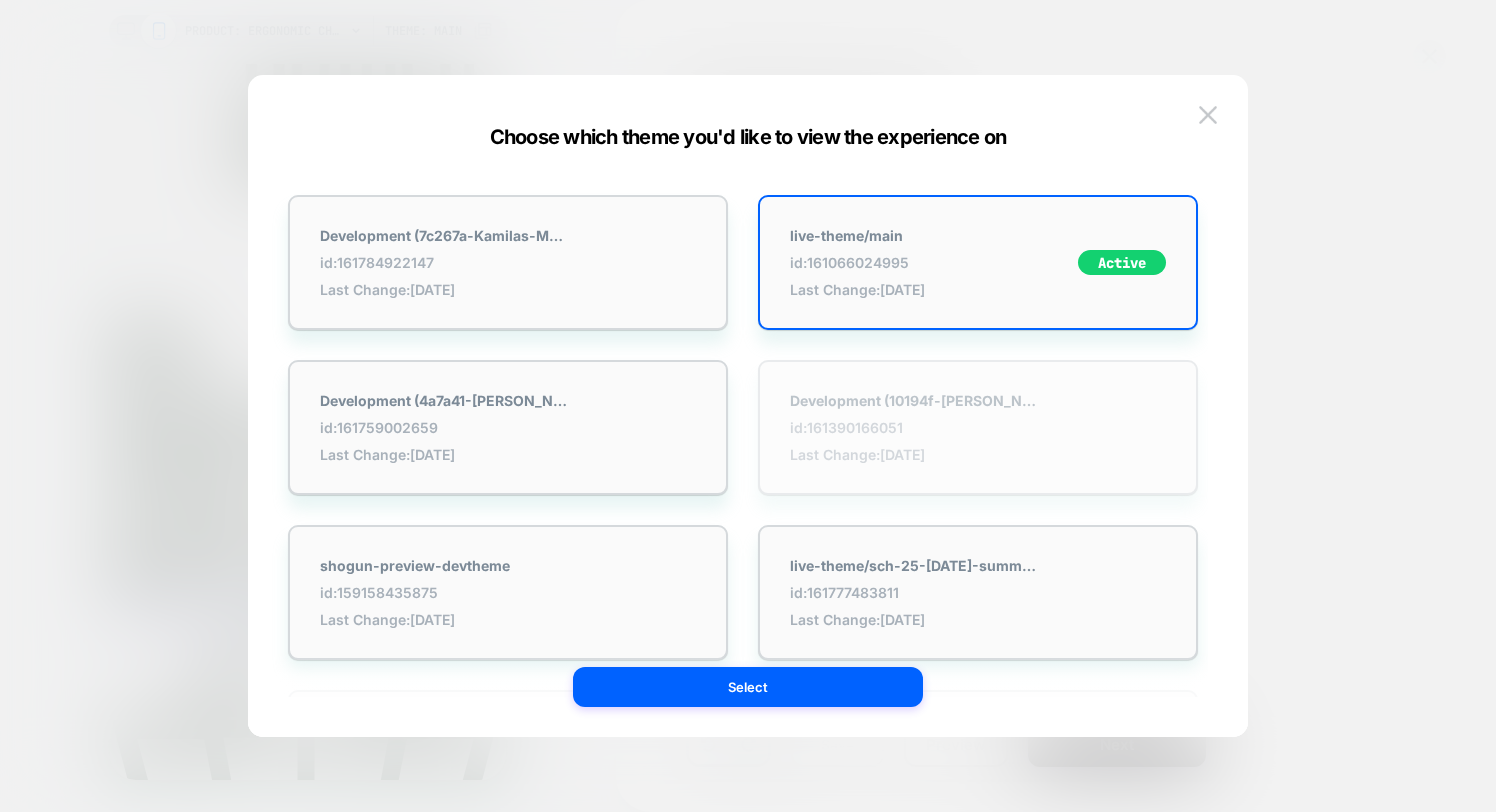 click on "Development (10194f-Anthonys-MacBook-Pro) id:  161390166051 Last Change:  7/3/2025" at bounding box center [915, 427] 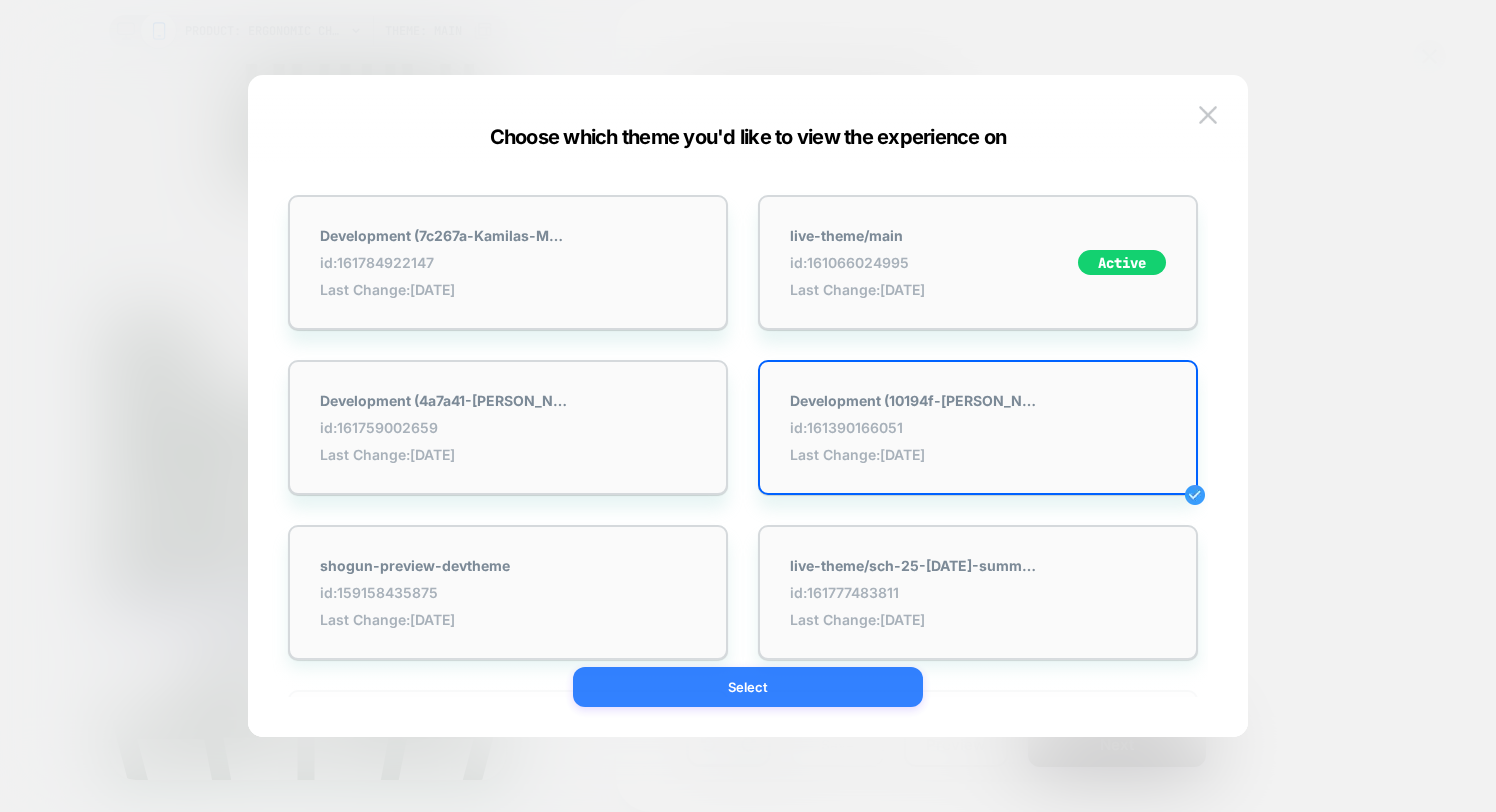 click on "Select" at bounding box center [748, 687] 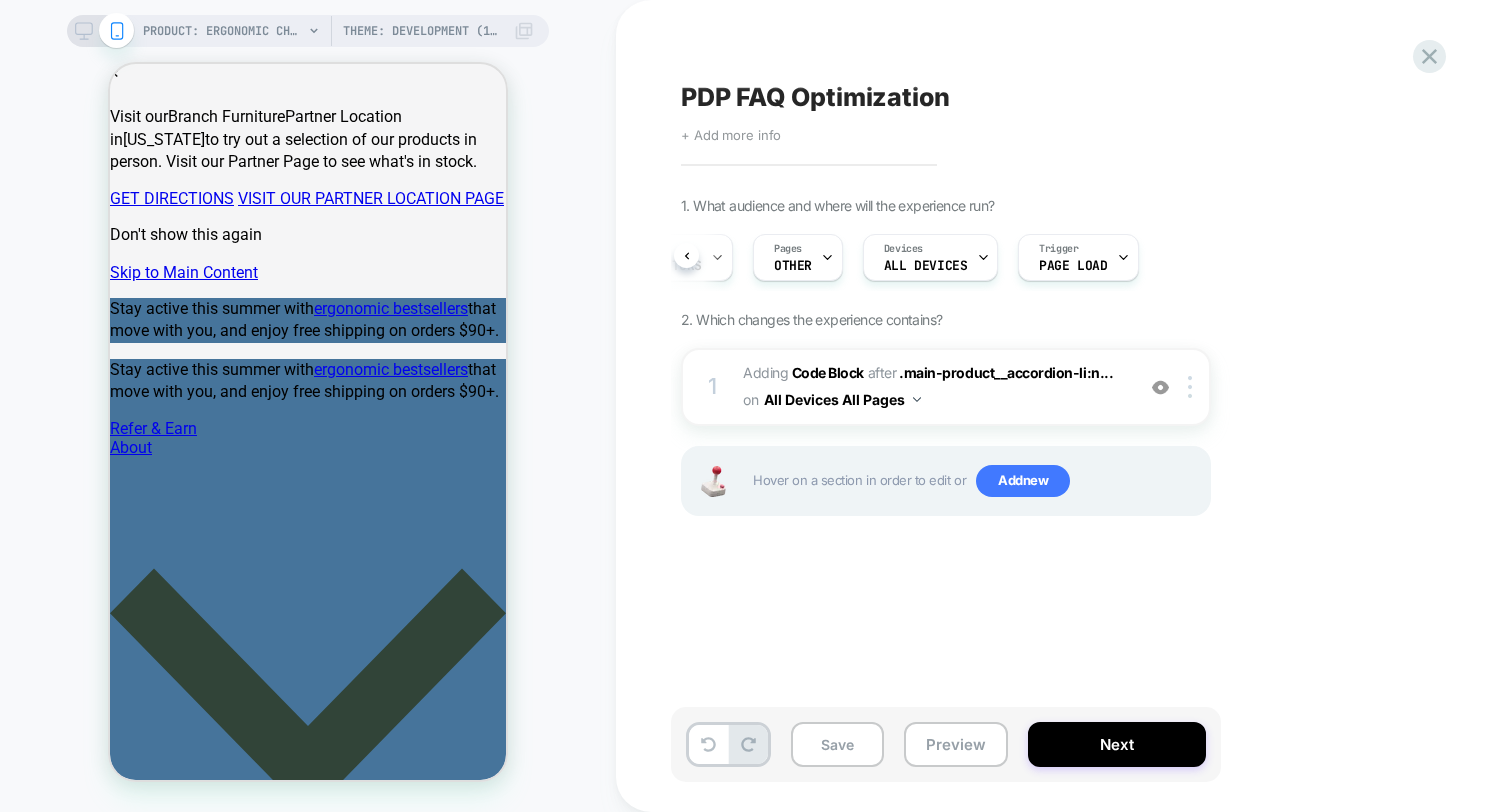 scroll, scrollTop: 0, scrollLeft: 0, axis: both 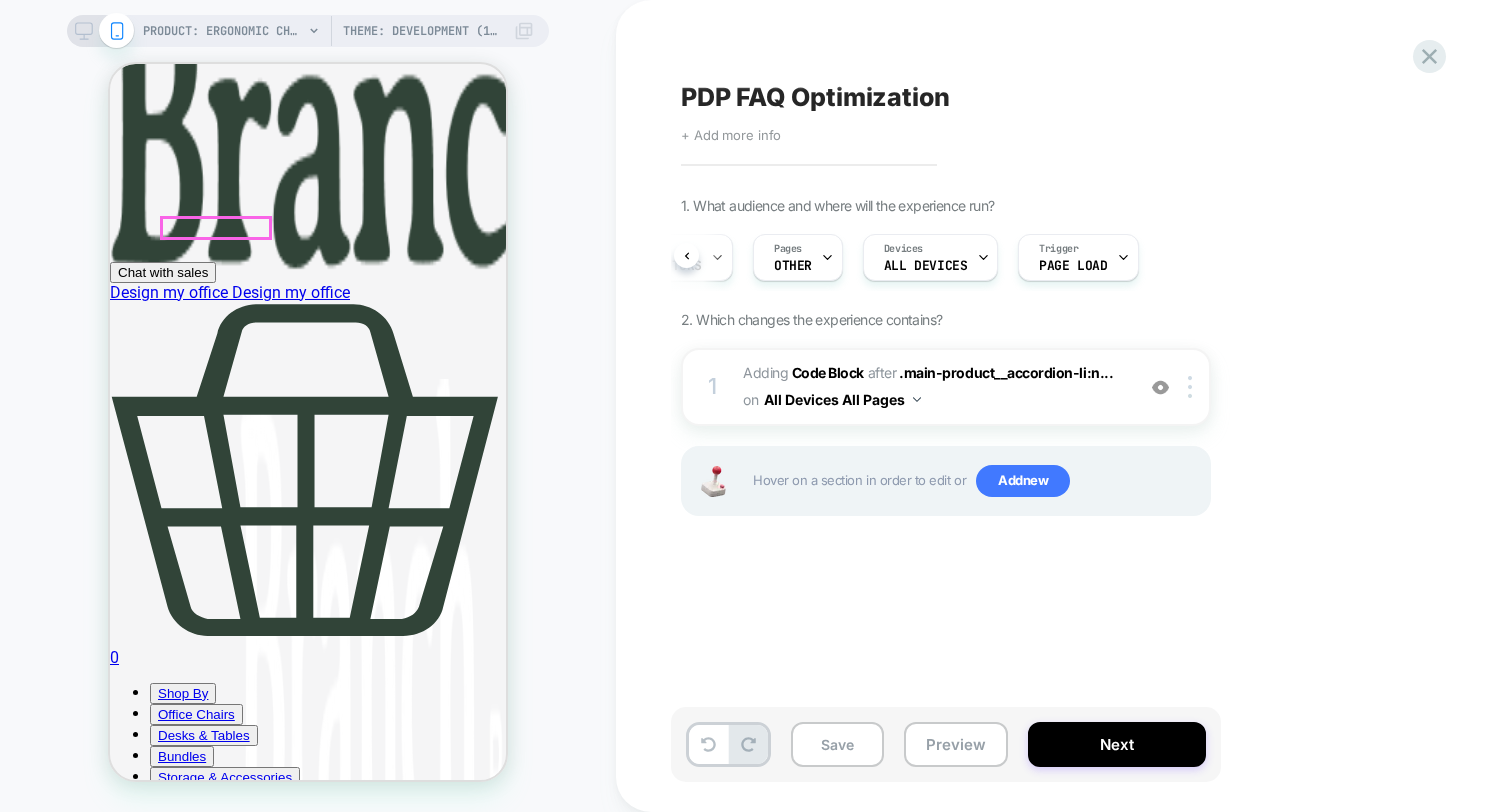 click on "Find Your Fit" at bounding box center [328, 98543] 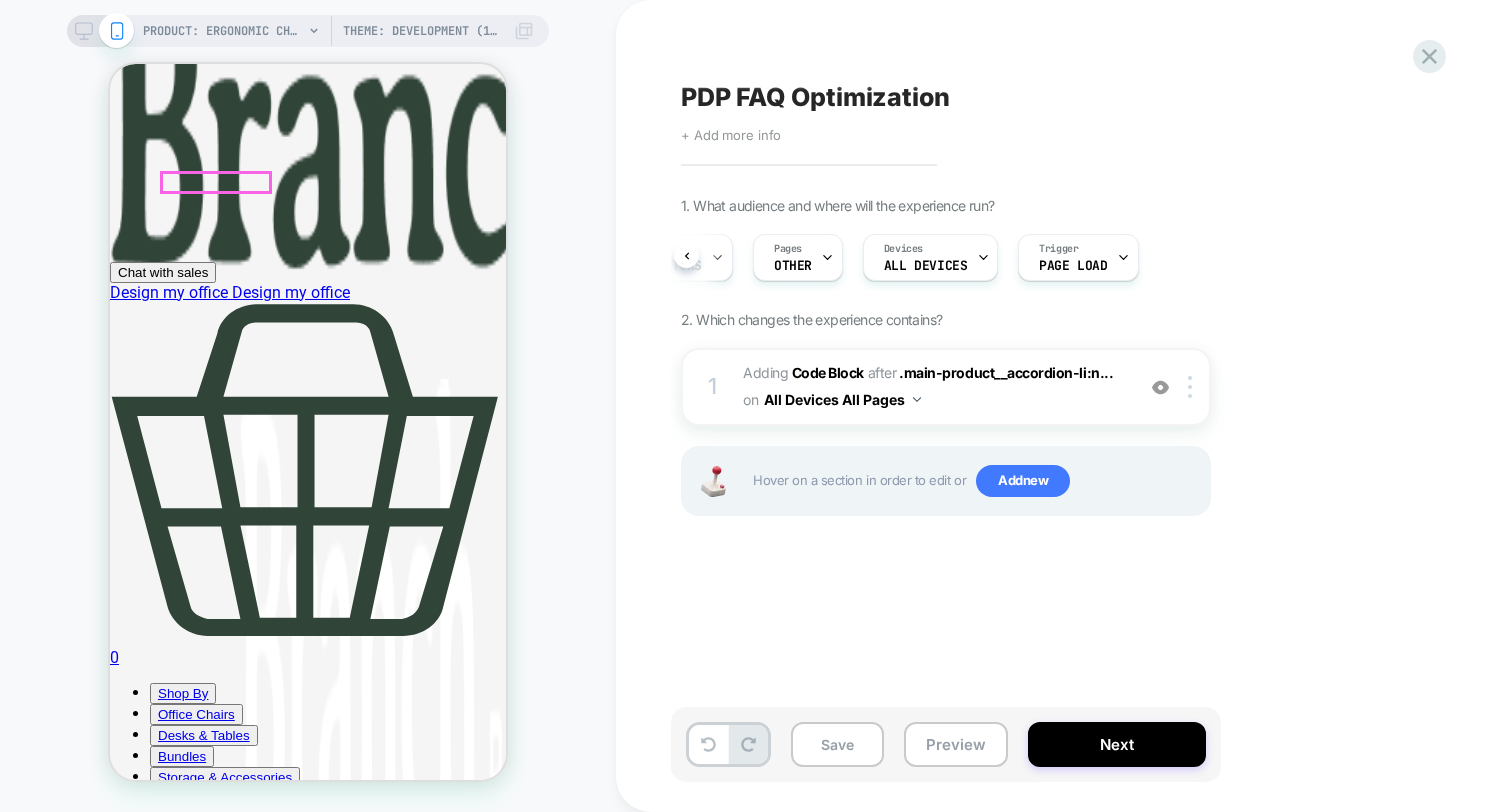 click on "Find Your Fit" at bounding box center (328, 98079) 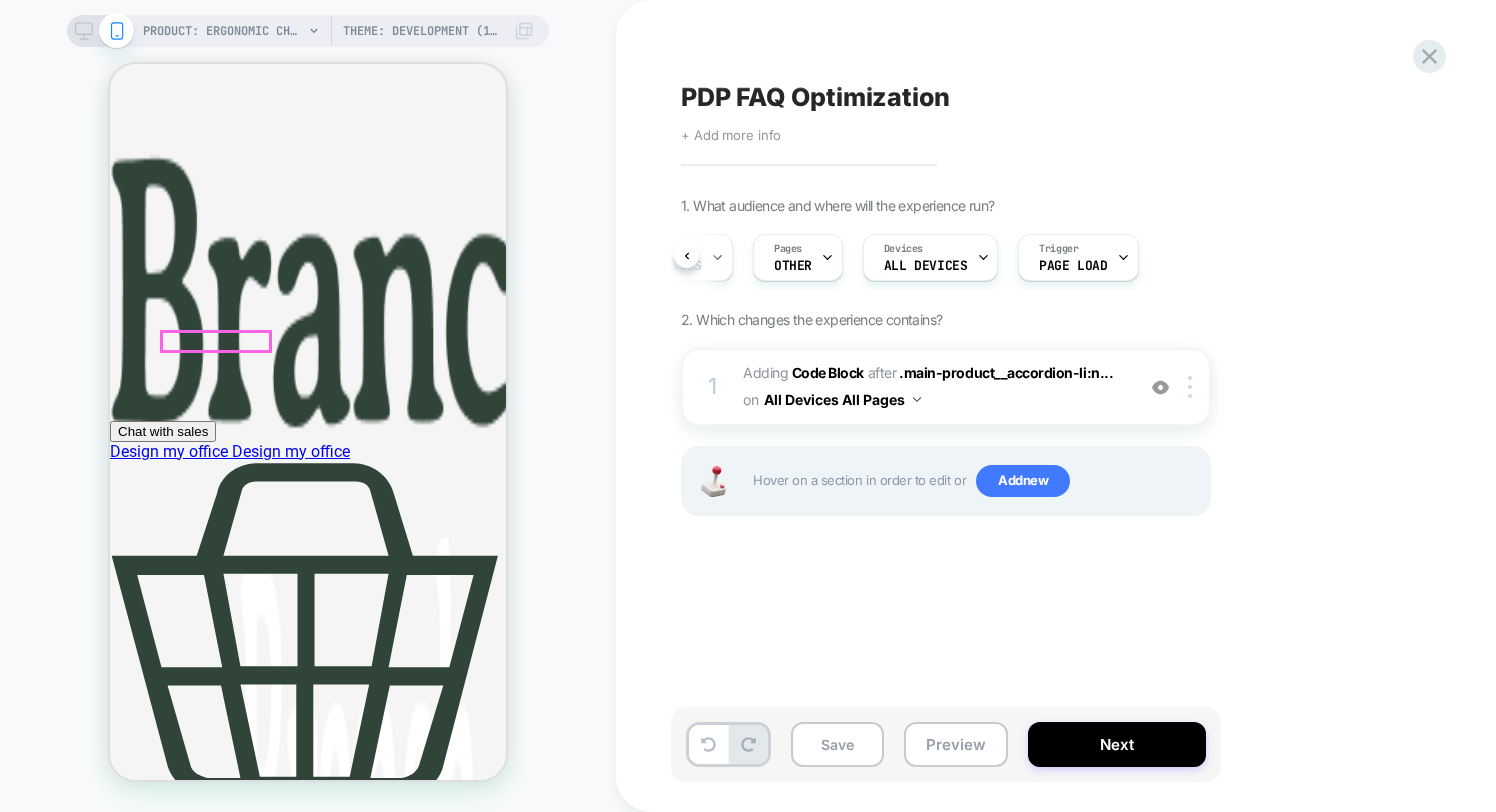 scroll, scrollTop: 2086, scrollLeft: 0, axis: vertical 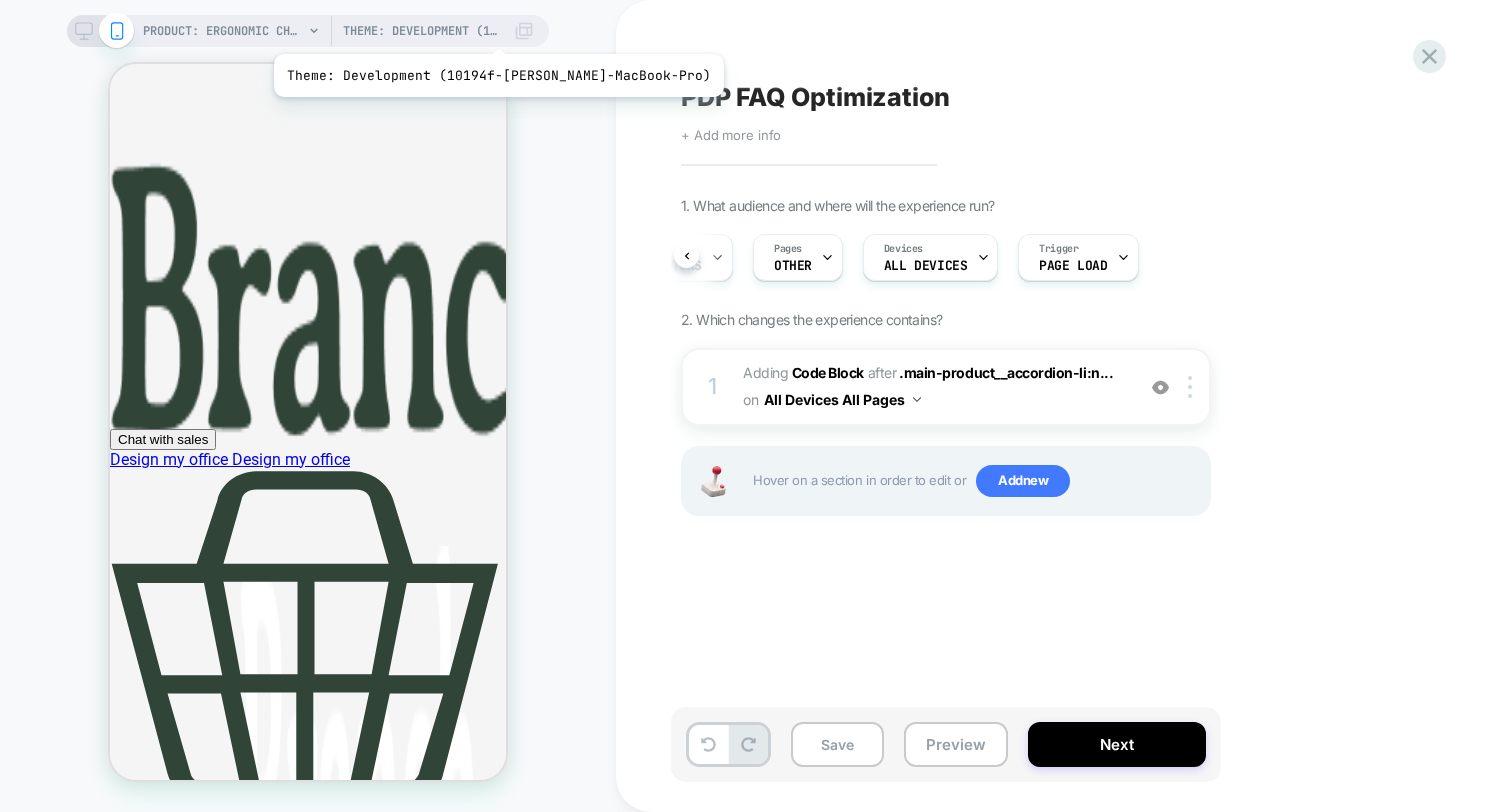 click on "Theme: Development (10194f-Anthonys-MacBook-Pro)" at bounding box center [423, 31] 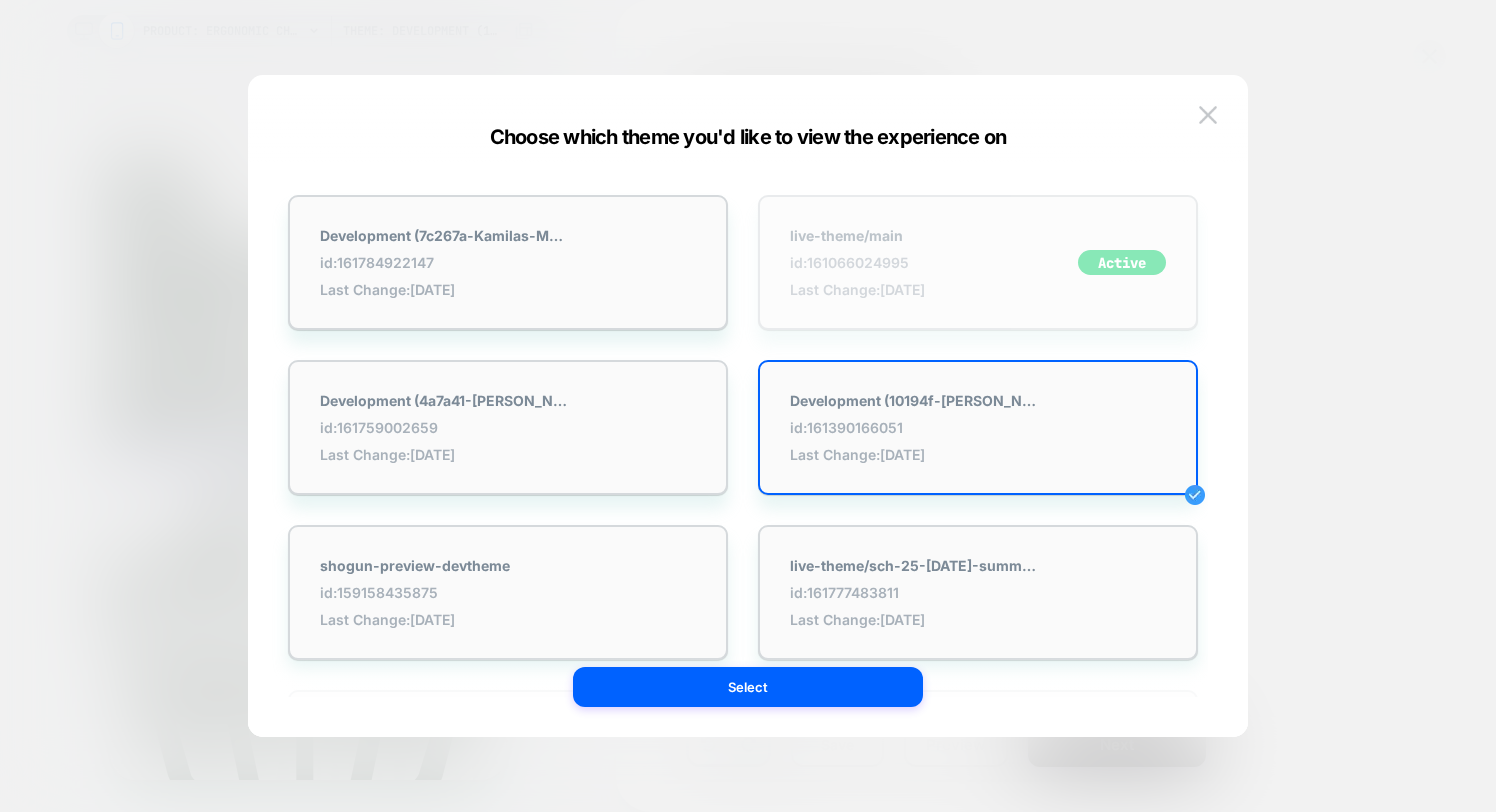 click on "live-theme/main id:  161066024995 Last Change:  7/3/2025 Active" at bounding box center (978, 262) 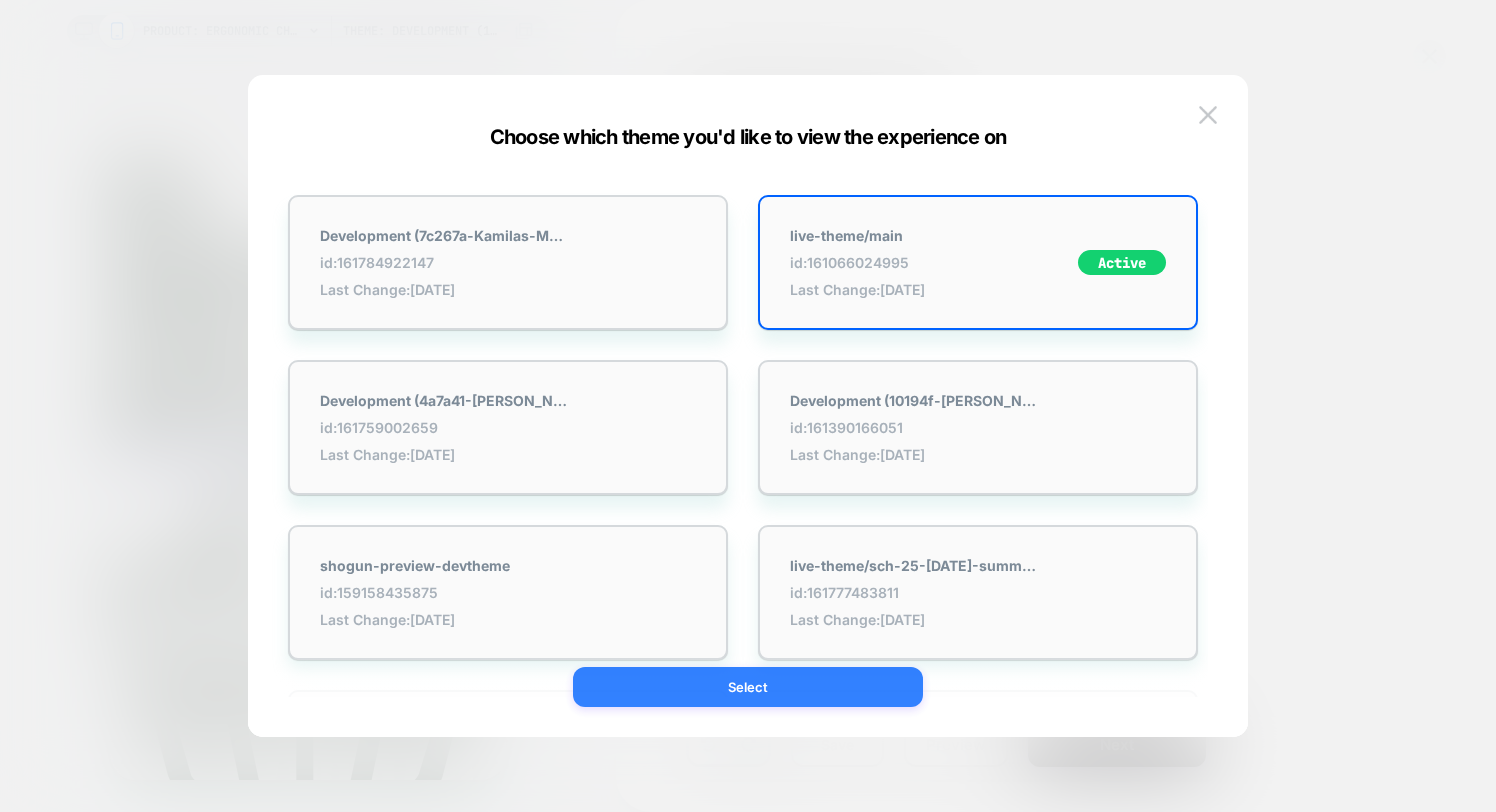 click on "Select" at bounding box center [748, 687] 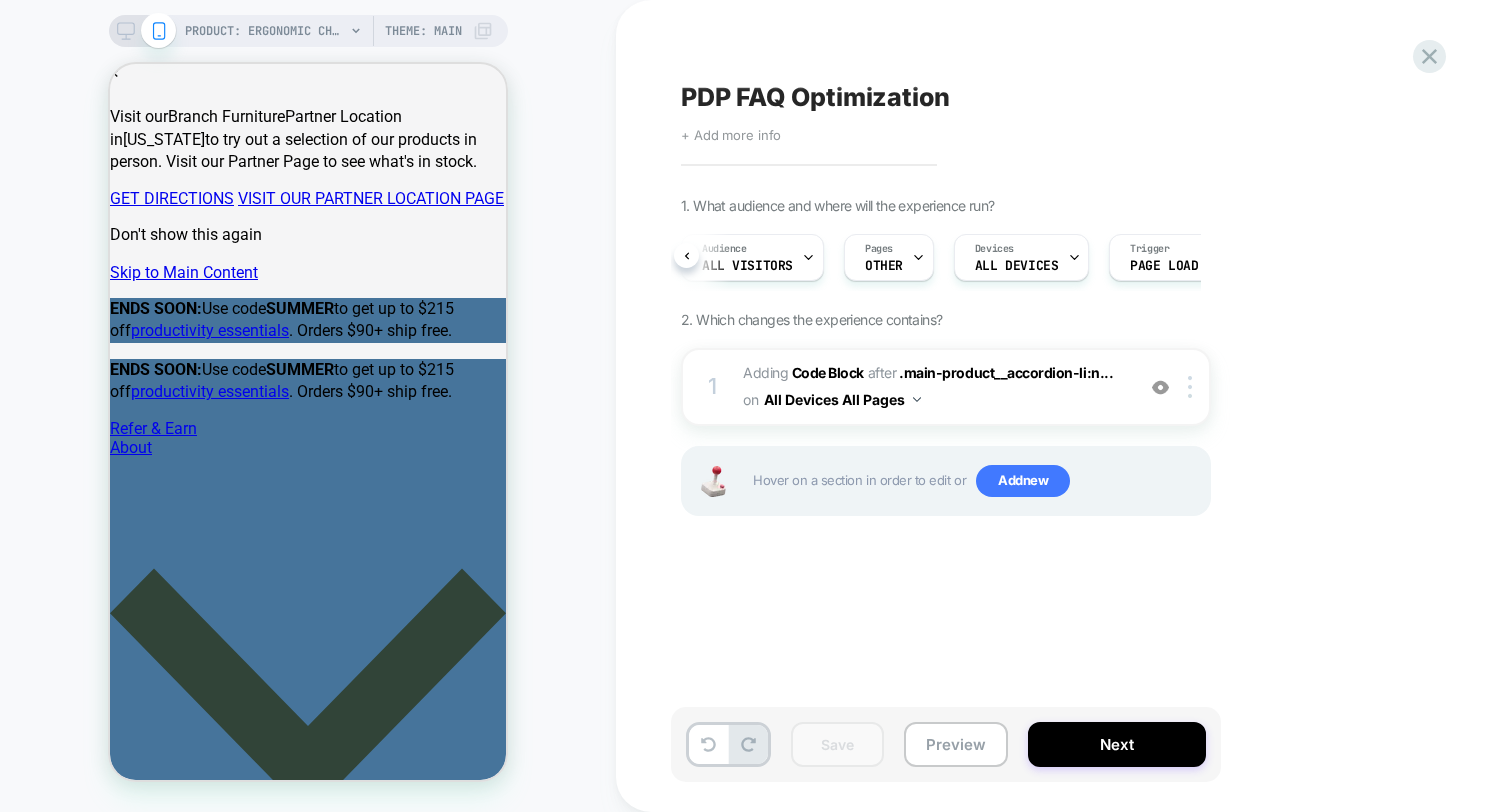 scroll, scrollTop: 2351, scrollLeft: 0, axis: vertical 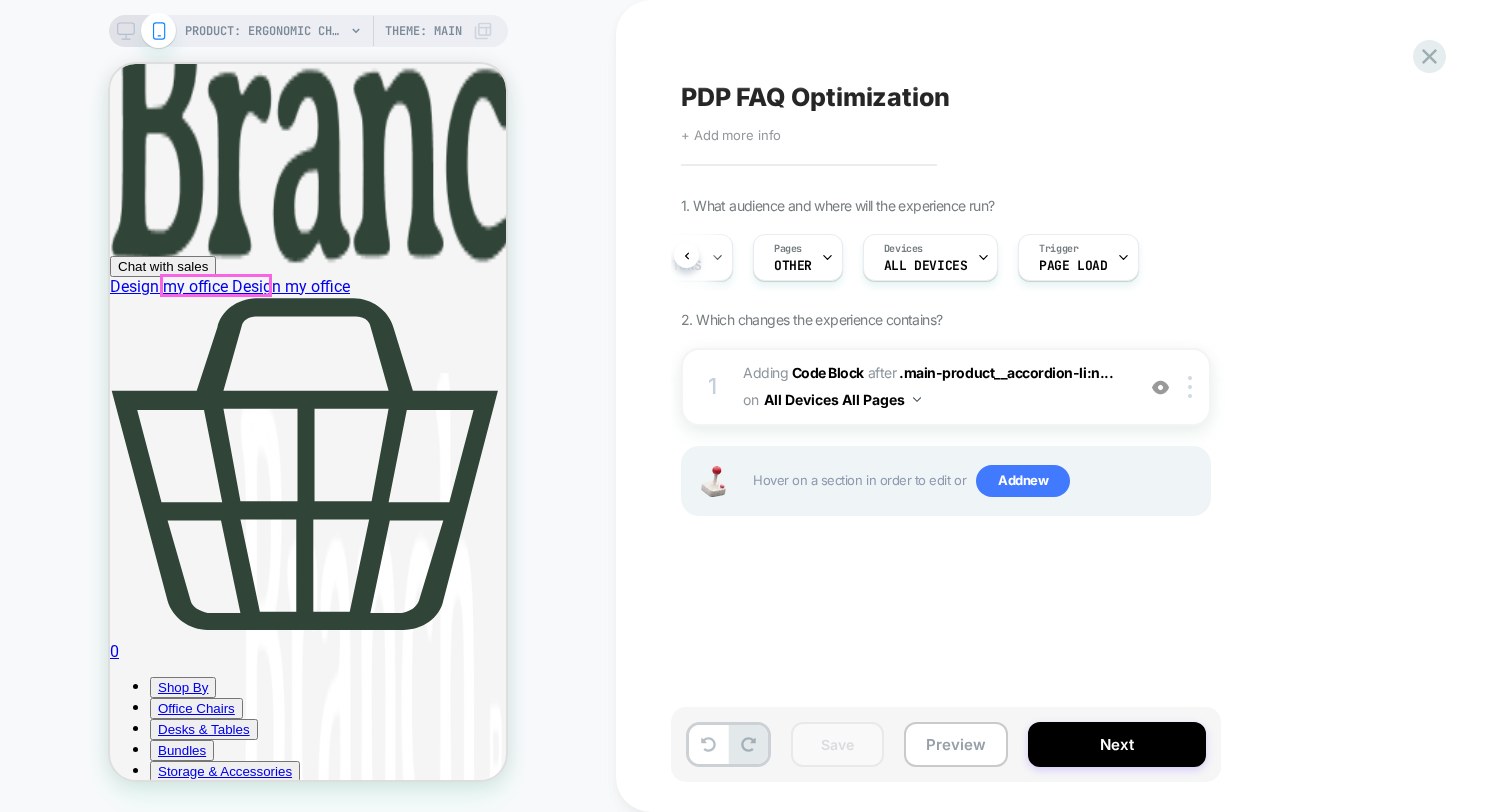click on "Find Your Fit" at bounding box center [328, 92924] 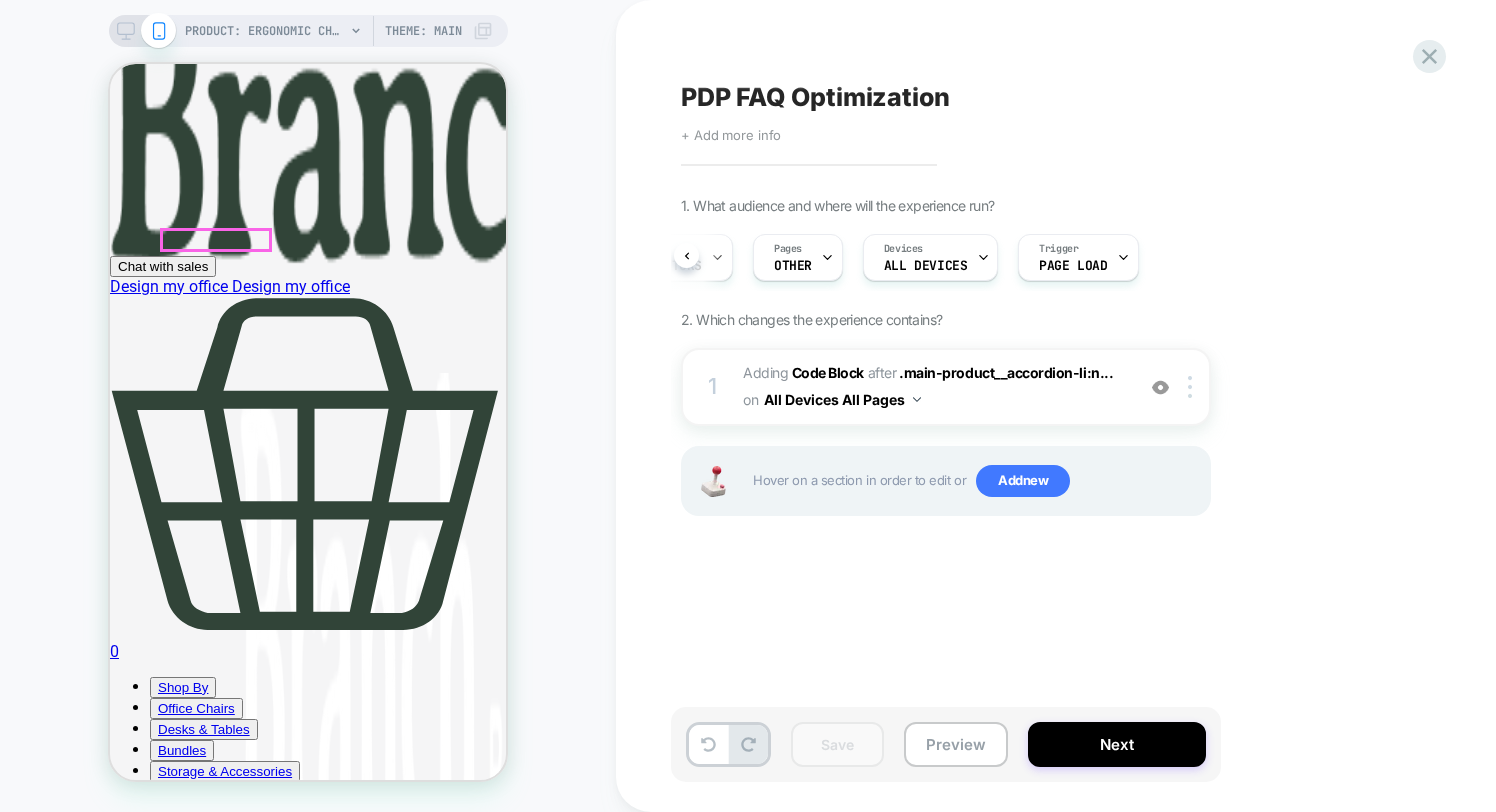 click on "Find Your Fit" at bounding box center (328, 92460) 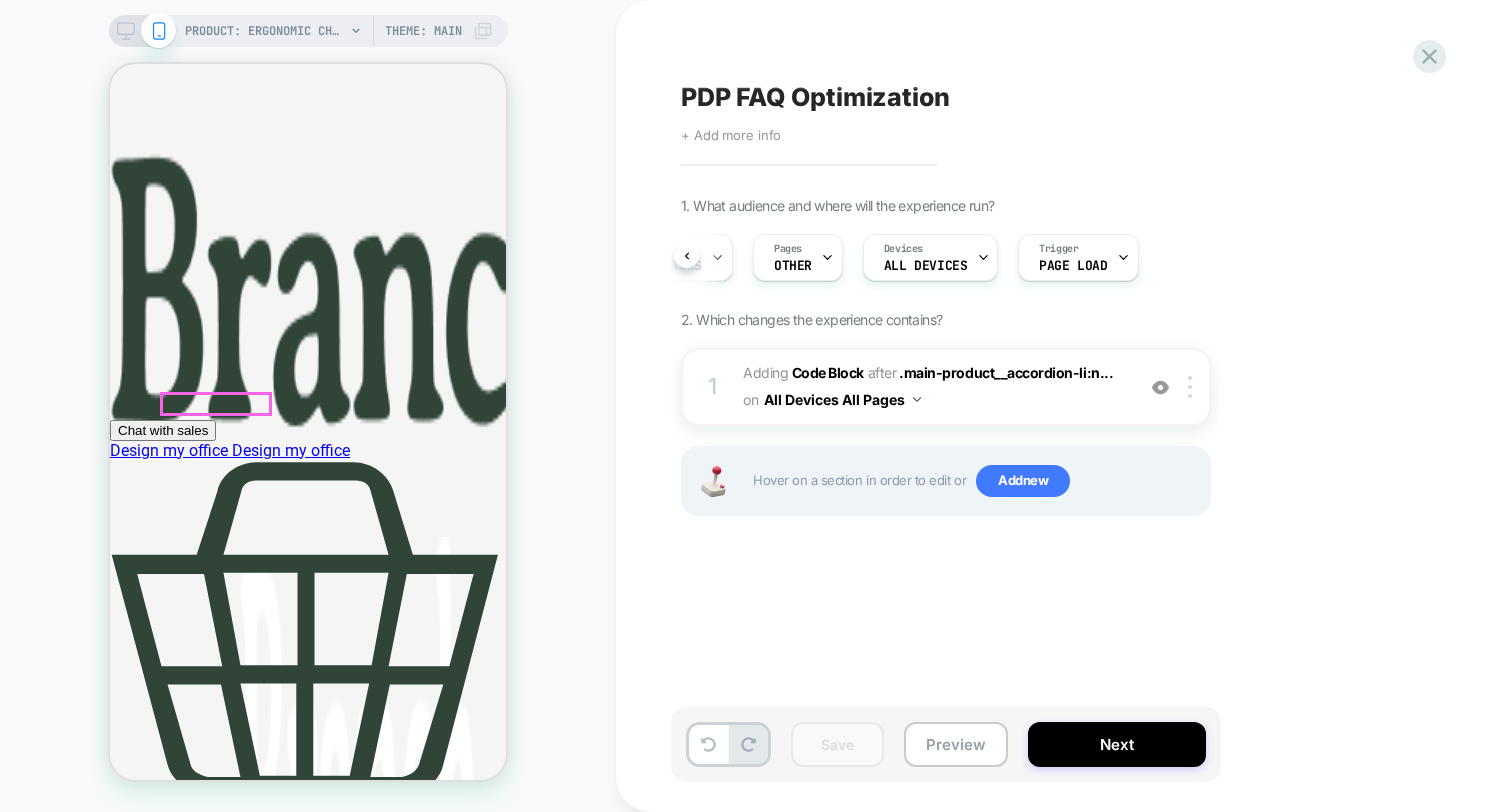 scroll, scrollTop: 2029, scrollLeft: 0, axis: vertical 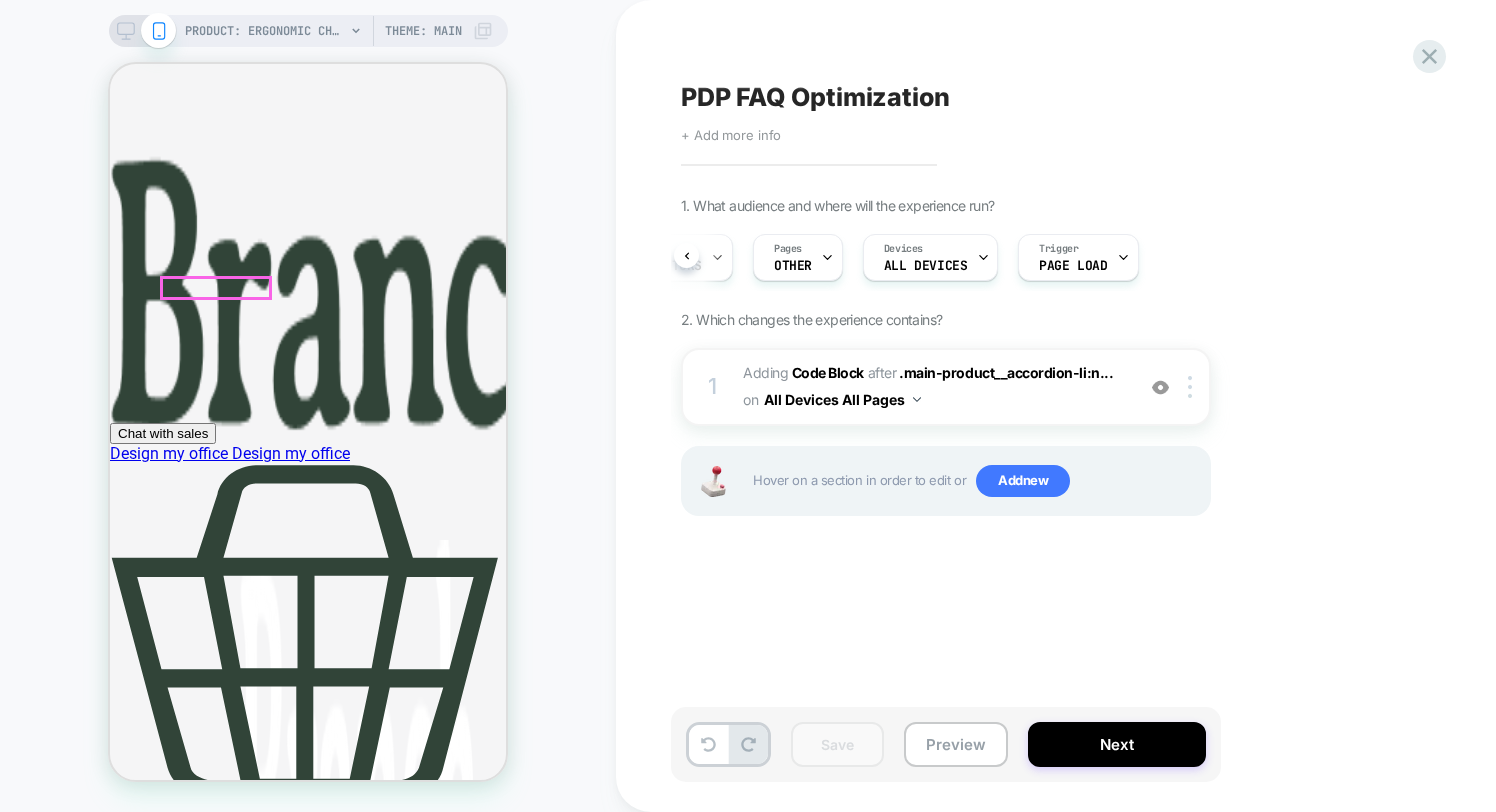 click on "Find Your Fit" at bounding box center [328, 92851] 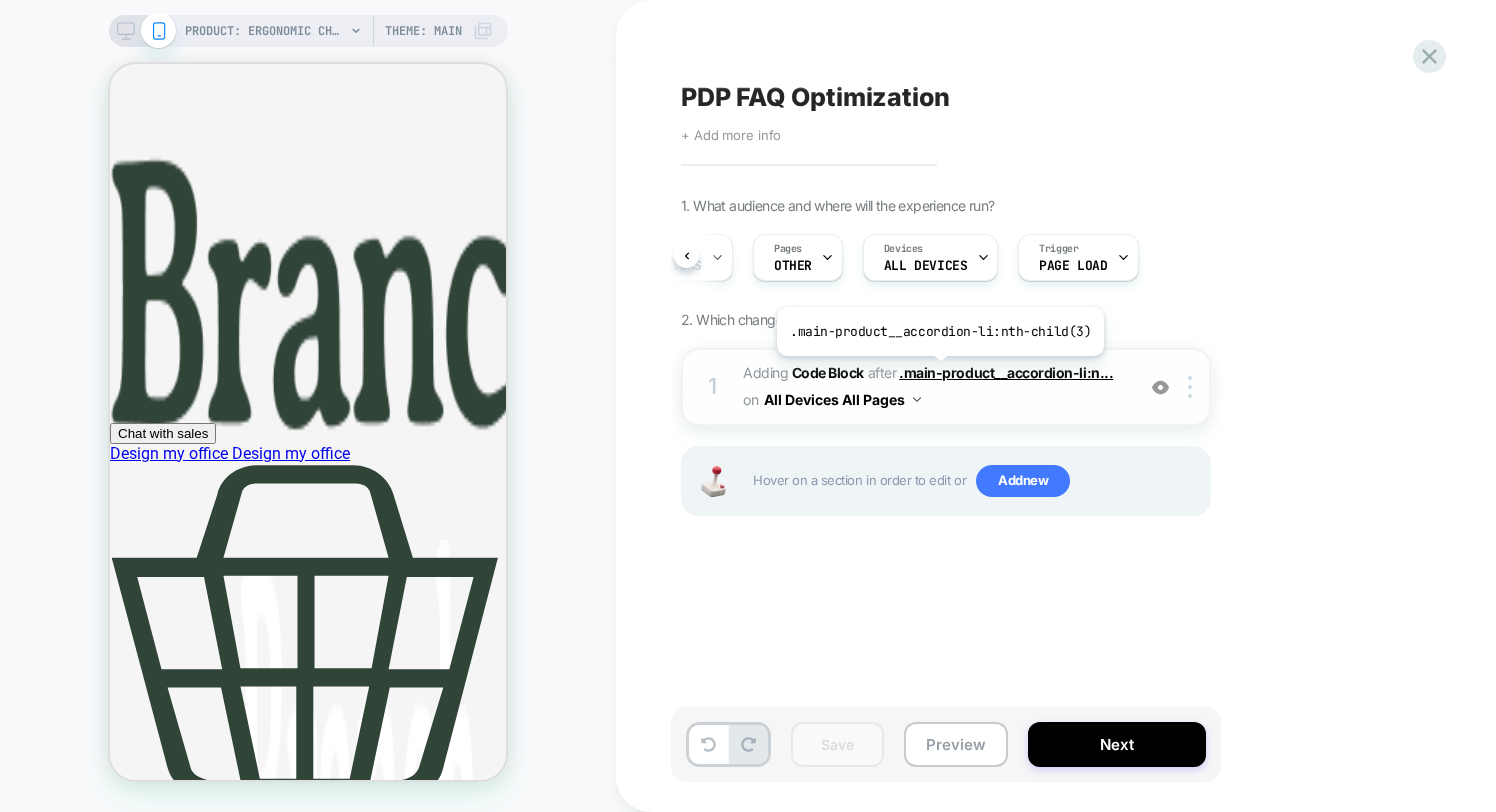 click on ".main-product__accordion-li:n..." at bounding box center [1006, 372] 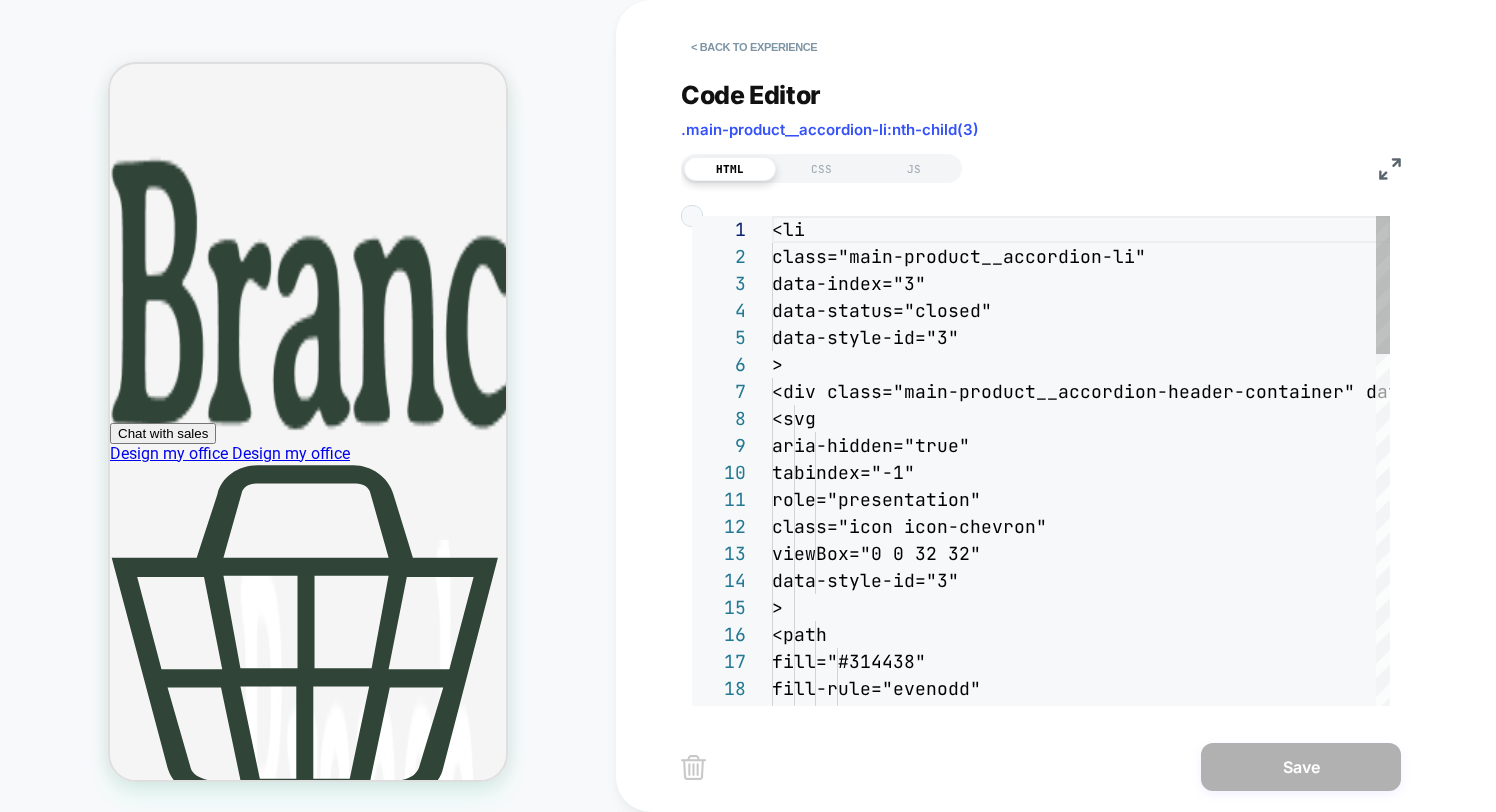 scroll, scrollTop: 270, scrollLeft: 0, axis: vertical 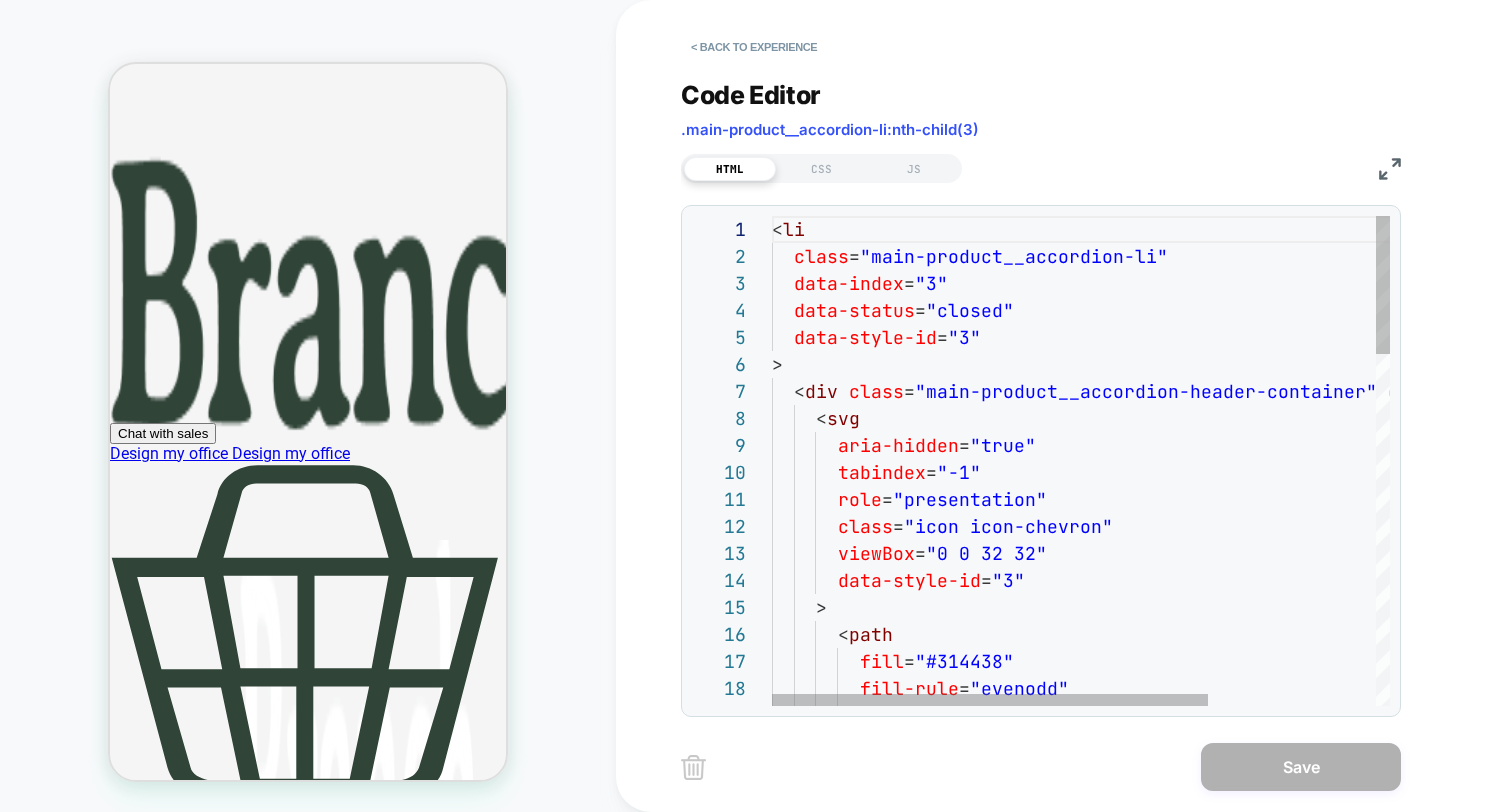 click on "< li    class = "main-product__accordion-li"    data-index = "3"    data-status = "closed"    data-style-id = "3" >    < div   class = "main-product__accordion-header-container"   data-style-id = "3" >      < svg        aria-hidden = "true"        tabindex = "-1"        role = "presentation"        class = "icon icon-chevron"        viewBox = "0 0 32 32"        data-style-id = "3"      >        < path          fill = "#314438"          fill-rule = "evenodd"          clip-rule = "evenodd"" at bounding box center (1200, 1082) 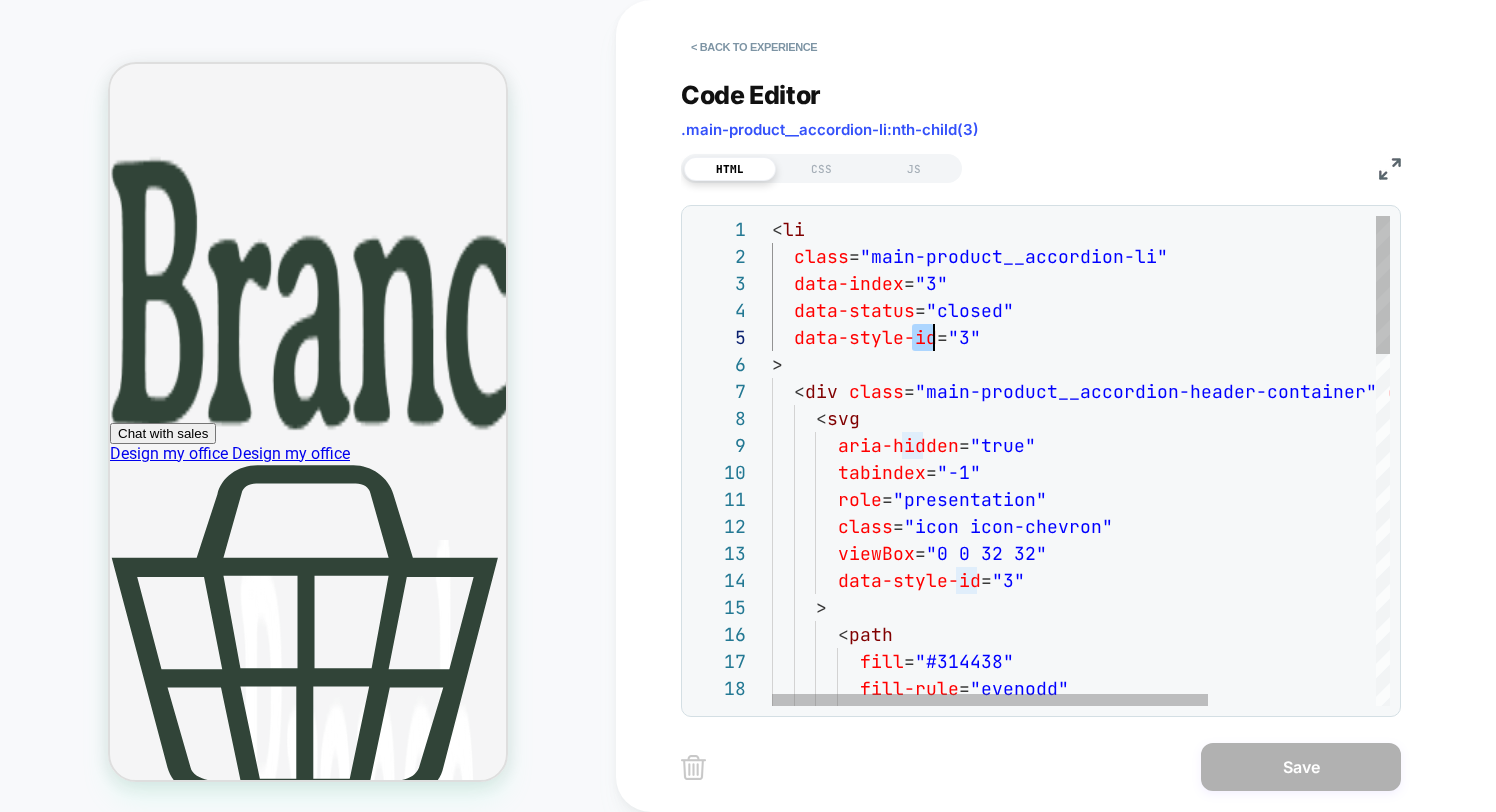 scroll, scrollTop: 108, scrollLeft: 162, axis: both 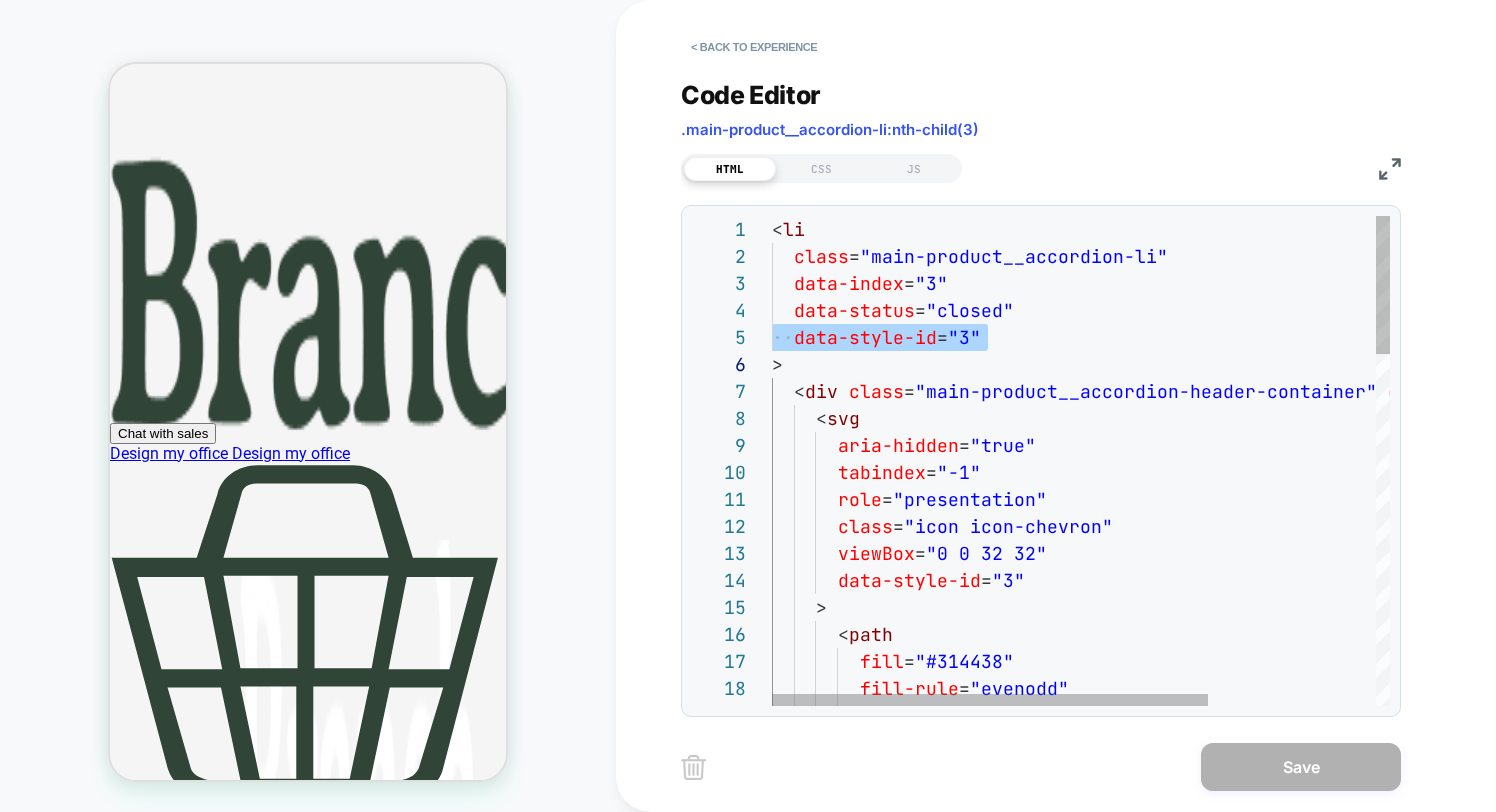 type on "**********" 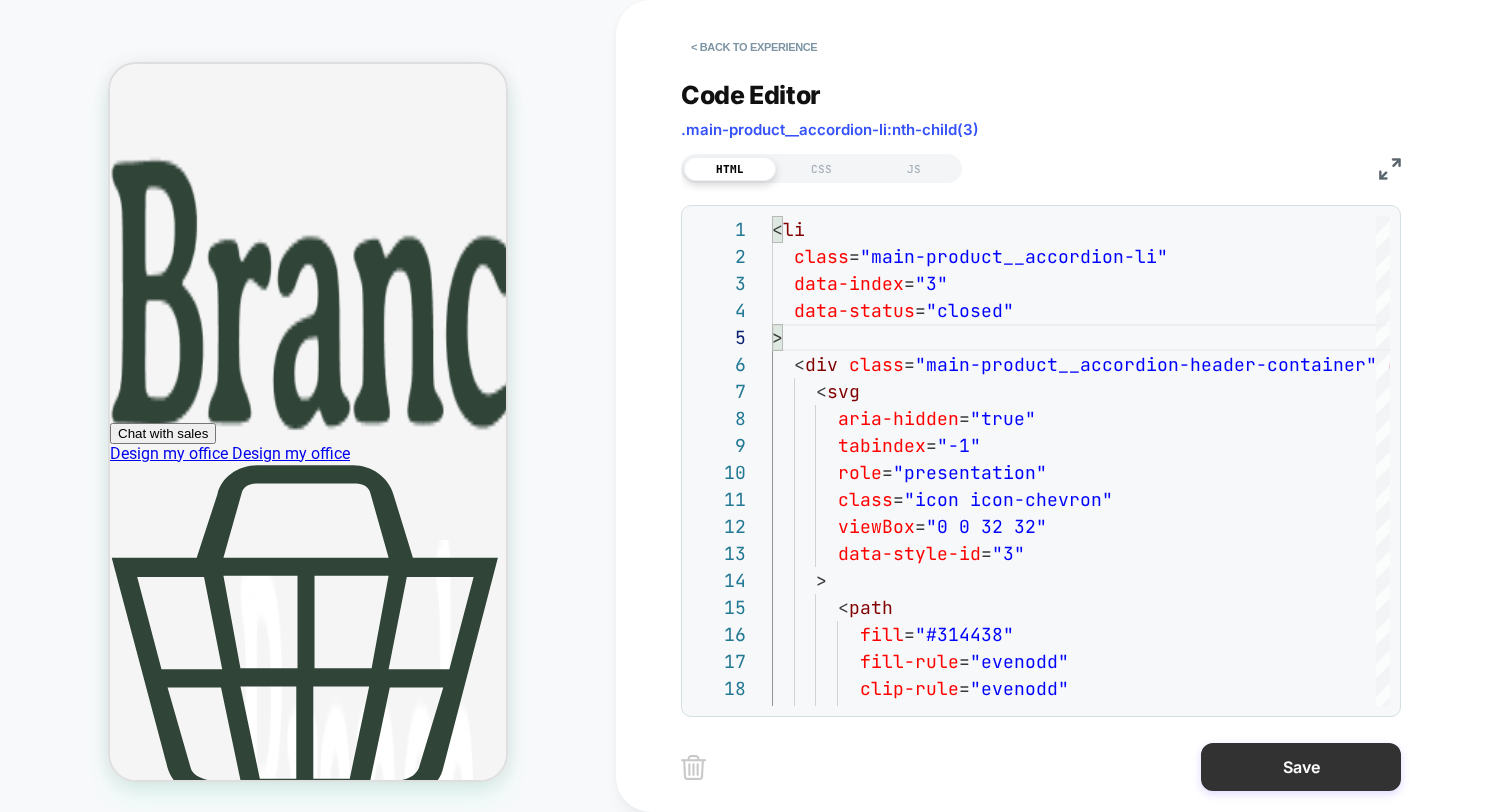 click on "Save" at bounding box center (1301, 767) 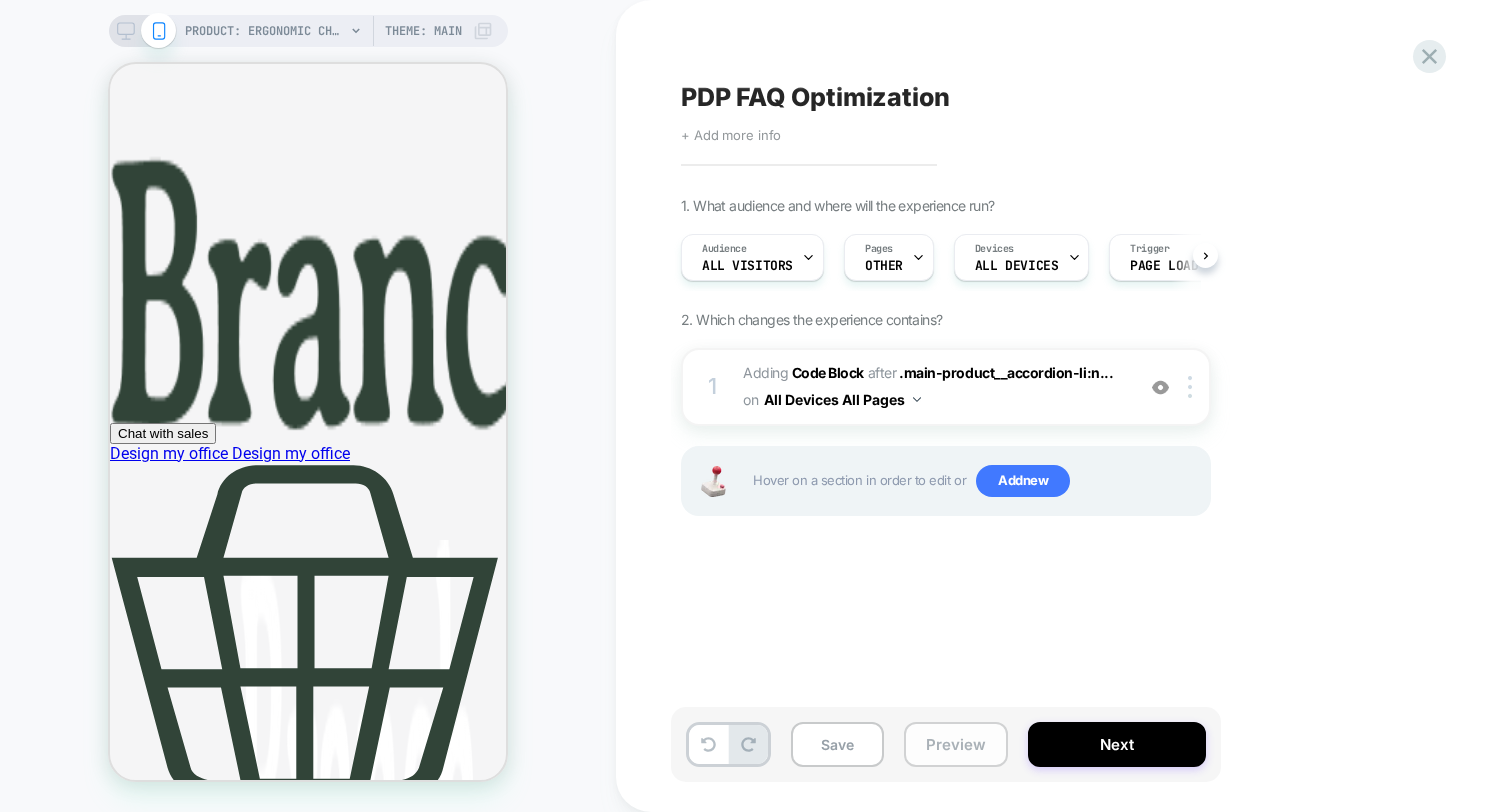 scroll, scrollTop: 0, scrollLeft: 1, axis: horizontal 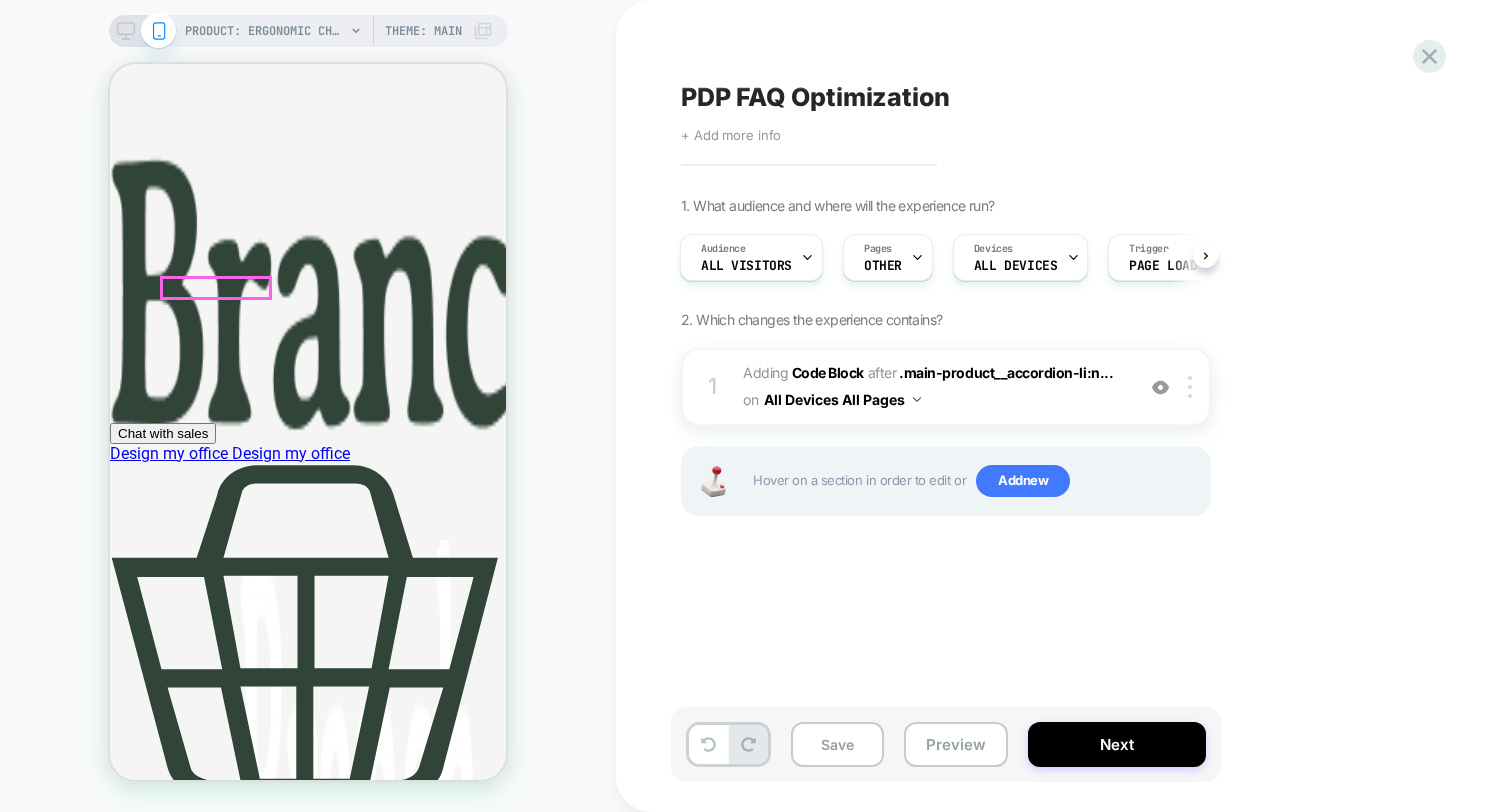 click on "Find Your Fit" at bounding box center (328, 92851) 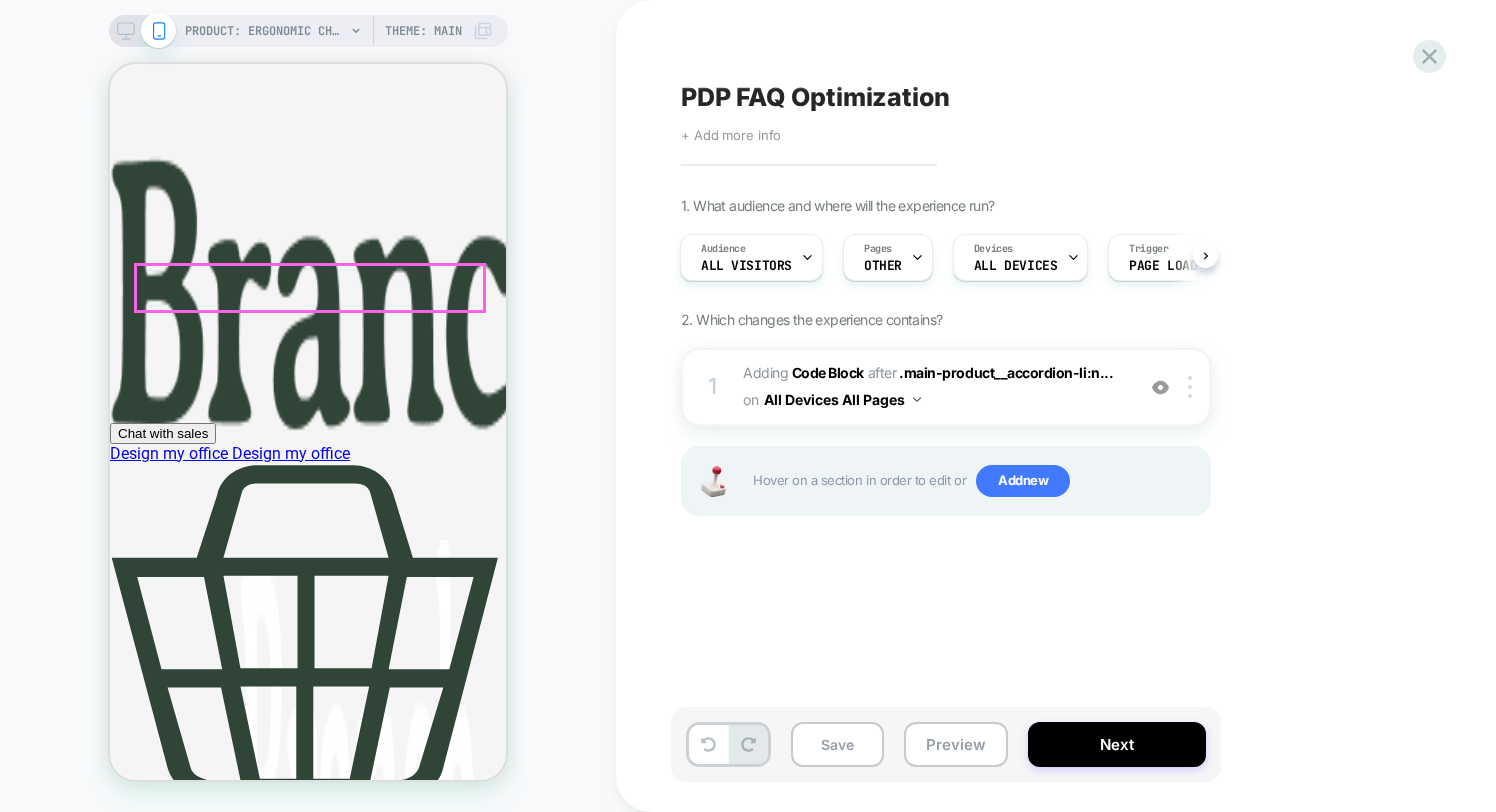 click on "Find Your Fit" at bounding box center (328, 92682) 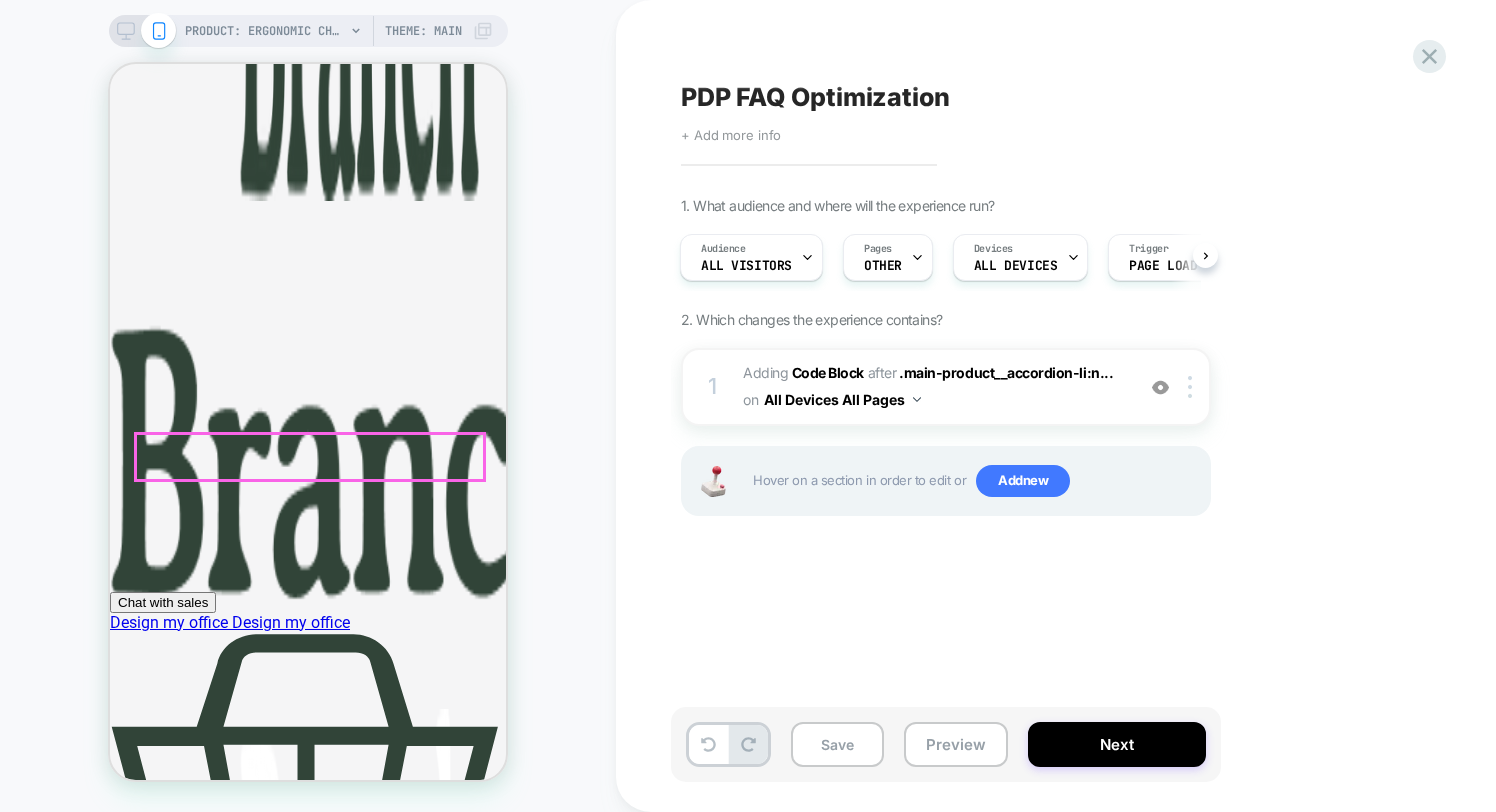 scroll, scrollTop: 1850, scrollLeft: 0, axis: vertical 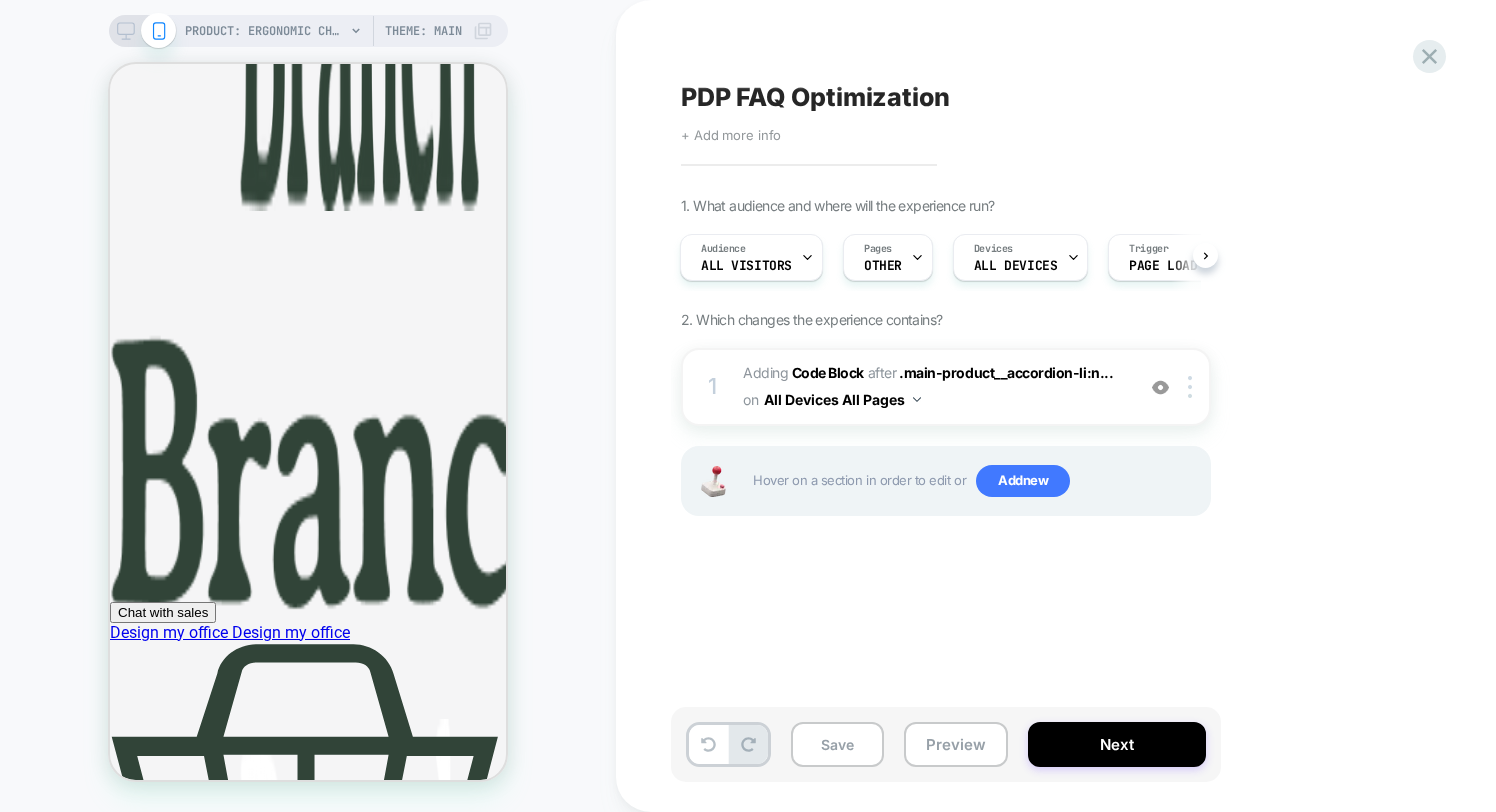 click 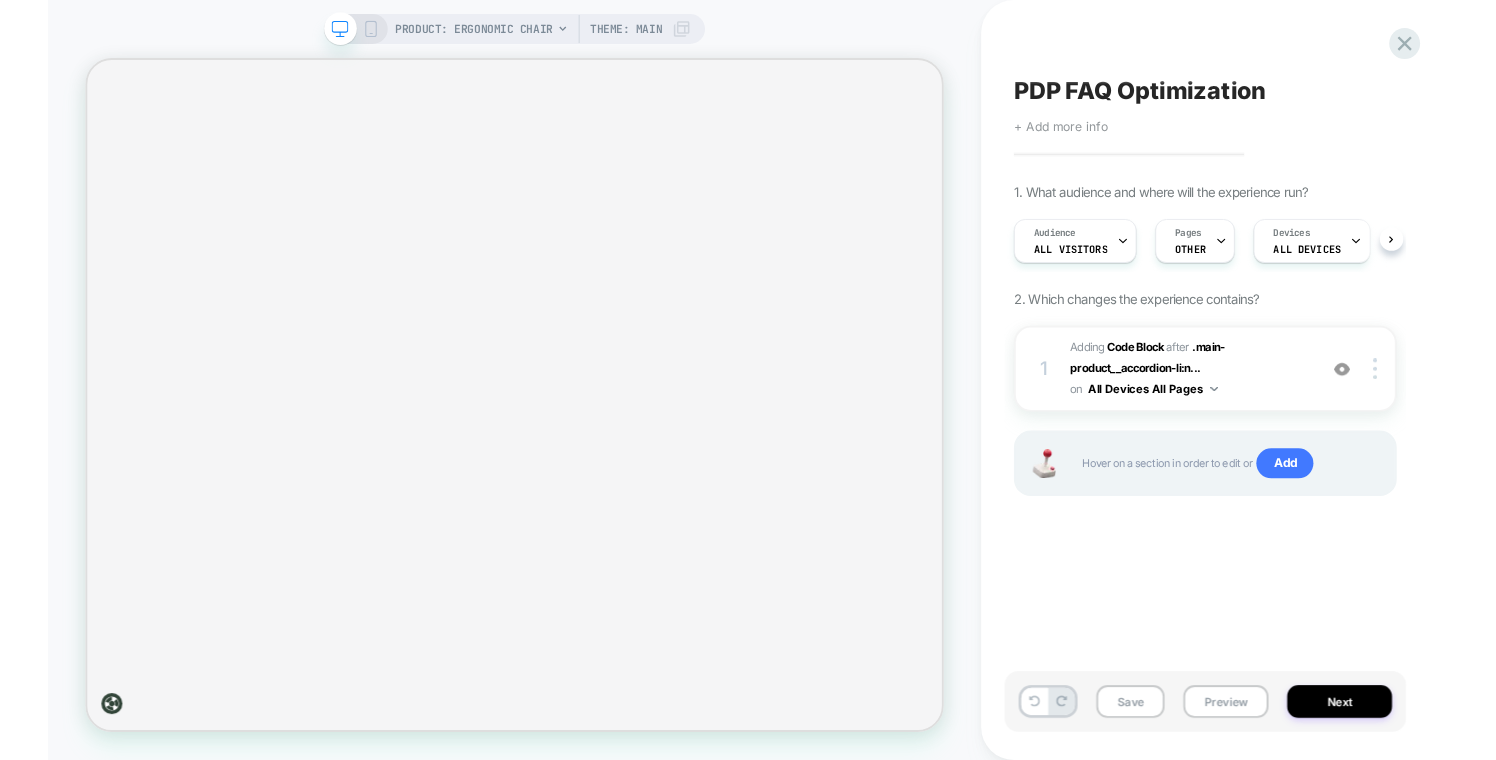 scroll, scrollTop: 0, scrollLeft: 1, axis: horizontal 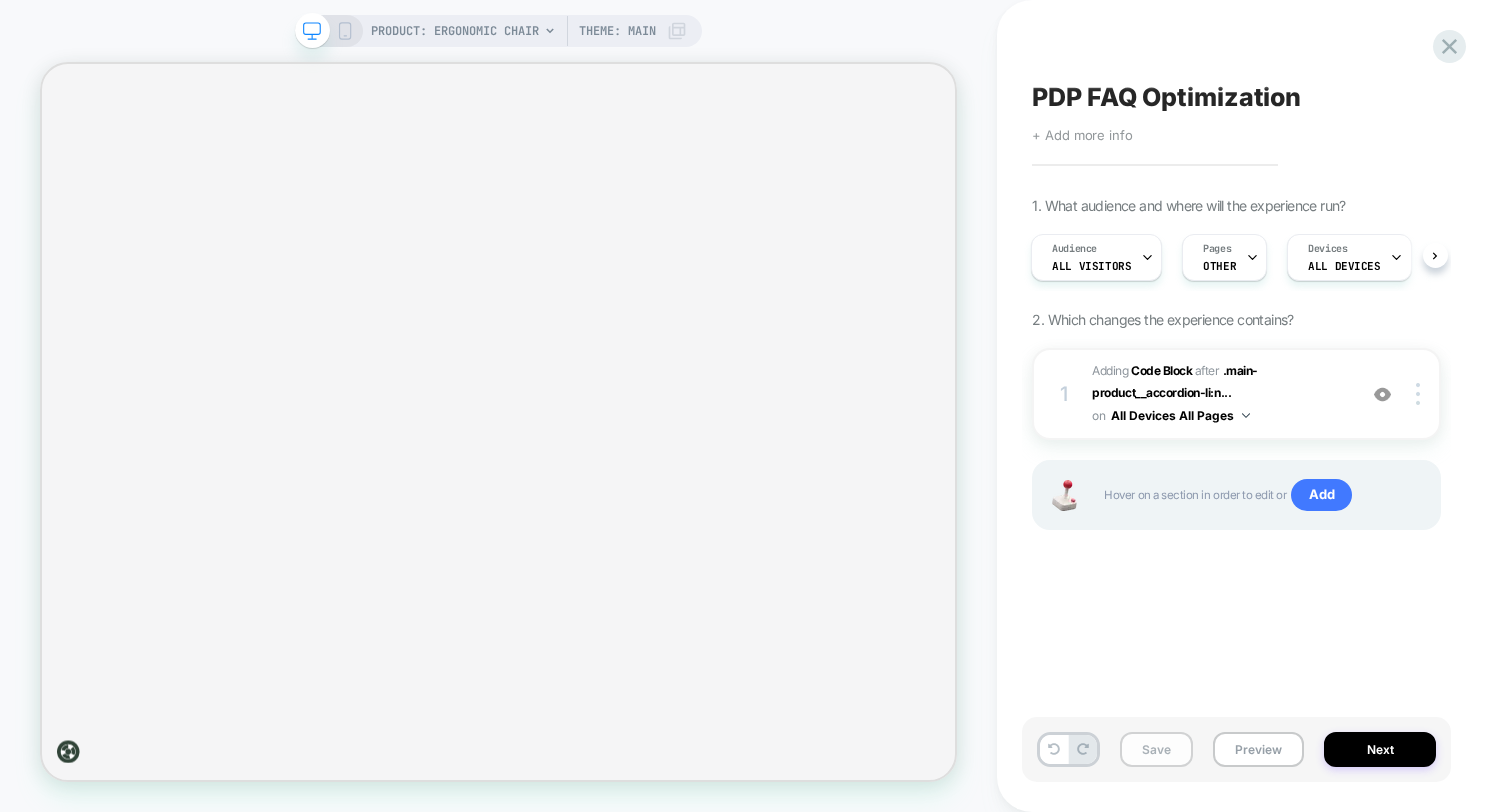 click on "Save" at bounding box center [1156, 749] 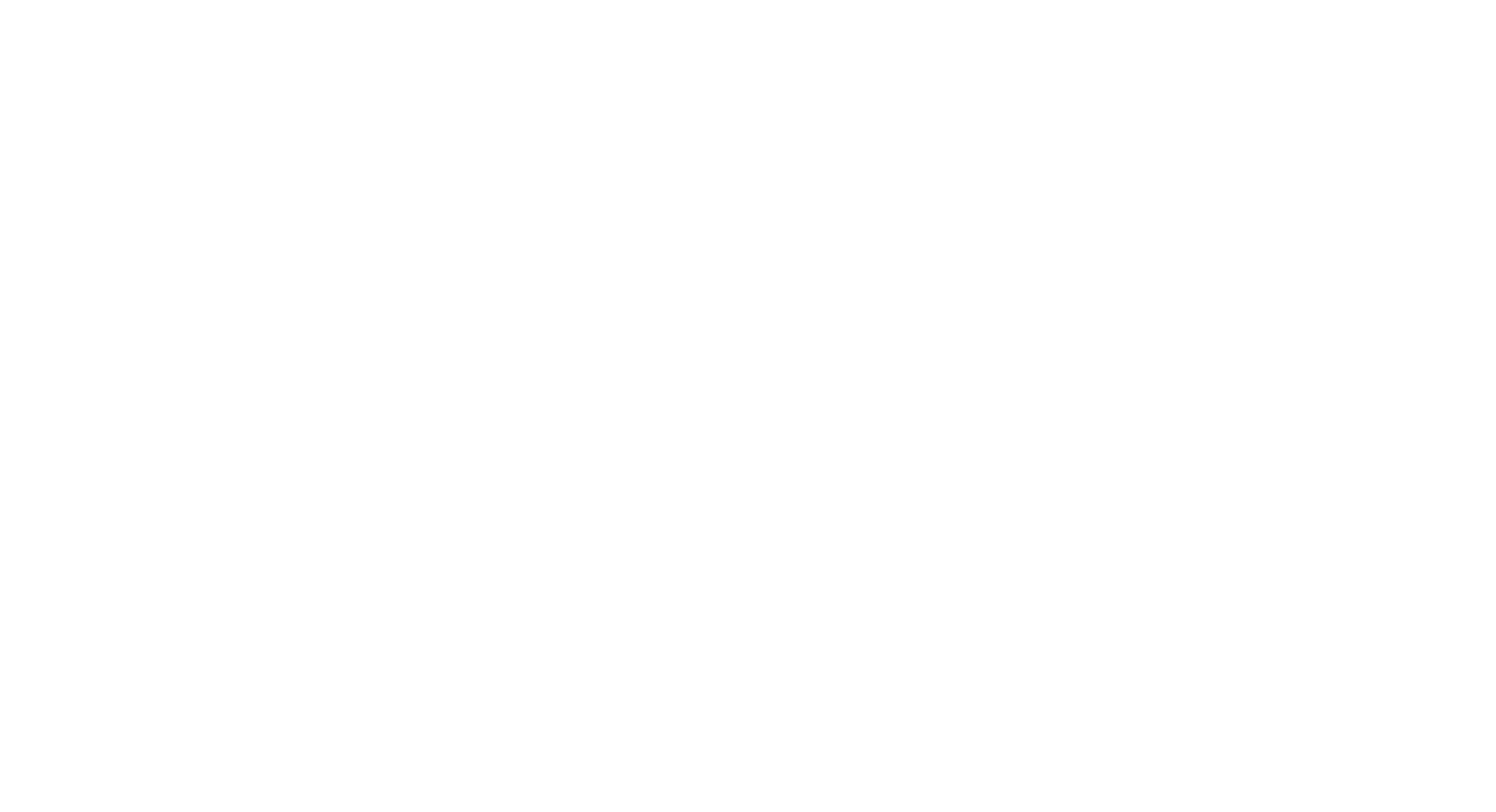 scroll, scrollTop: 0, scrollLeft: 0, axis: both 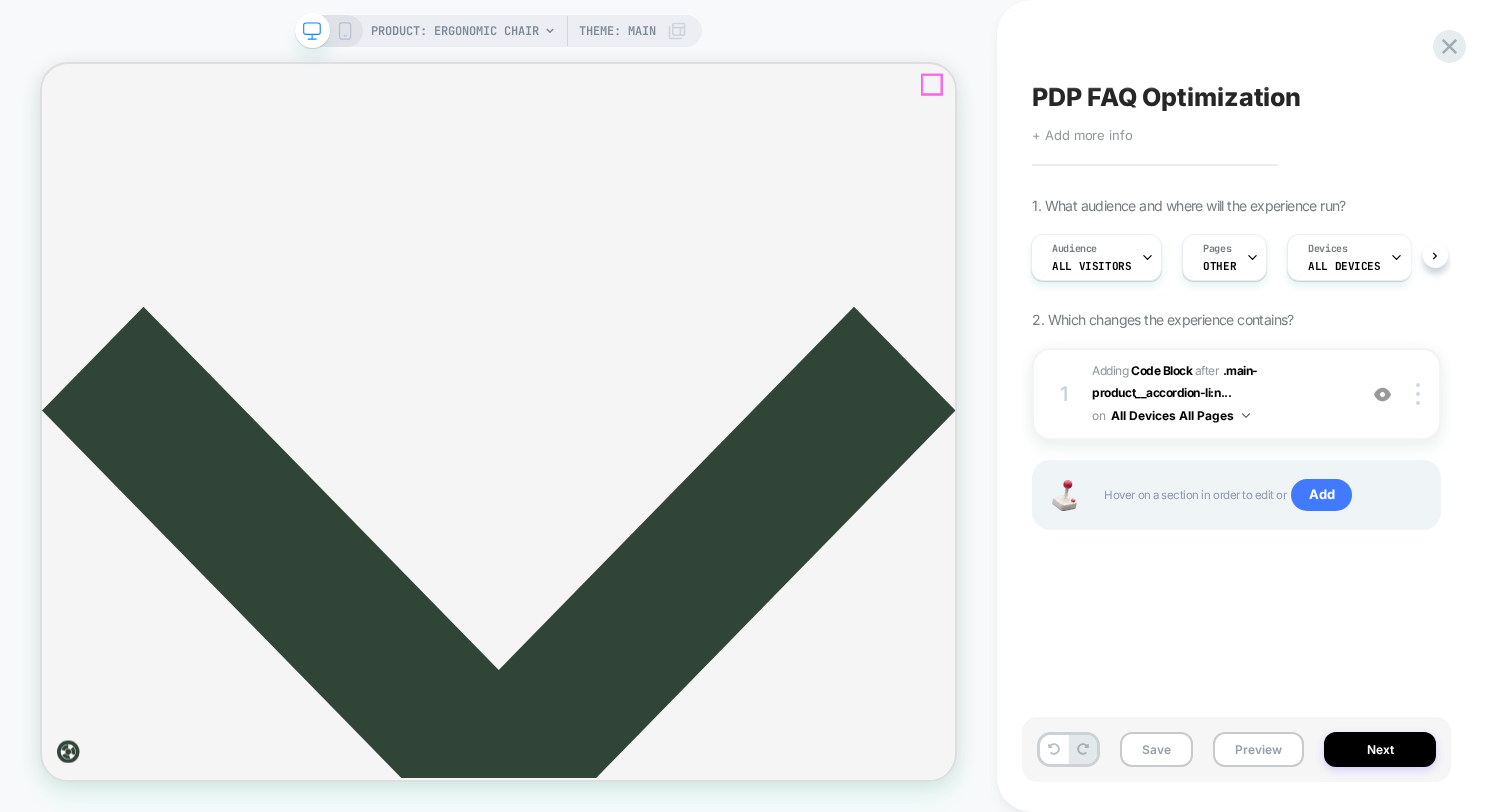 click 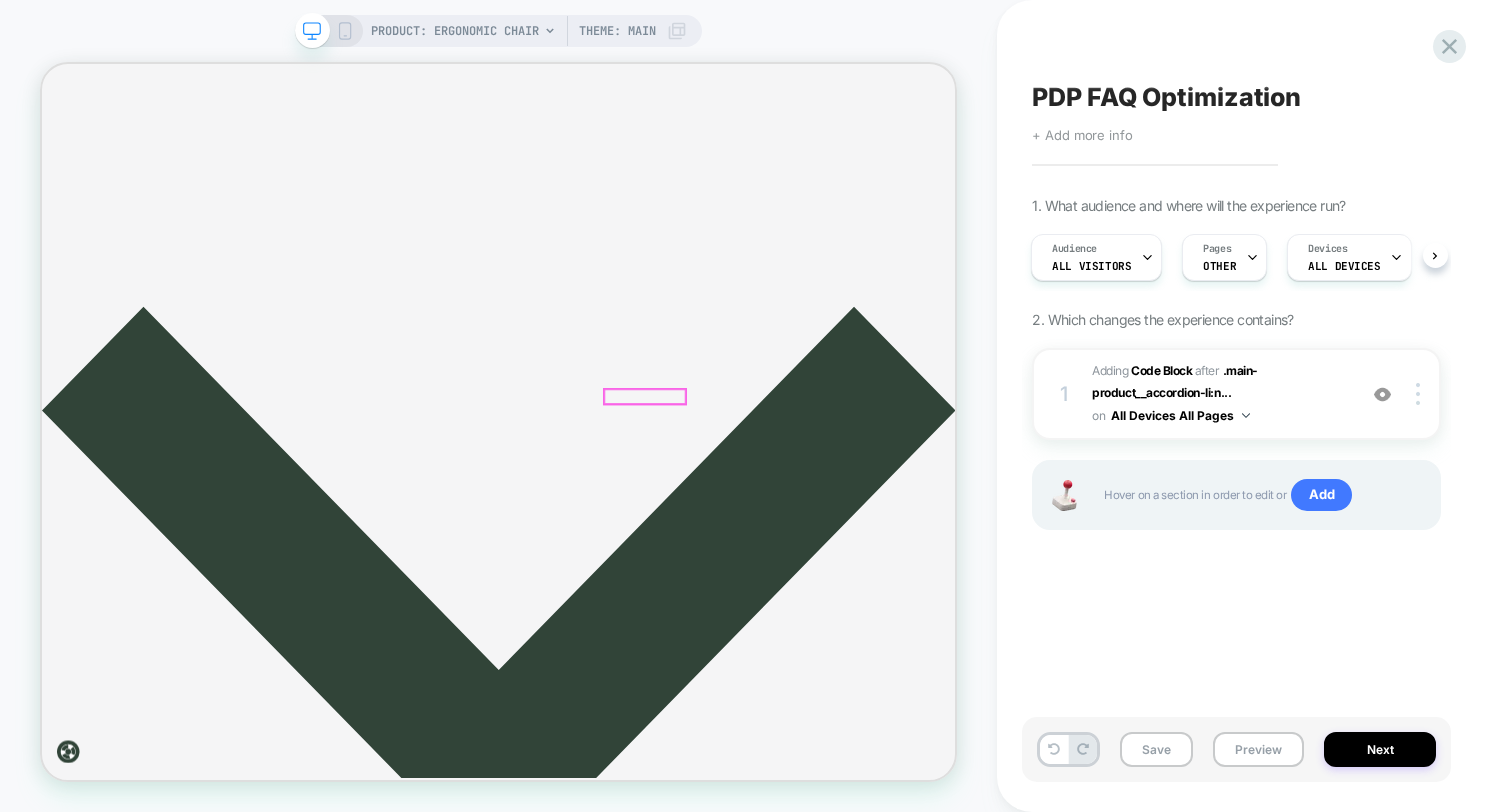 click on "Find Your Fit" at bounding box center [670, 146049] 